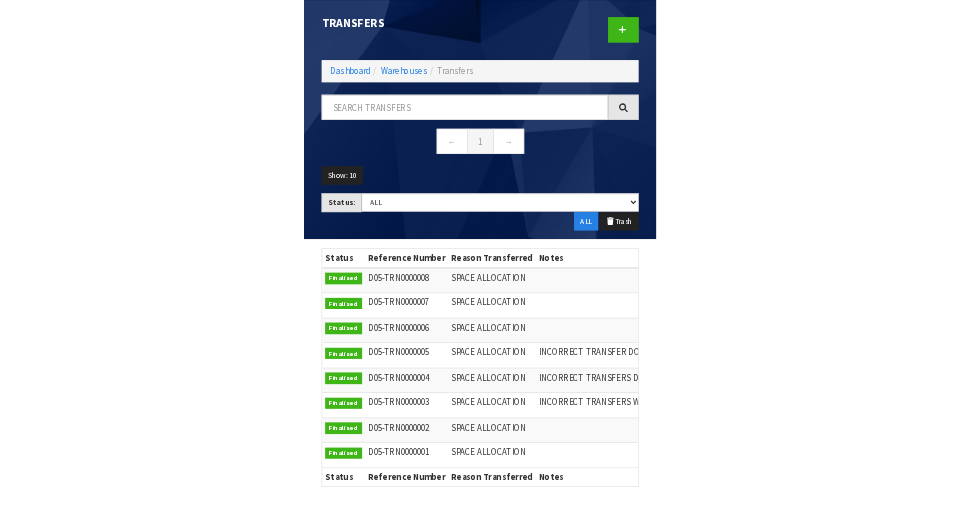 scroll, scrollTop: 60, scrollLeft: 0, axis: vertical 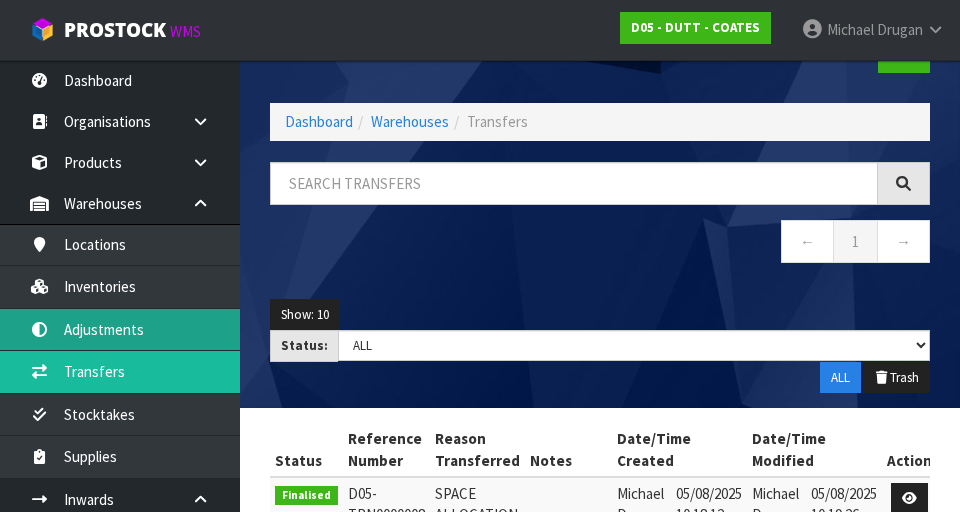 click on "Adjustments" at bounding box center [120, 329] 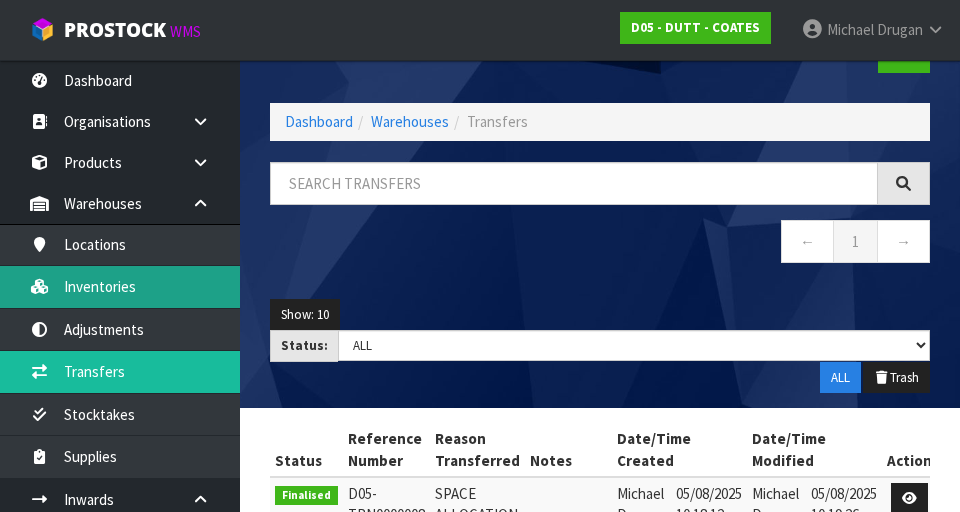 click on "Inventories" at bounding box center (120, 286) 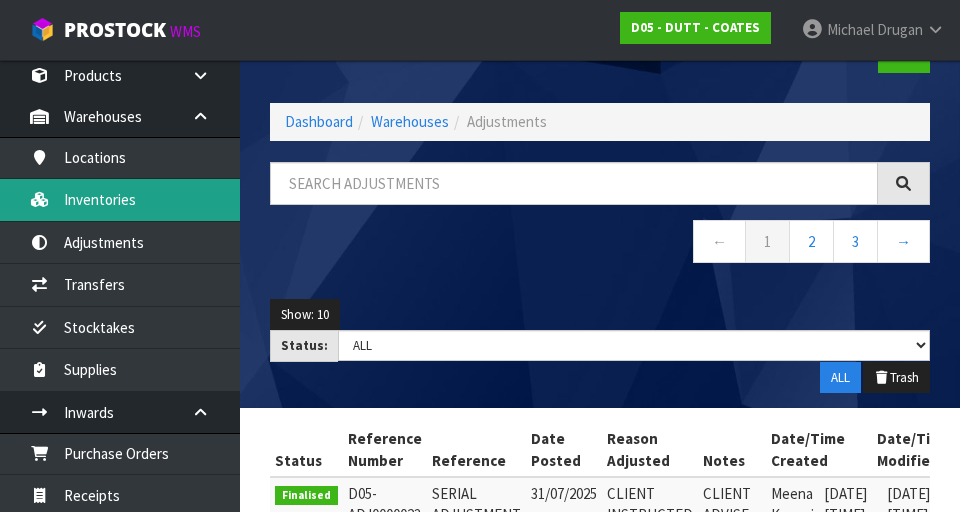scroll, scrollTop: 109, scrollLeft: 0, axis: vertical 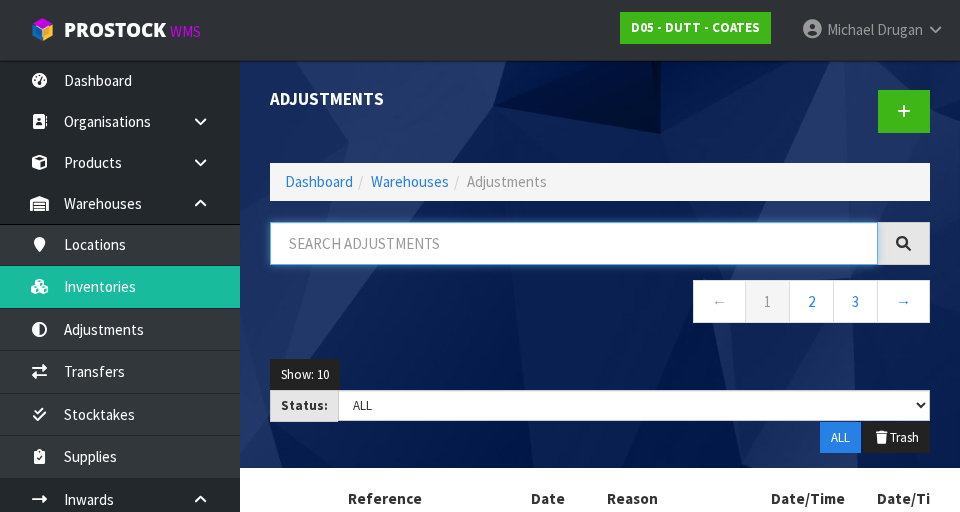 click at bounding box center (574, 243) 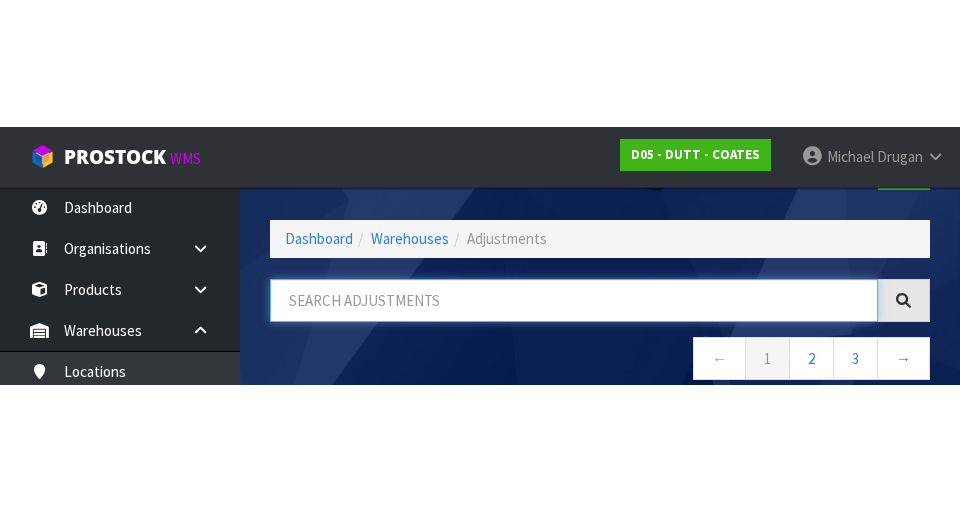 scroll, scrollTop: 114, scrollLeft: 0, axis: vertical 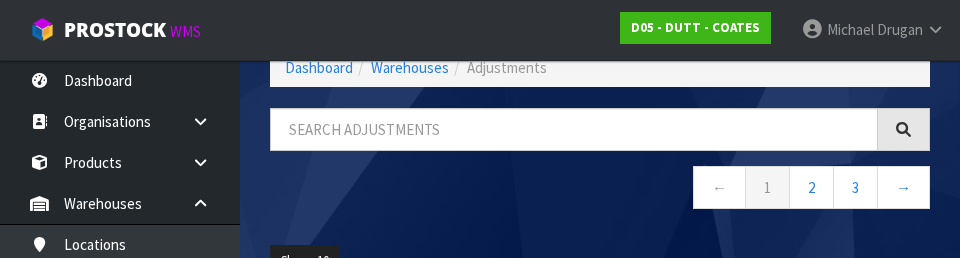 click on "←
1 2 3
→" at bounding box center (600, 190) 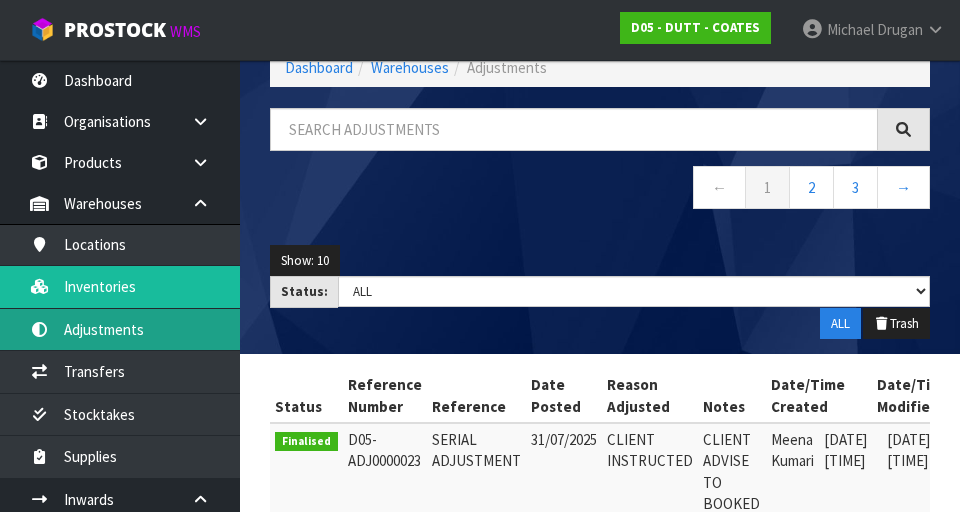 click on "Adjustments" at bounding box center [120, 329] 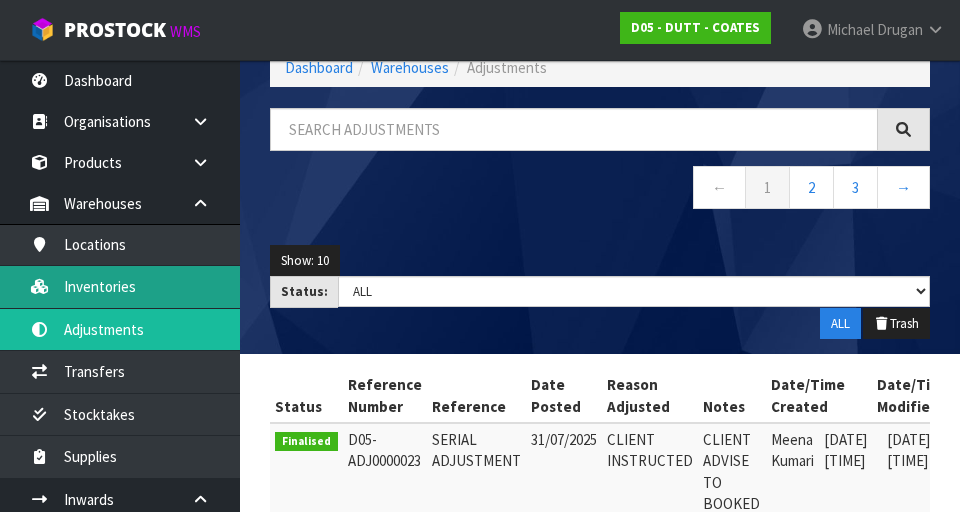 click on "Inventories" at bounding box center (120, 286) 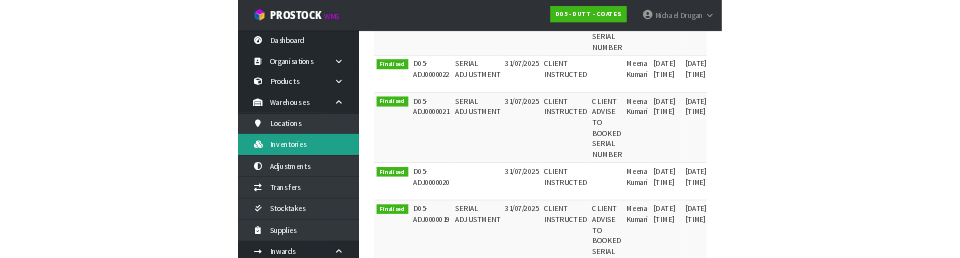 scroll, scrollTop: 0, scrollLeft: 0, axis: both 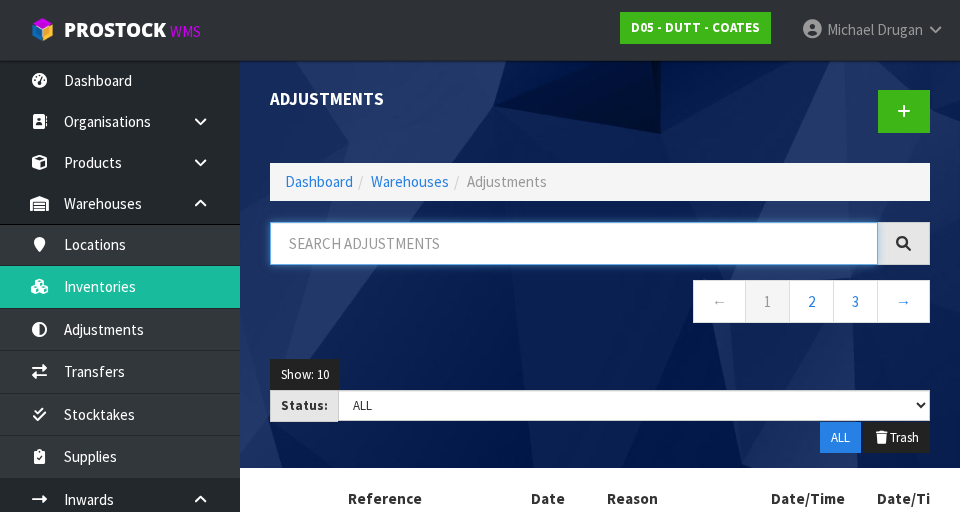 click at bounding box center (574, 243) 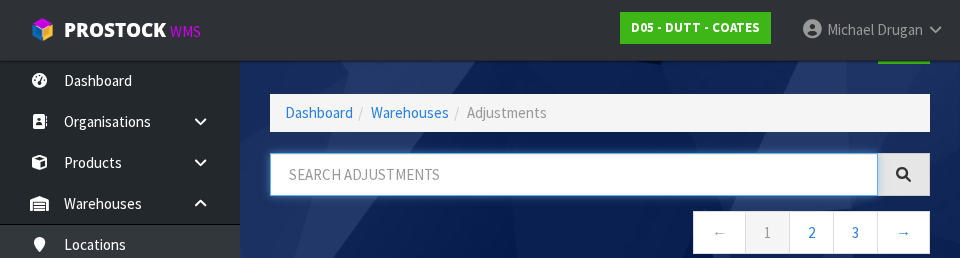 scroll, scrollTop: 114, scrollLeft: 0, axis: vertical 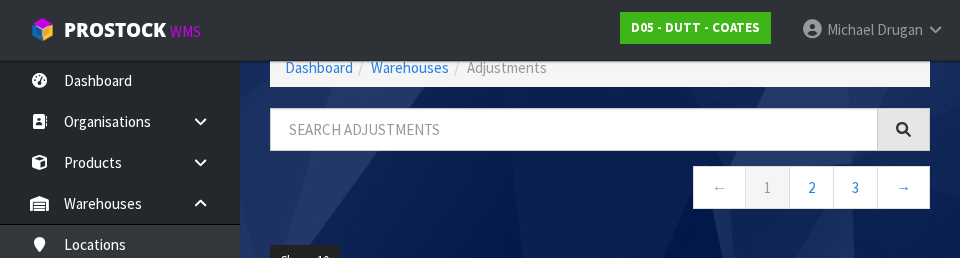 click on "←
1 2 3
→" at bounding box center (600, 190) 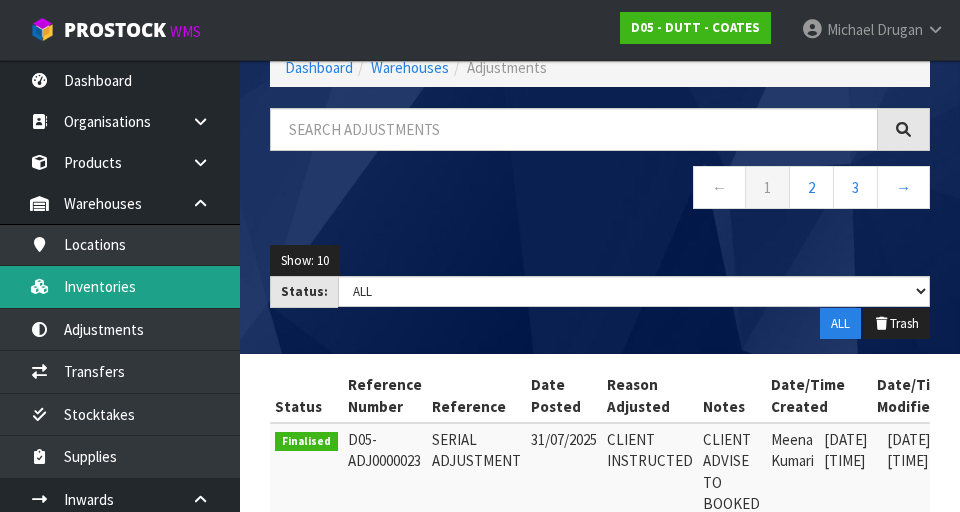 click on "Inventories" at bounding box center [120, 286] 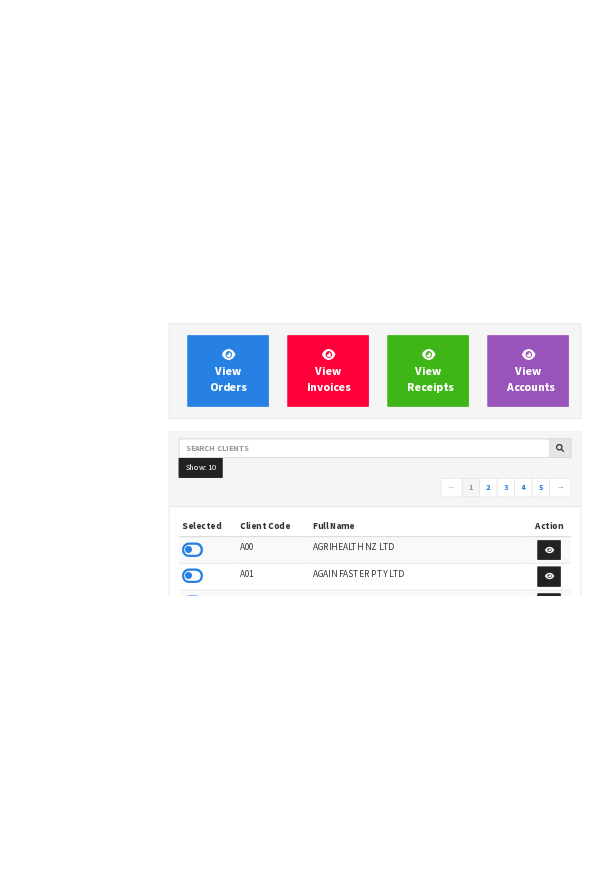 scroll, scrollTop: 0, scrollLeft: 0, axis: both 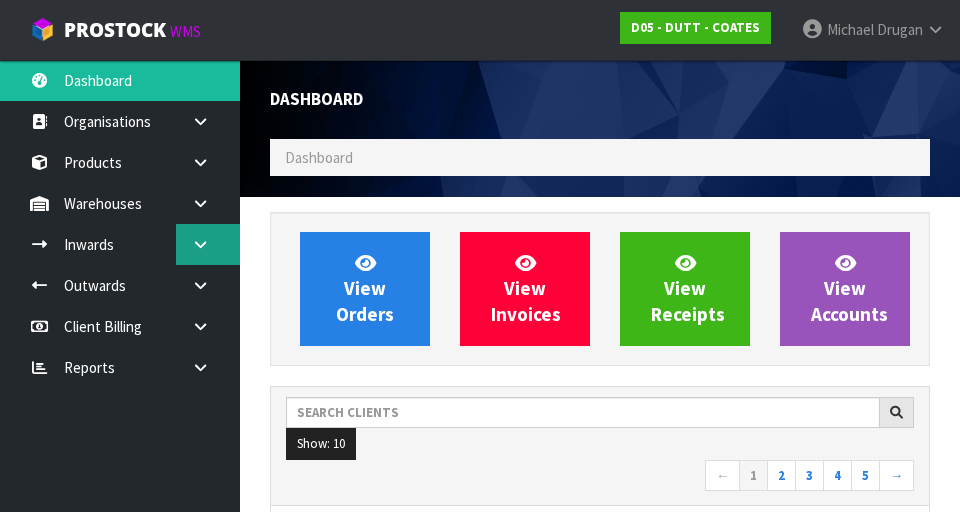 click at bounding box center (208, 244) 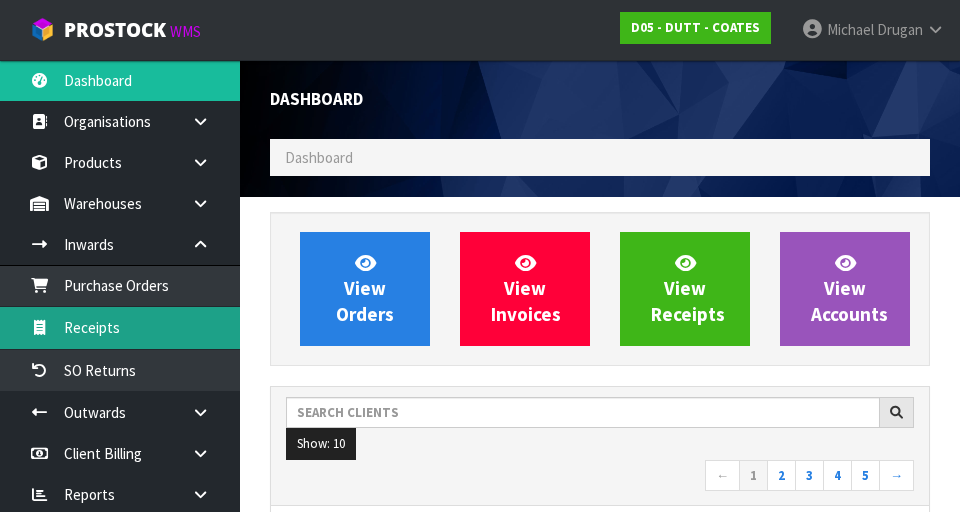 click on "Receipts" at bounding box center [120, 327] 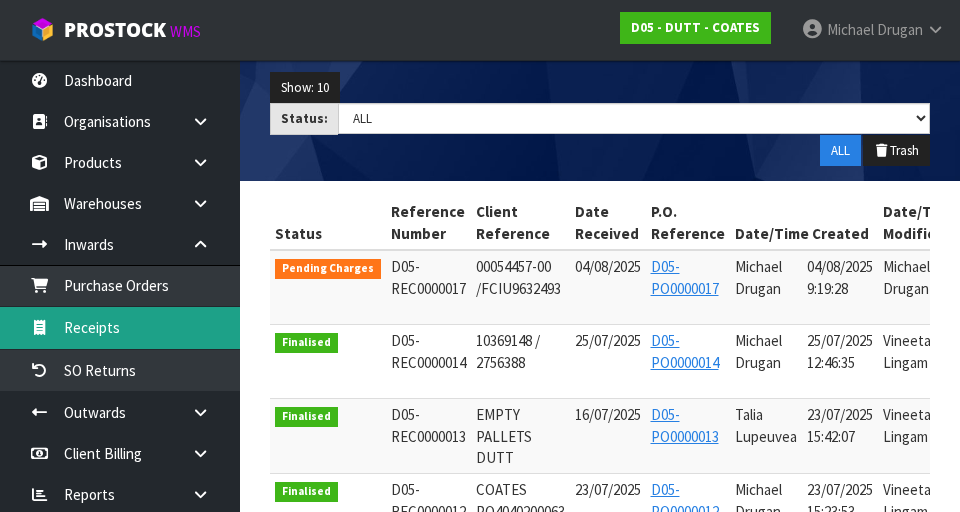 scroll, scrollTop: 262, scrollLeft: 0, axis: vertical 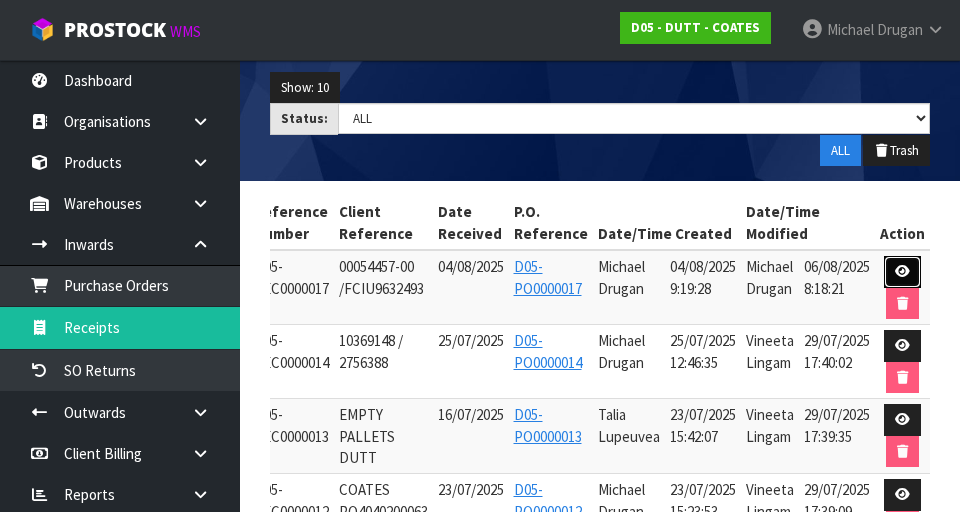 click at bounding box center [902, 272] 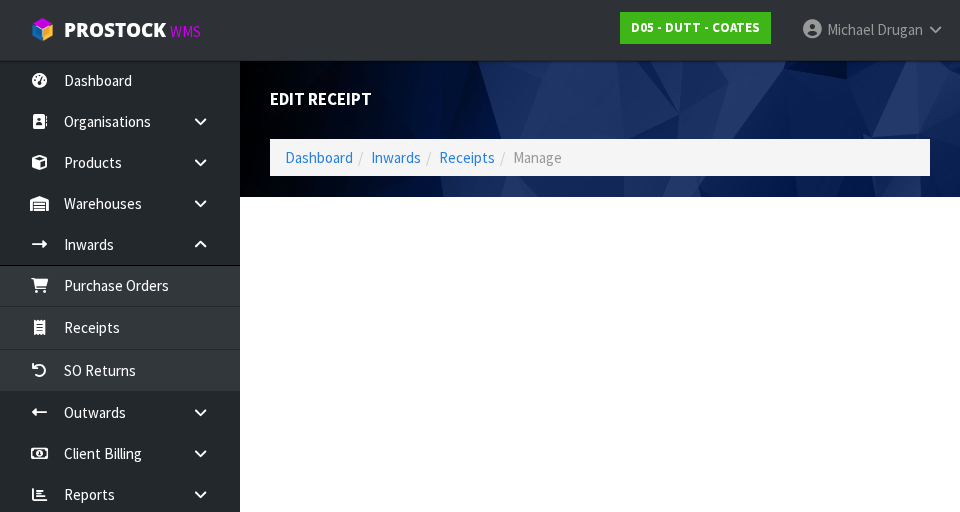 scroll, scrollTop: 0, scrollLeft: 0, axis: both 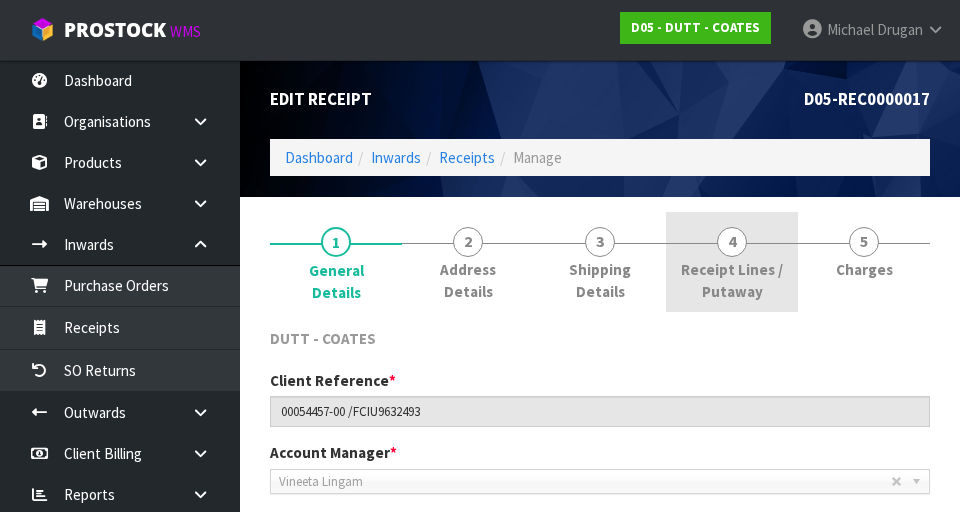 click on "4
Receipt Lines / Putaway" at bounding box center [732, 262] 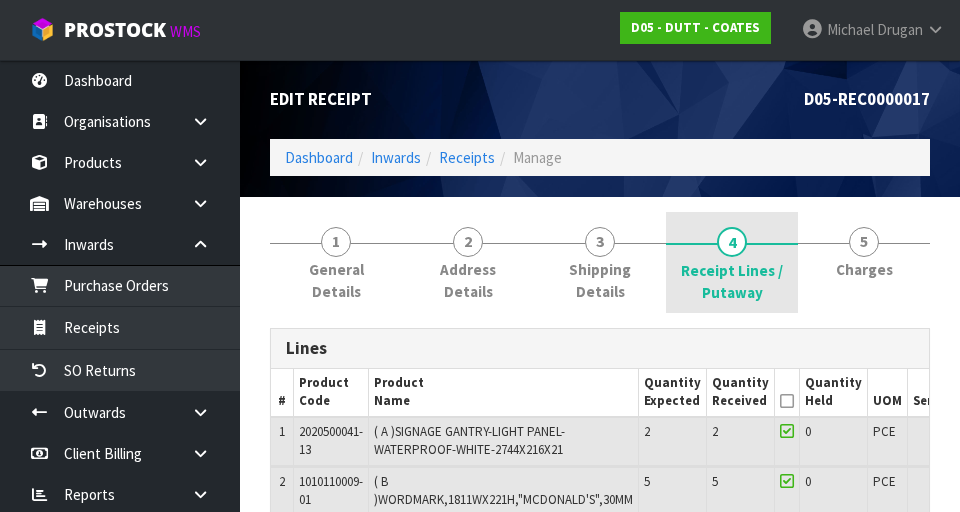 scroll, scrollTop: 331, scrollLeft: 0, axis: vertical 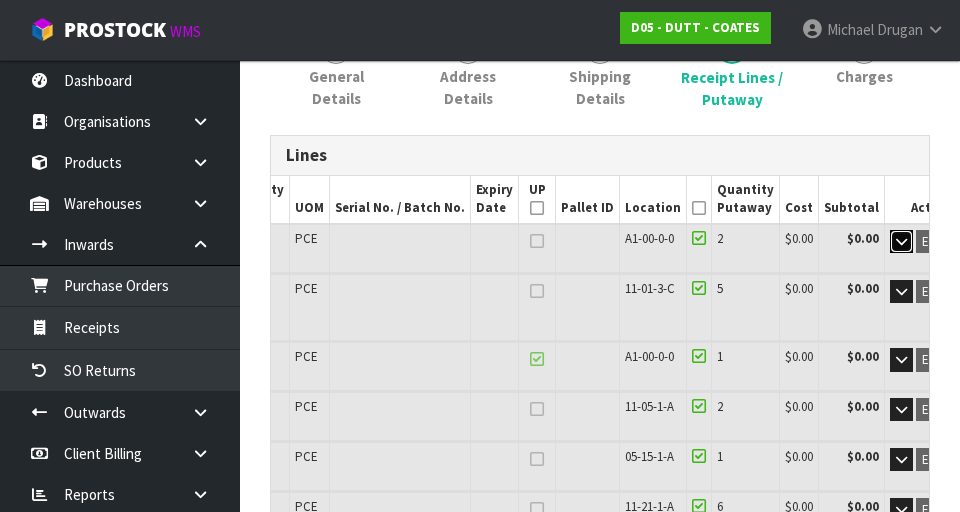 click at bounding box center [901, 242] 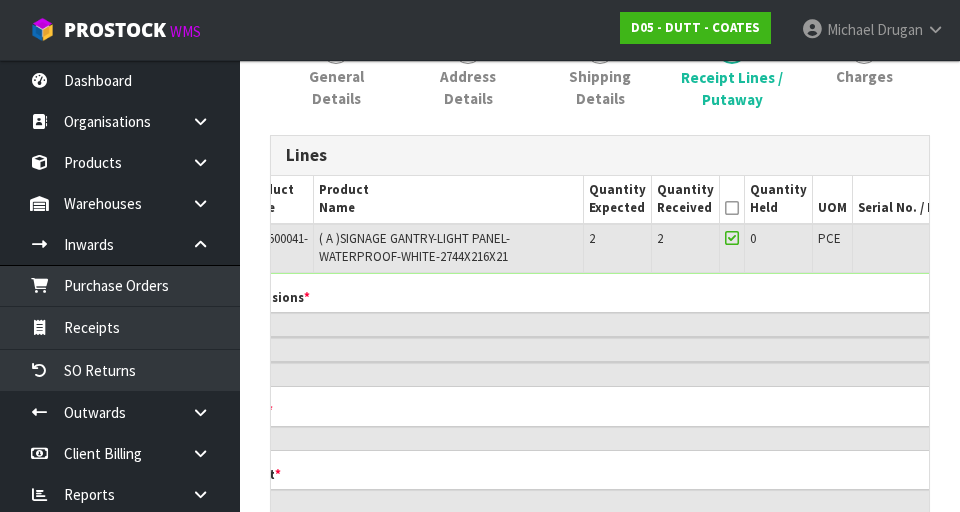 scroll, scrollTop: 0, scrollLeft: 0, axis: both 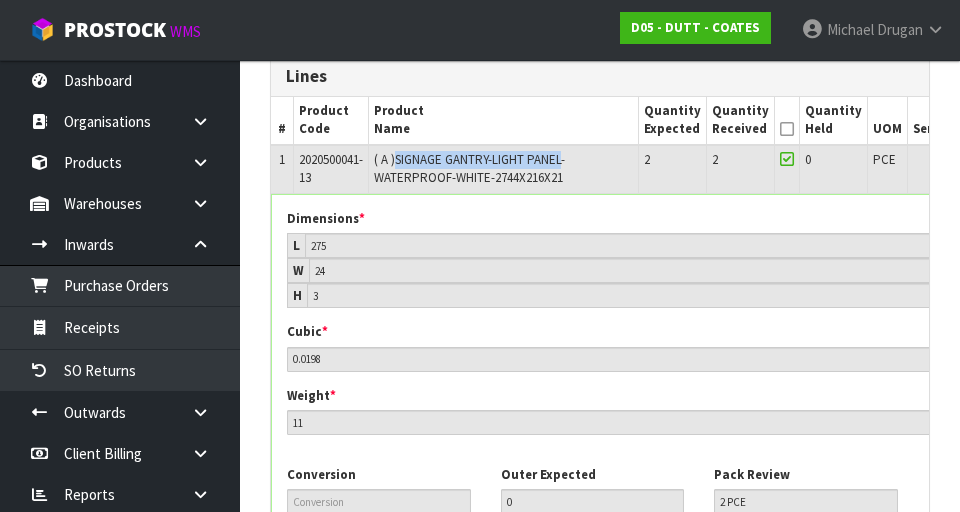 copy on "SIGNAGE GANTRY-LIGHT PANEL" 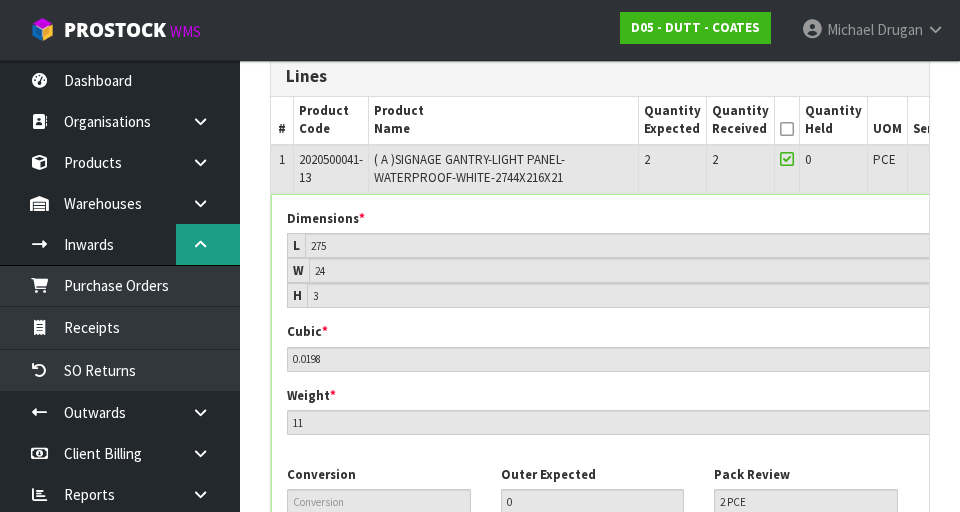 click at bounding box center (208, 244) 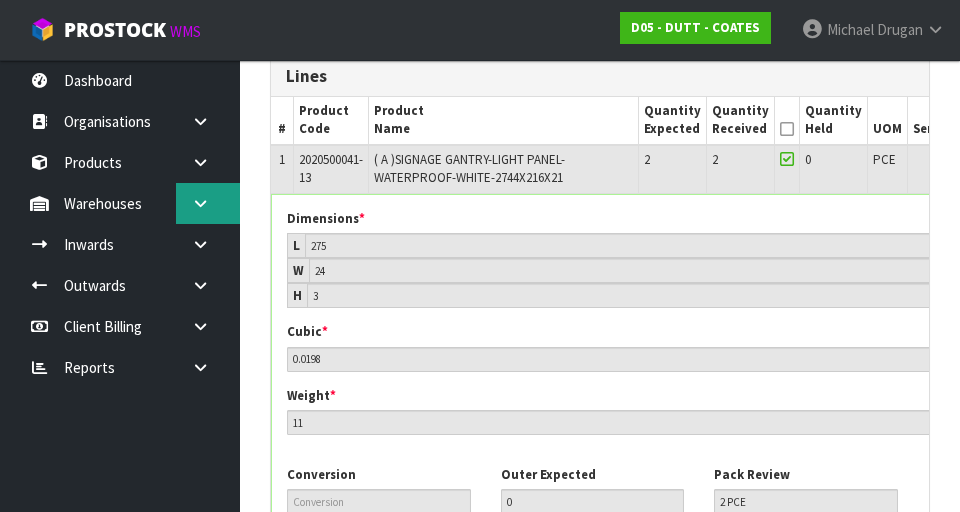 click at bounding box center (208, 203) 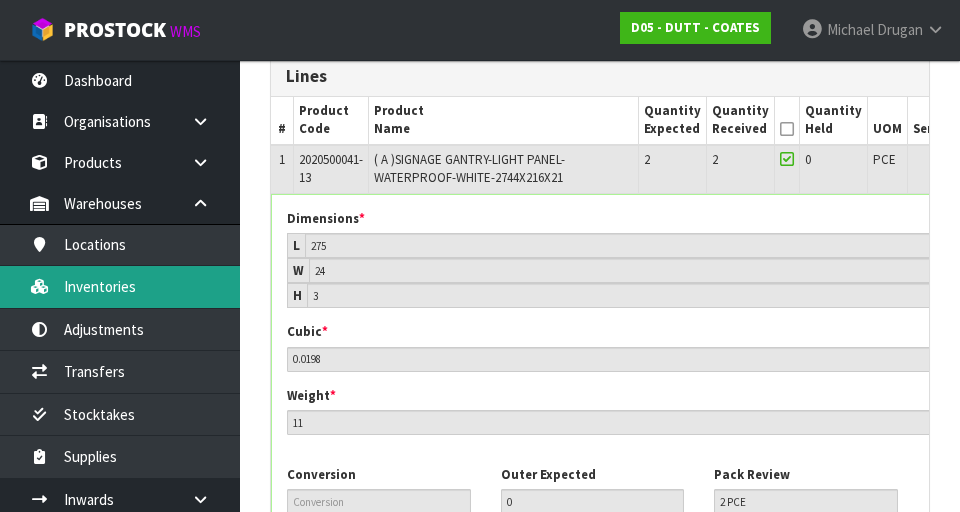 click on "Inventories" at bounding box center [120, 286] 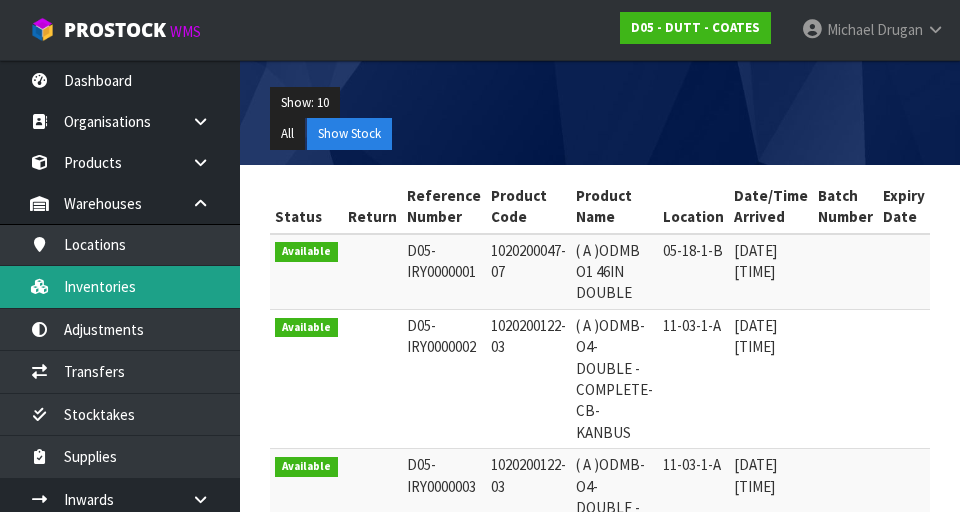 scroll, scrollTop: 0, scrollLeft: 0, axis: both 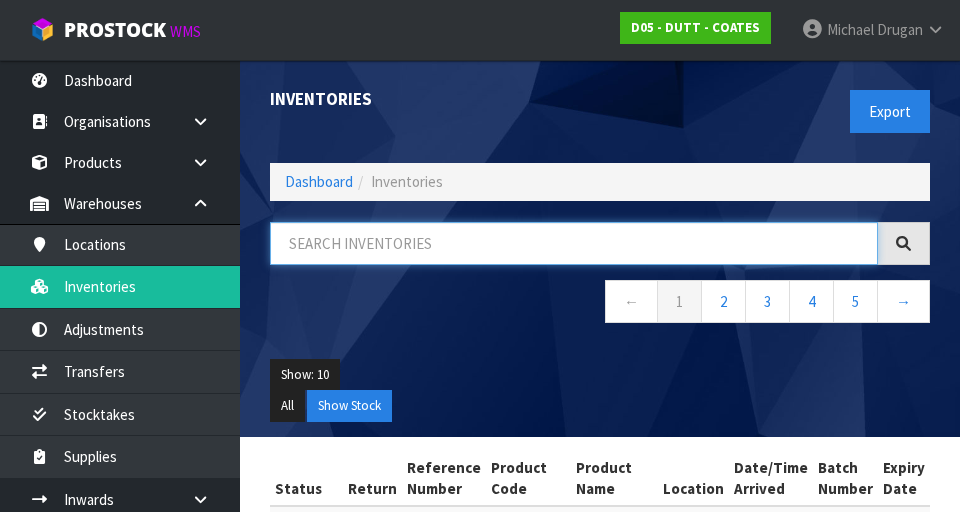 click at bounding box center [574, 243] 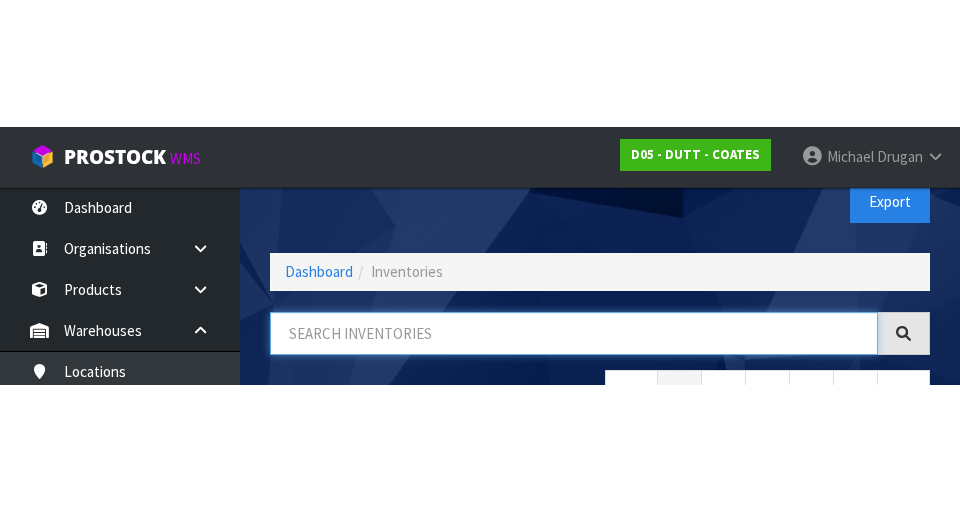 scroll, scrollTop: 114, scrollLeft: 0, axis: vertical 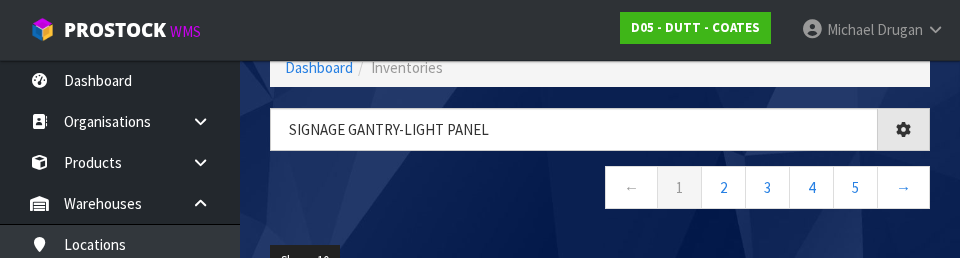 click on "←
1 2 3 4 5
→" at bounding box center [600, 190] 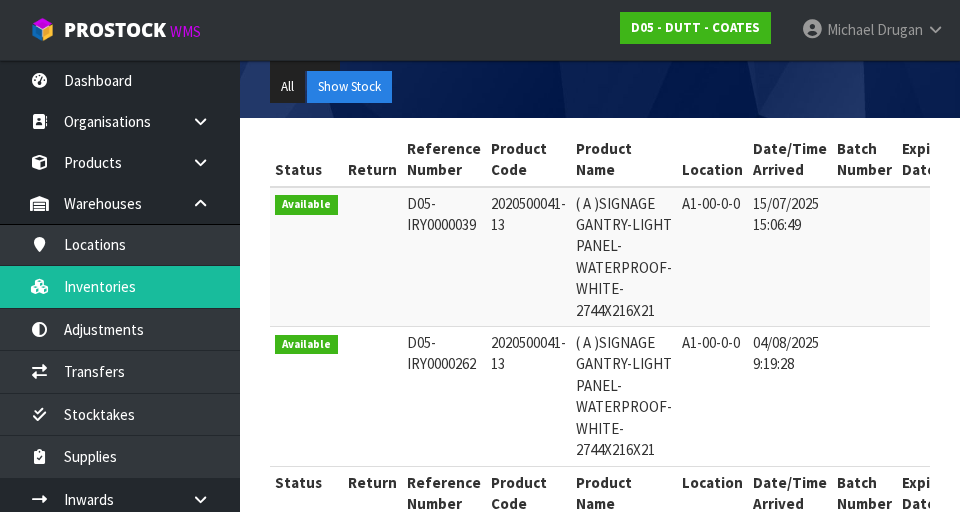 scroll, scrollTop: 363, scrollLeft: 0, axis: vertical 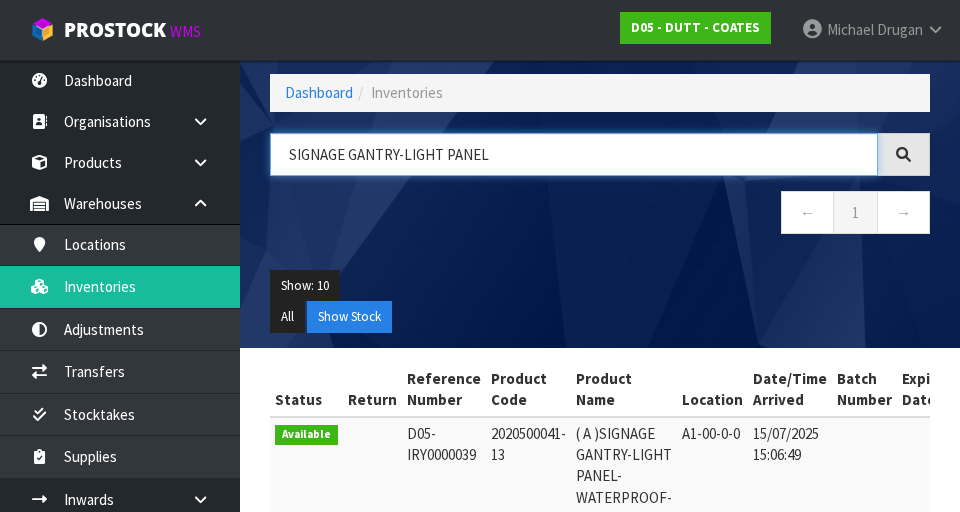 click on "SIGNAGE GANTRY-LIGHT PANEL" at bounding box center (574, 154) 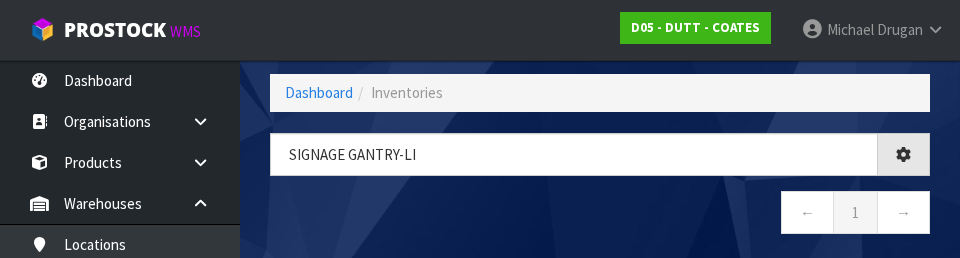 click on "←
1
→" at bounding box center [600, 215] 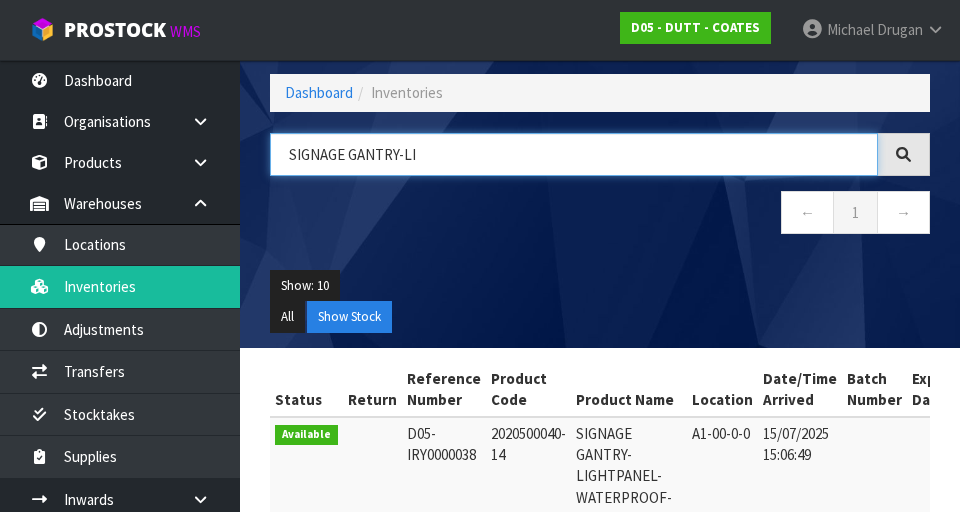 click on "SIGNAGE GANTRY-LI" at bounding box center (574, 154) 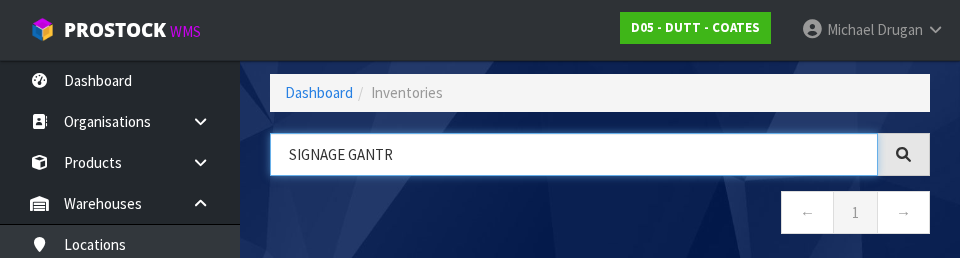 type on "SIGNAGE GANTR" 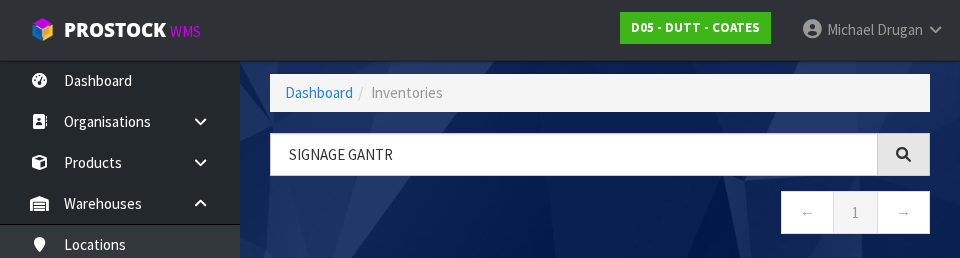 click on "←
1
→" at bounding box center (600, 215) 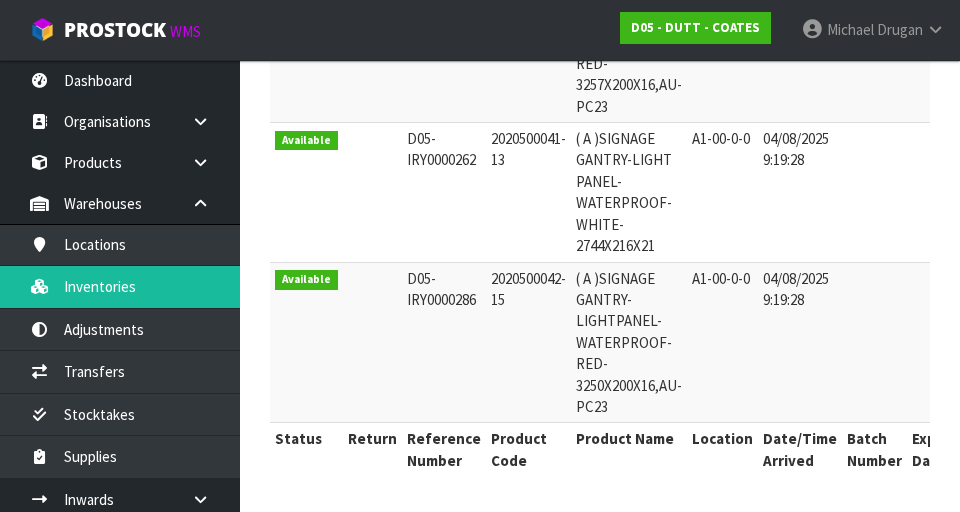 scroll, scrollTop: 845, scrollLeft: 0, axis: vertical 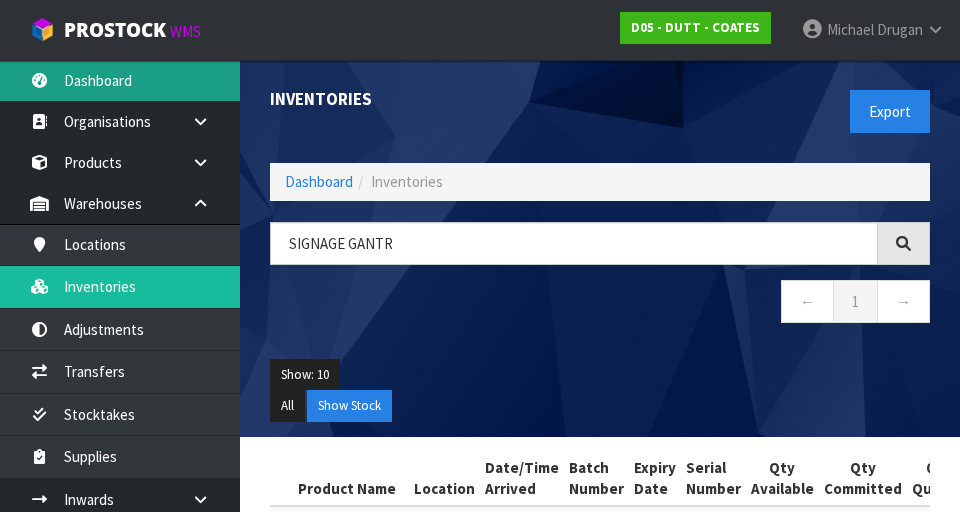 click on "Dashboard" at bounding box center (120, 80) 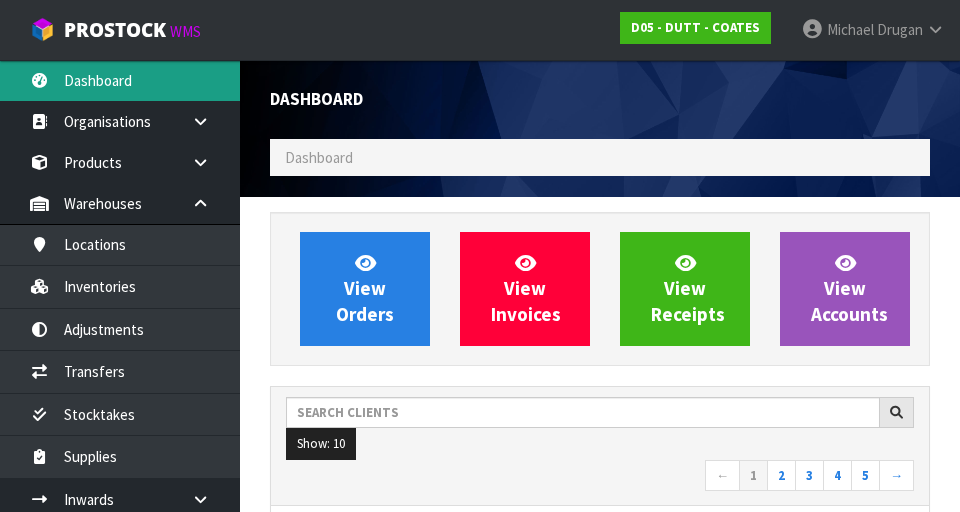 scroll, scrollTop: 998177, scrollLeft: 999310, axis: both 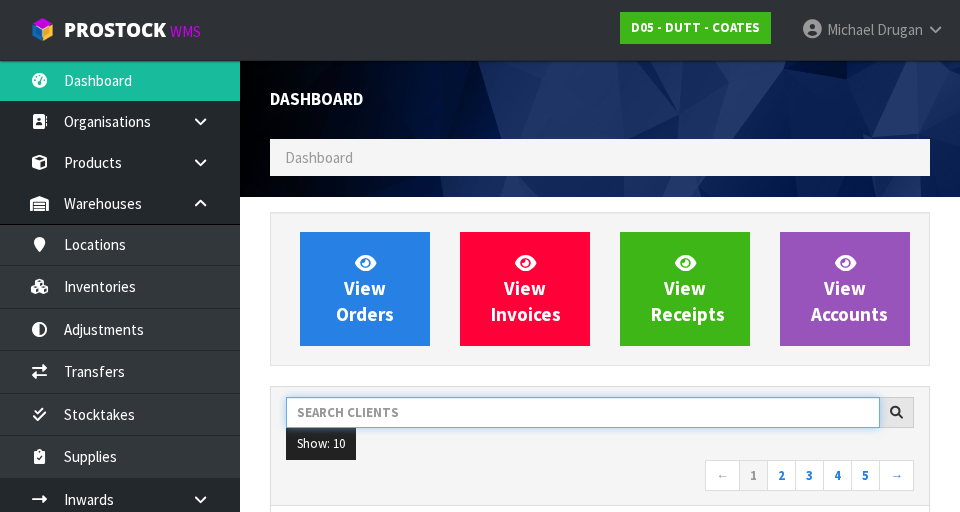 click at bounding box center [583, 412] 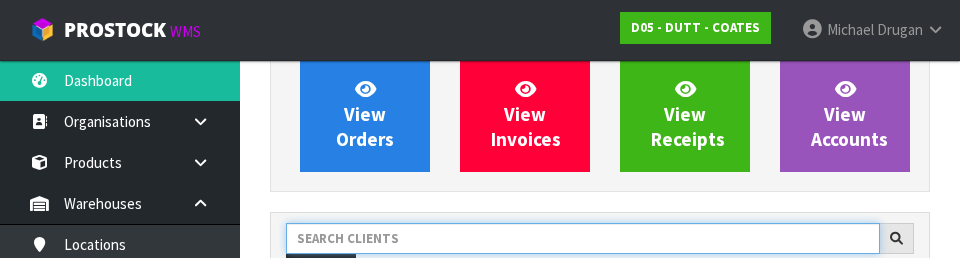 scroll, scrollTop: 274, scrollLeft: 0, axis: vertical 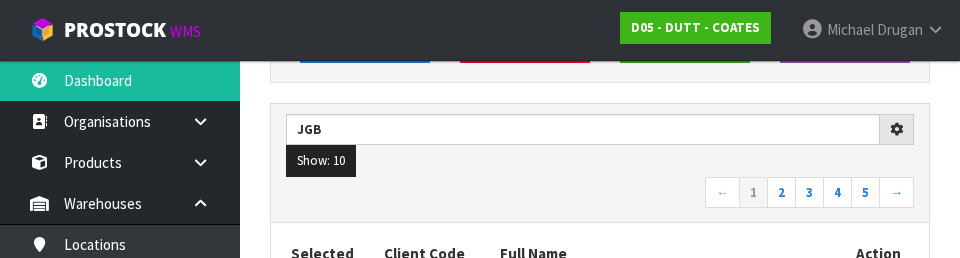 click on "←
1 2 3 4 5
→" at bounding box center [600, 194] 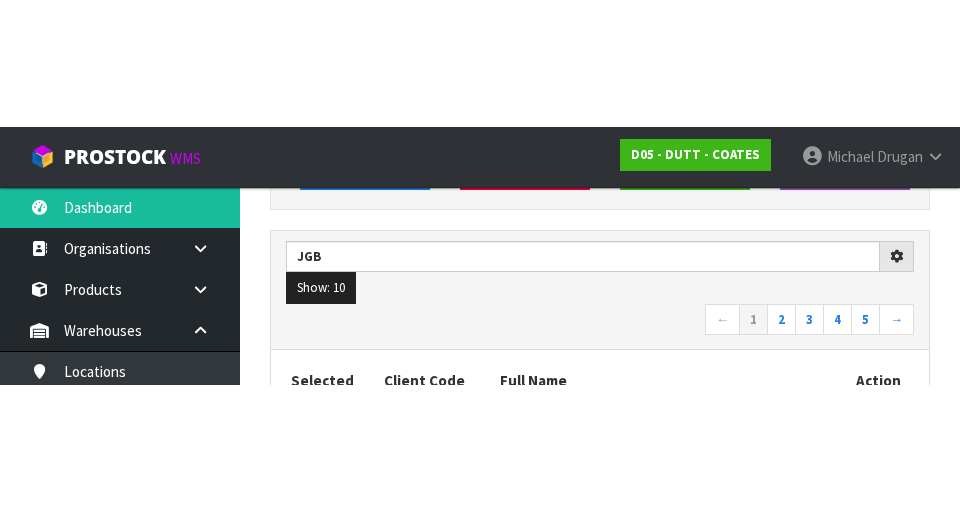 scroll, scrollTop: 283, scrollLeft: 0, axis: vertical 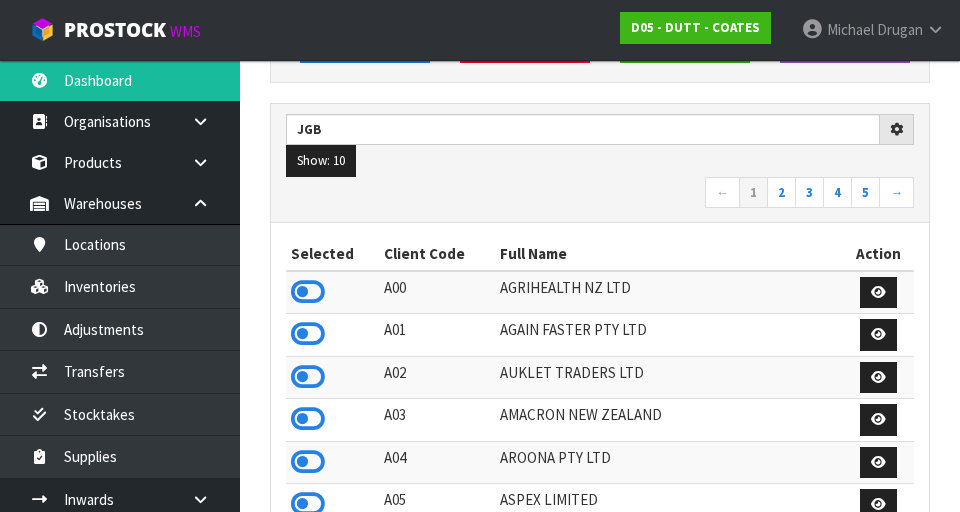 type on "JGB" 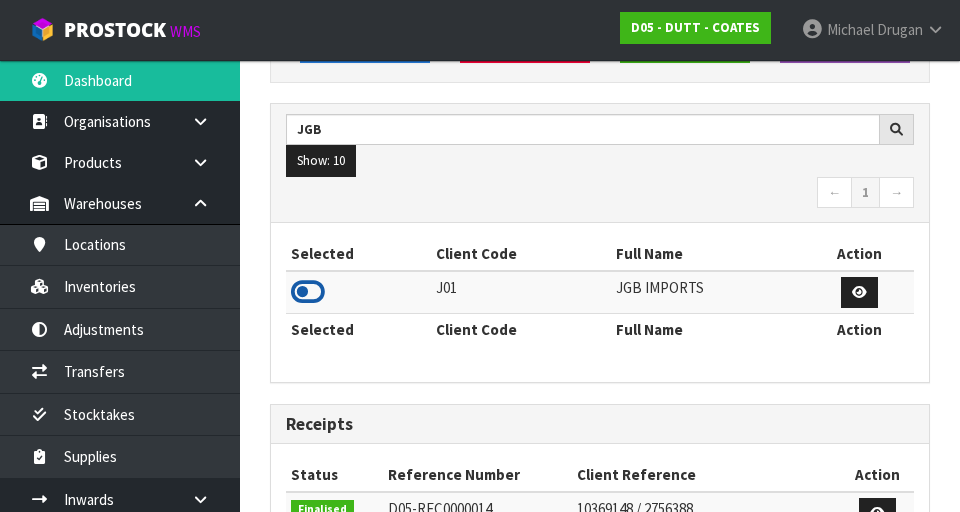 click at bounding box center (308, 292) 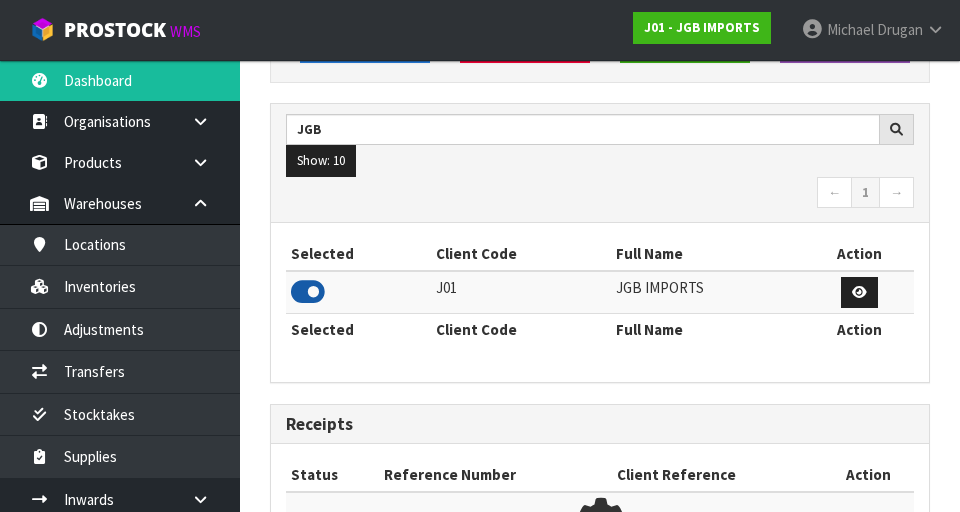 scroll, scrollTop: 1318, scrollLeft: 690, axis: both 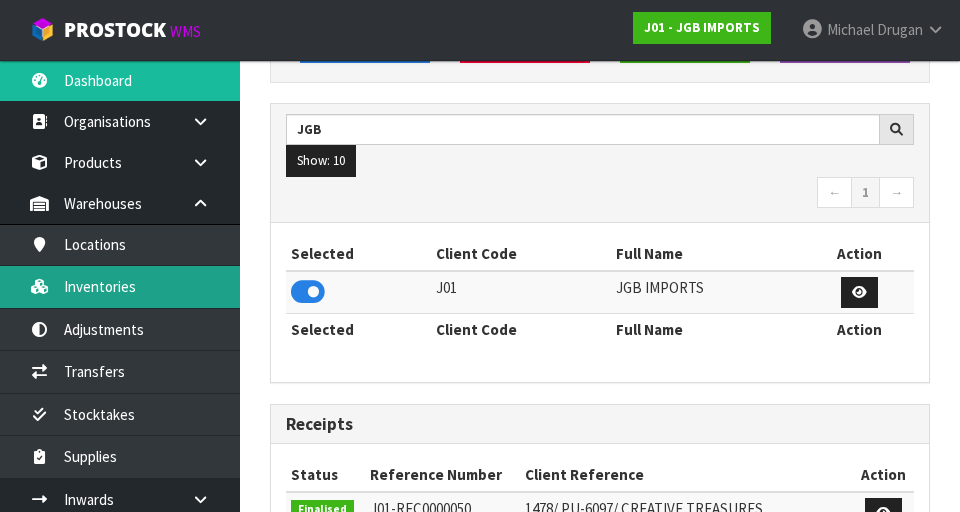 click on "Inventories" at bounding box center (120, 286) 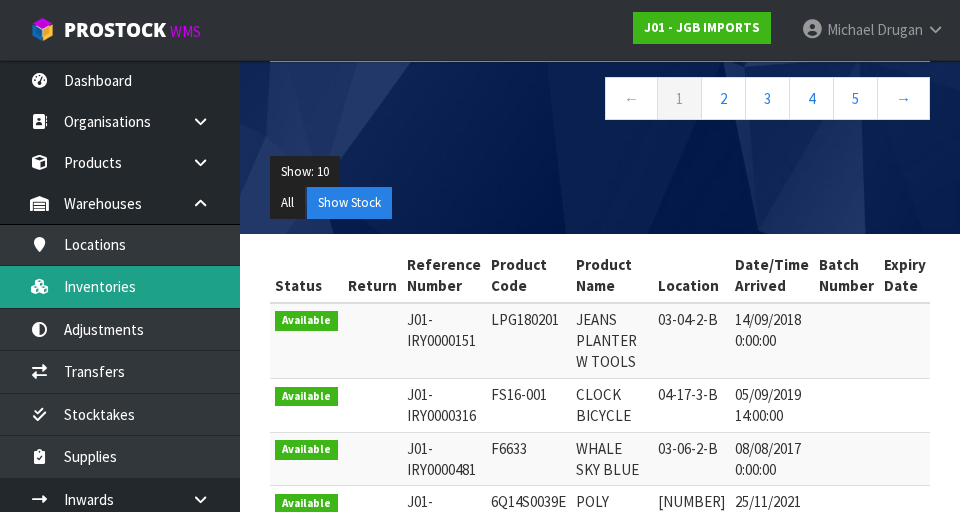 scroll, scrollTop: 0, scrollLeft: 0, axis: both 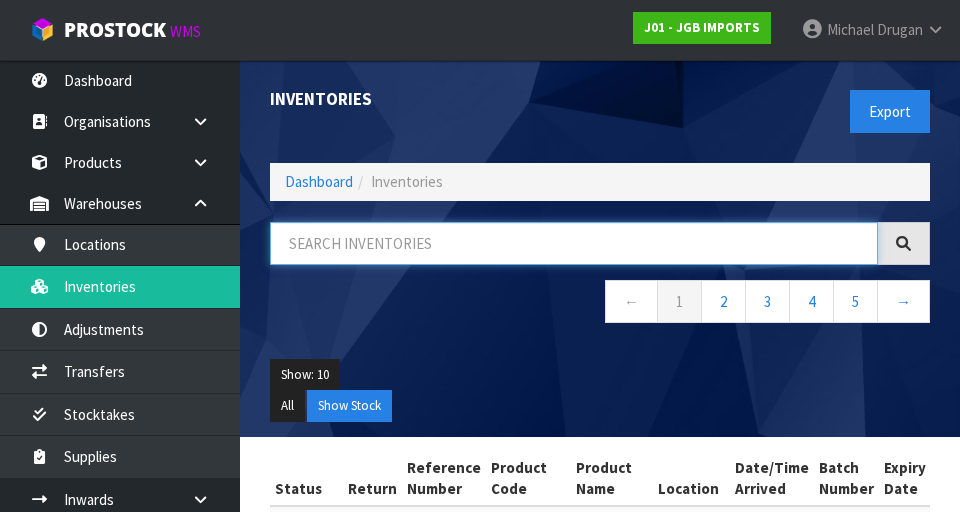 click at bounding box center [574, 243] 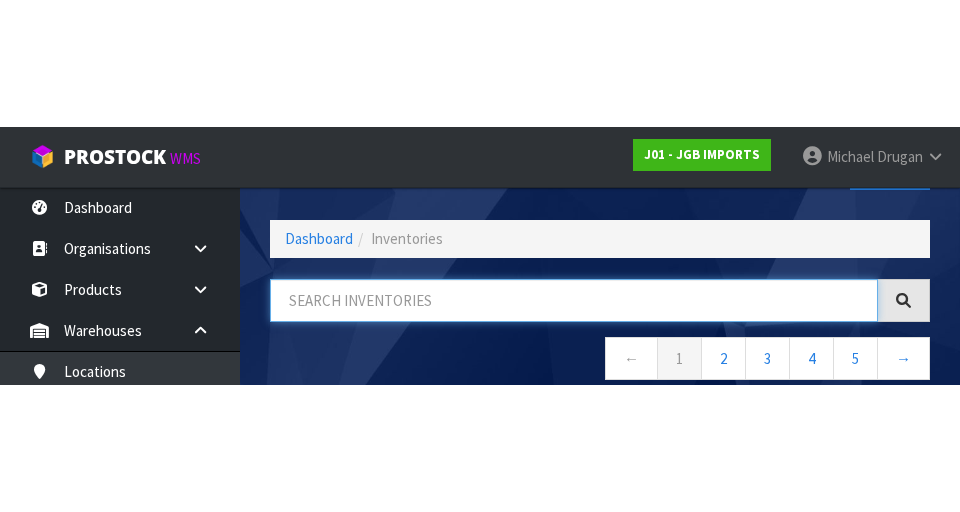 scroll, scrollTop: 114, scrollLeft: 0, axis: vertical 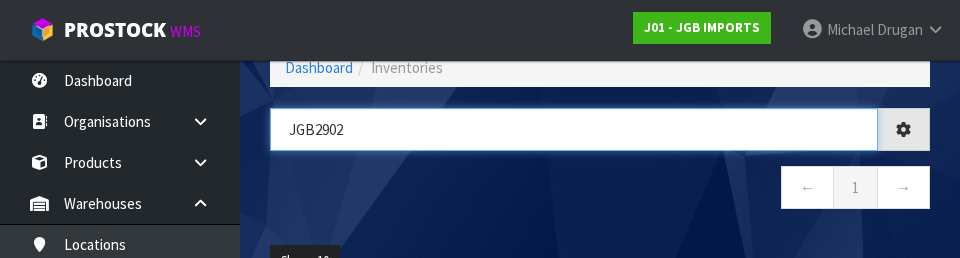type on "JGB2902" 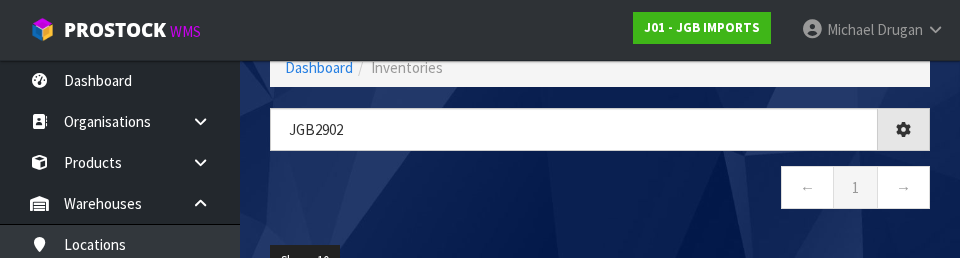click on "←
1
→" at bounding box center (600, 190) 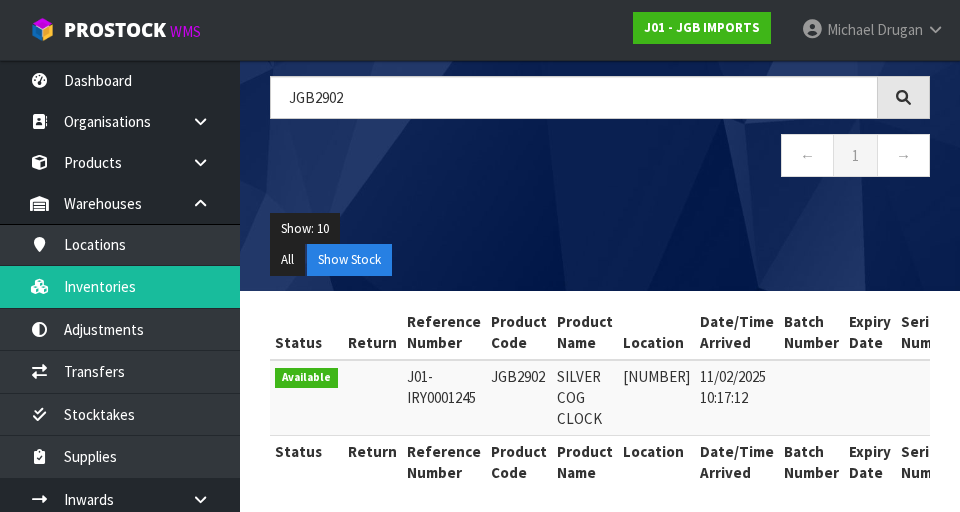 scroll, scrollTop: 144, scrollLeft: 0, axis: vertical 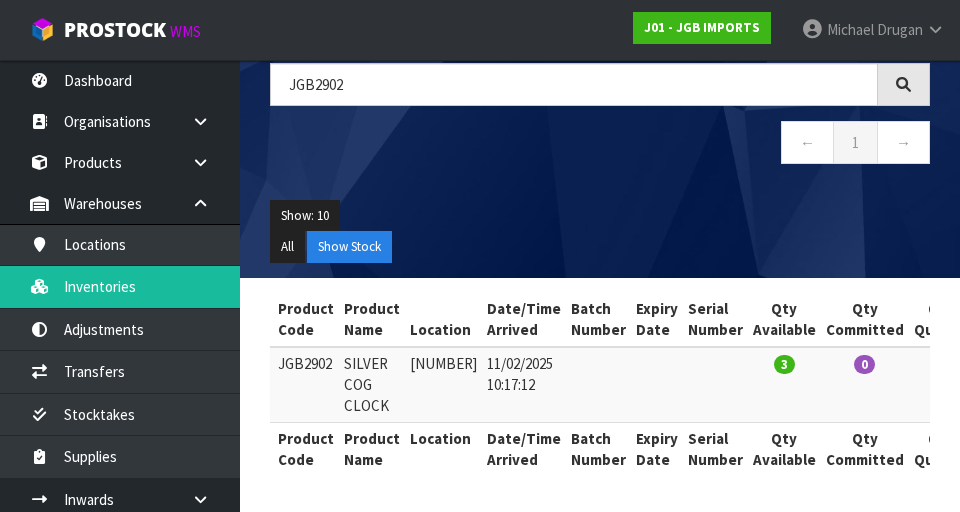 copy on "[NUMBER]" 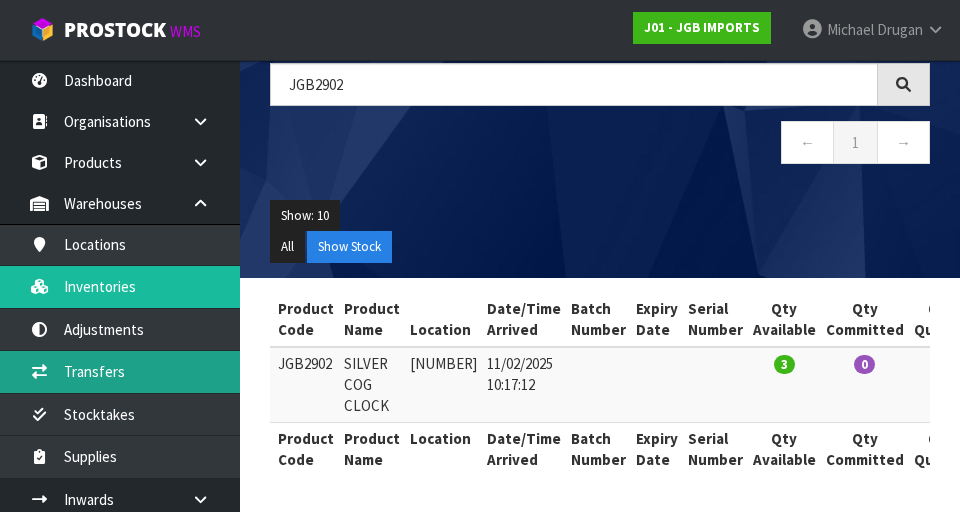 click on "Transfers" at bounding box center [120, 371] 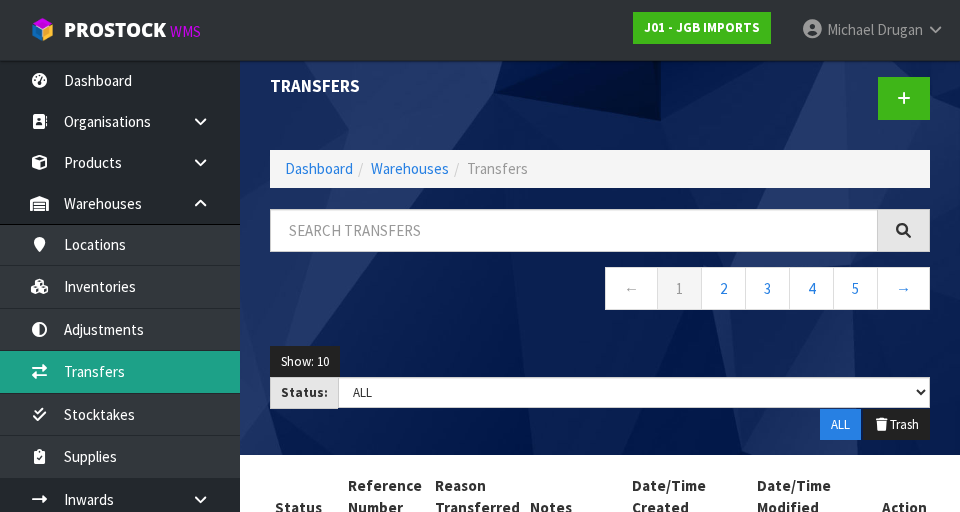 scroll, scrollTop: 0, scrollLeft: 0, axis: both 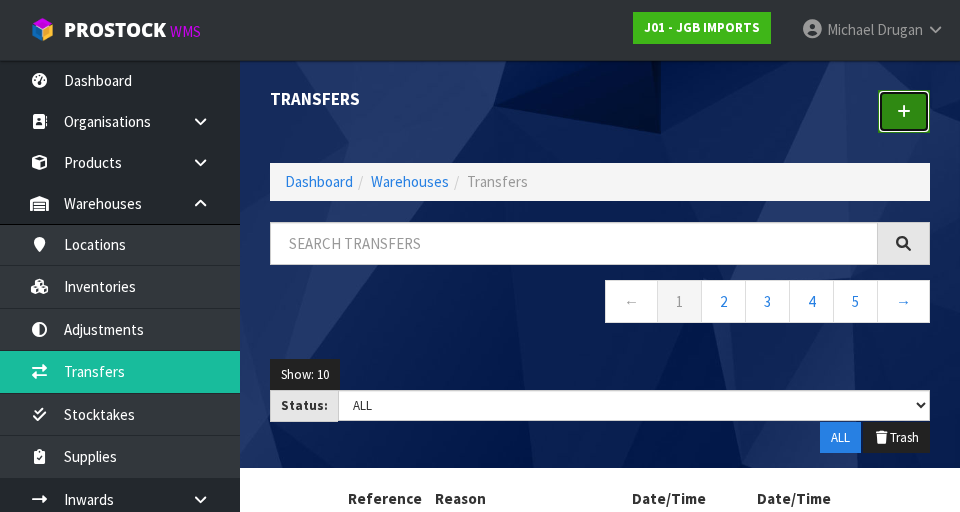 click at bounding box center [904, 111] 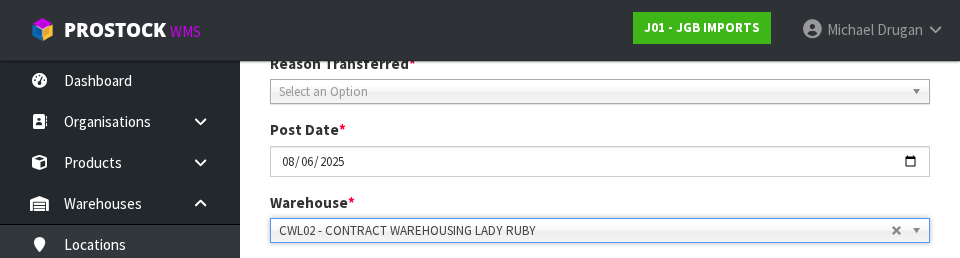 scroll, scrollTop: 285, scrollLeft: 0, axis: vertical 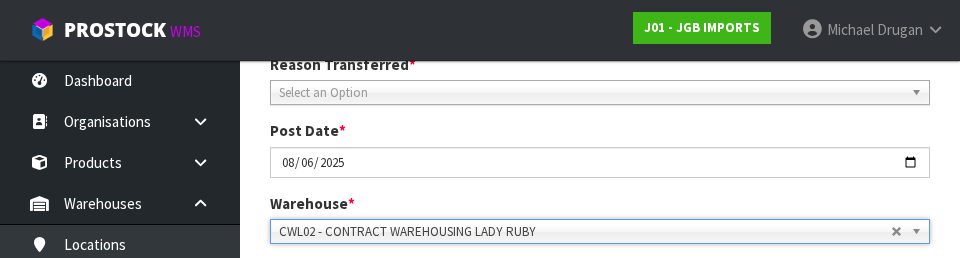 click on "Select an Option" at bounding box center [591, 93] 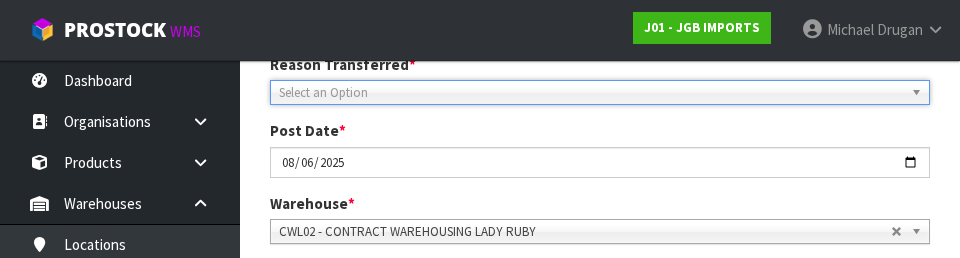 click on "Select an Option" at bounding box center (591, 93) 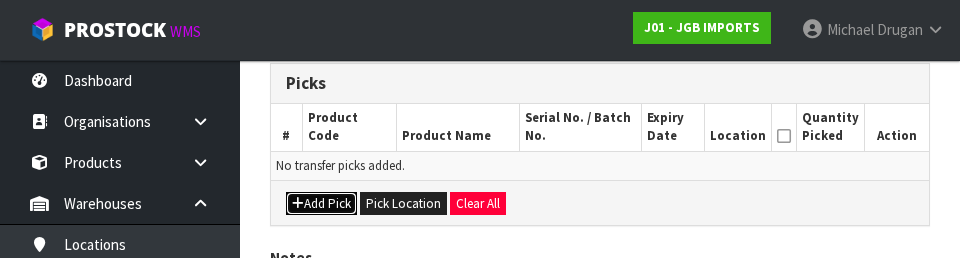 click on "Add Pick" at bounding box center [321, 204] 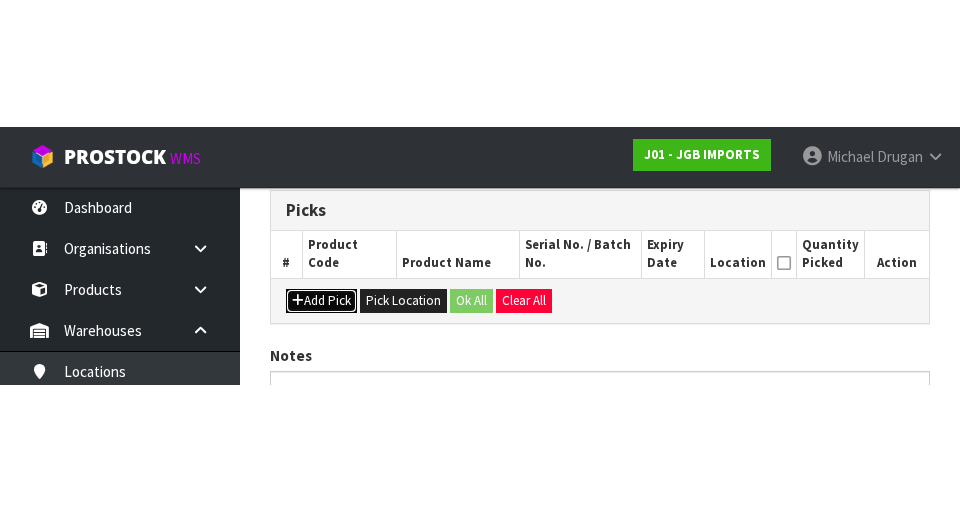 scroll, scrollTop: 456, scrollLeft: 0, axis: vertical 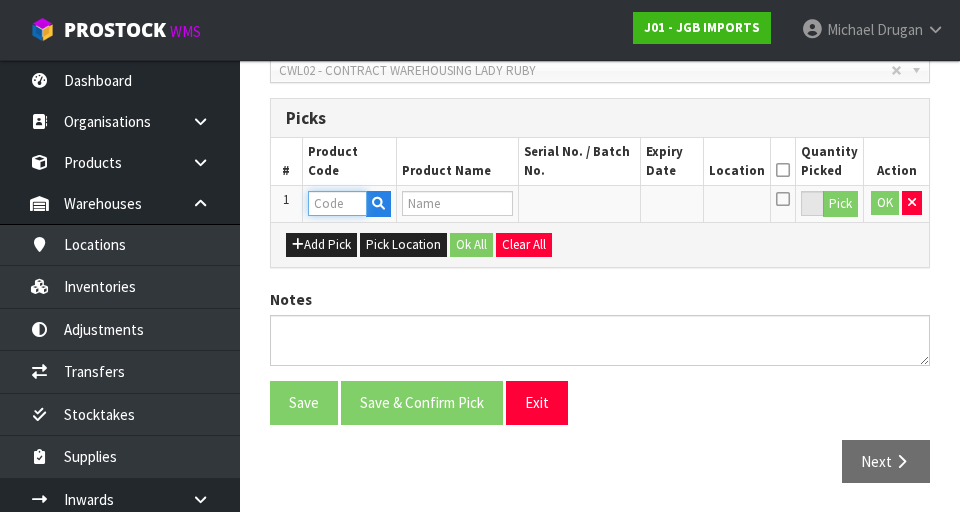 click at bounding box center (337, 203) 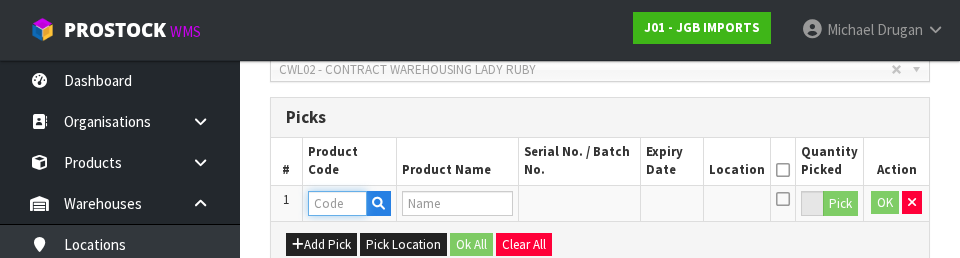 scroll, scrollTop: 431, scrollLeft: 0, axis: vertical 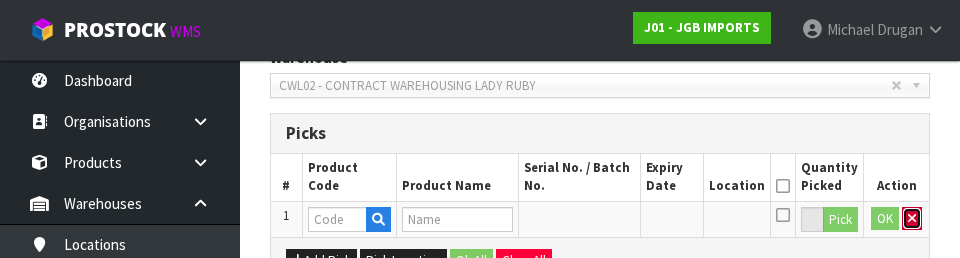 click at bounding box center (912, 218) 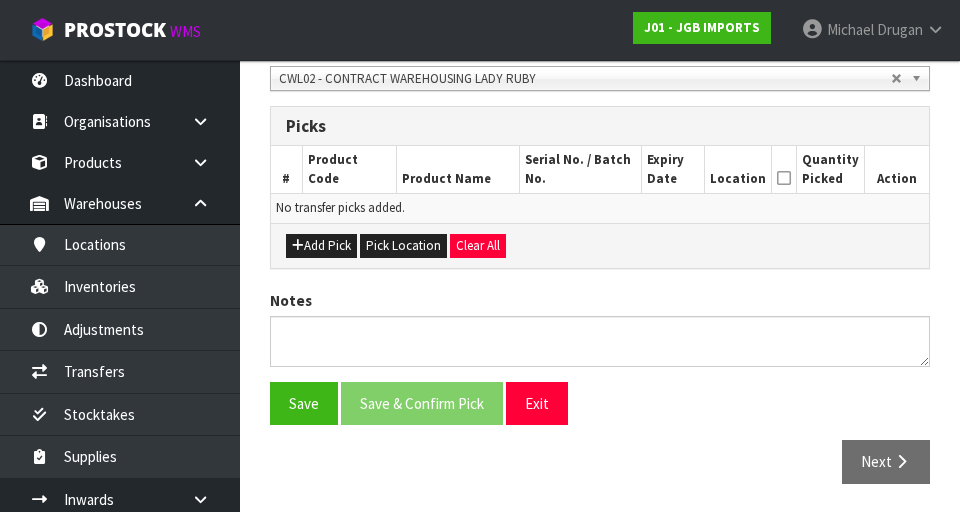 scroll, scrollTop: 447, scrollLeft: 0, axis: vertical 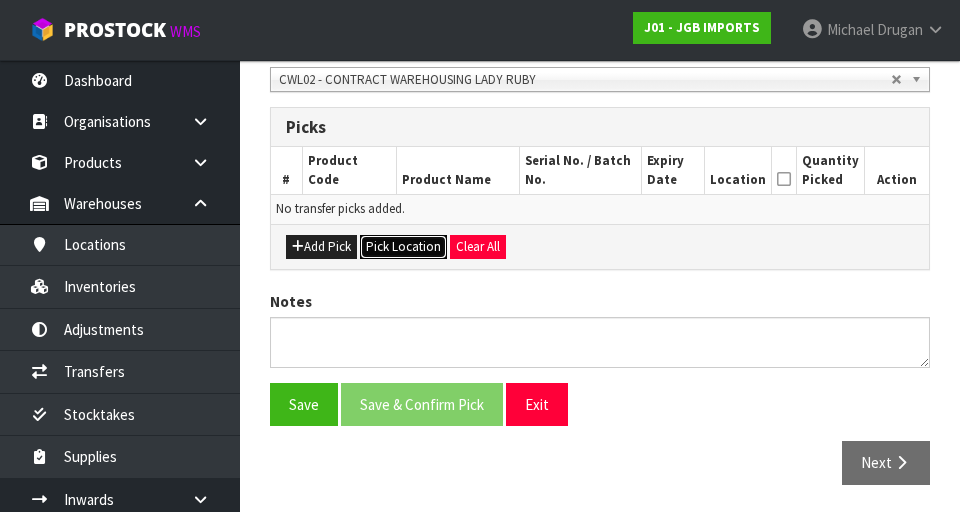 click on "Pick Location" at bounding box center (403, 247) 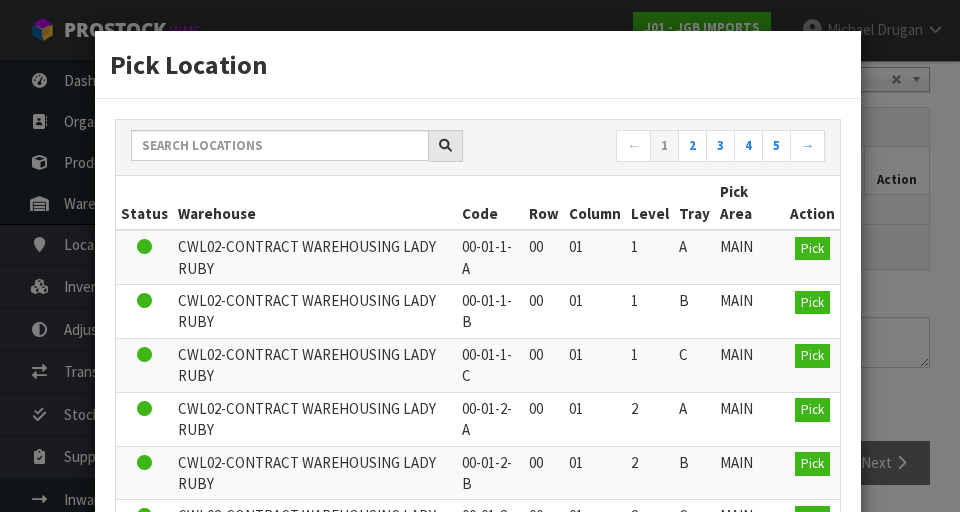 click on "Warehouse" at bounding box center (315, 203) 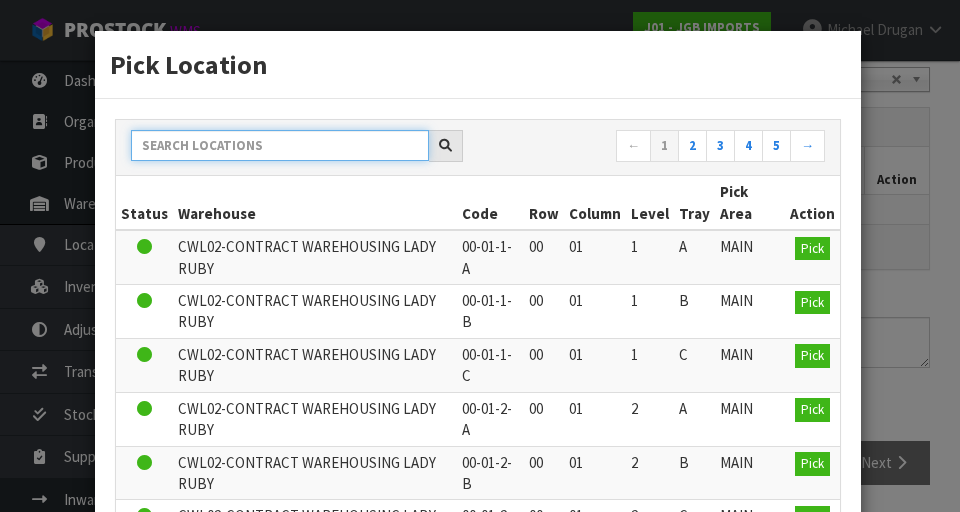 click at bounding box center (280, 145) 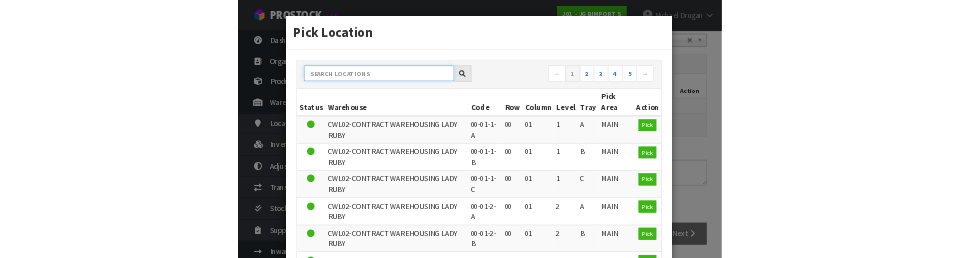 scroll, scrollTop: 438, scrollLeft: 0, axis: vertical 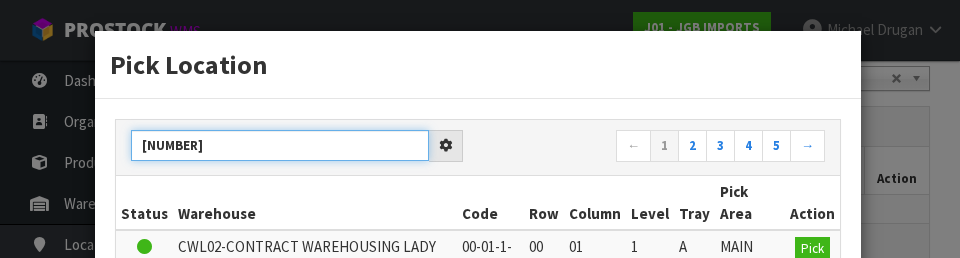 type on "[NUMBER]" 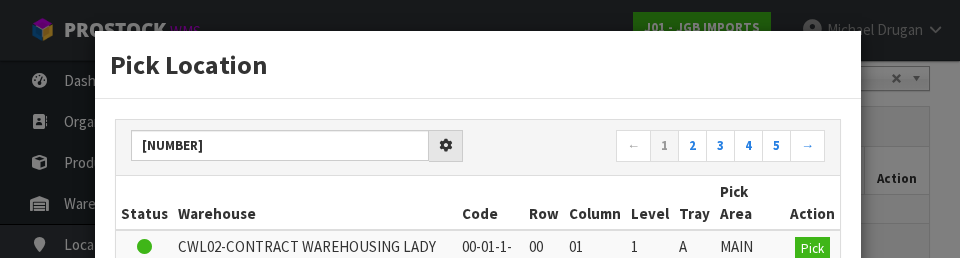 click on "Pick Location" at bounding box center (478, 64) 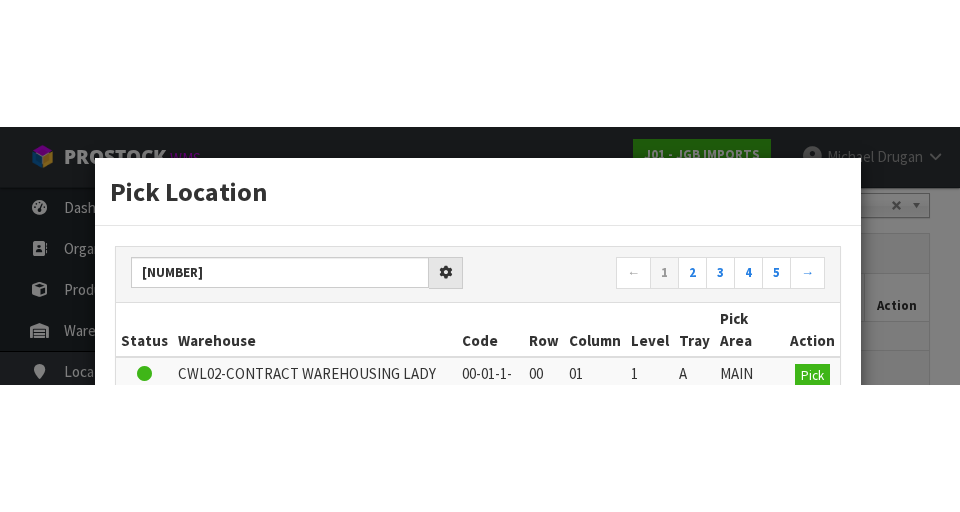 scroll, scrollTop: 447, scrollLeft: 0, axis: vertical 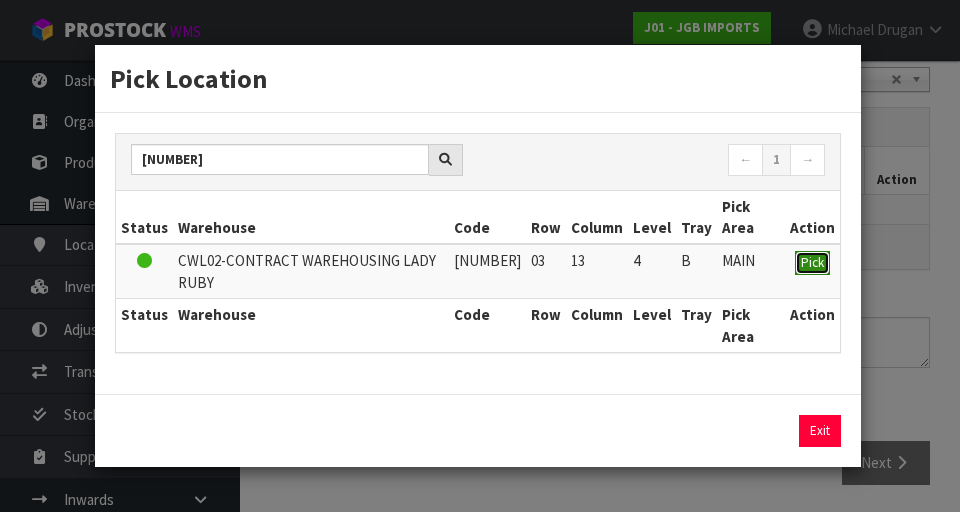 click on "Pick" at bounding box center [812, 262] 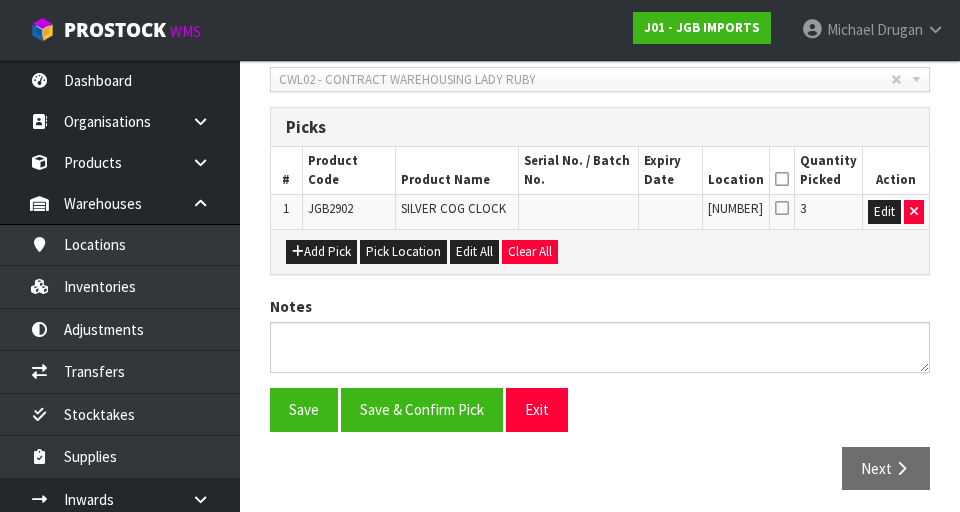 click at bounding box center [782, 179] 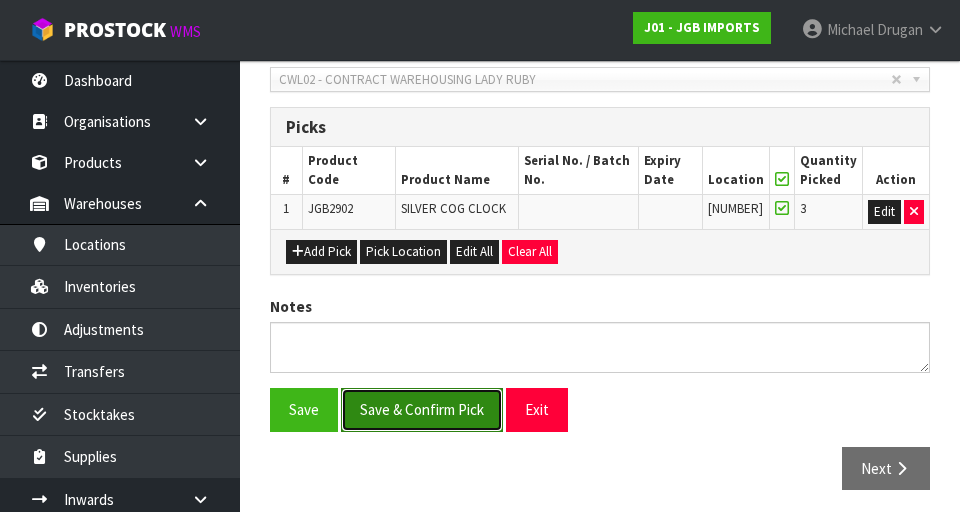 click on "Save & Confirm Pick" at bounding box center [422, 409] 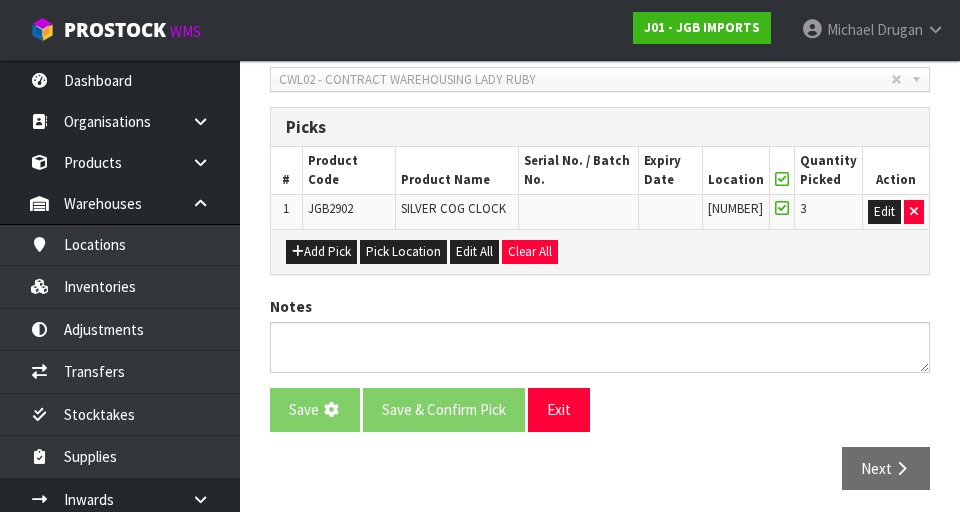 scroll, scrollTop: 0, scrollLeft: 0, axis: both 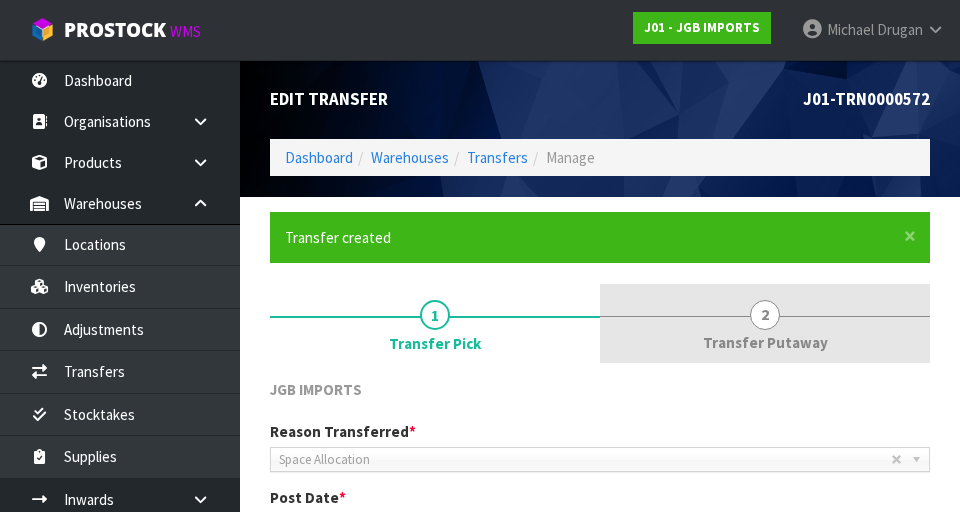 click on "2
Transfer Putaway" at bounding box center [765, 323] 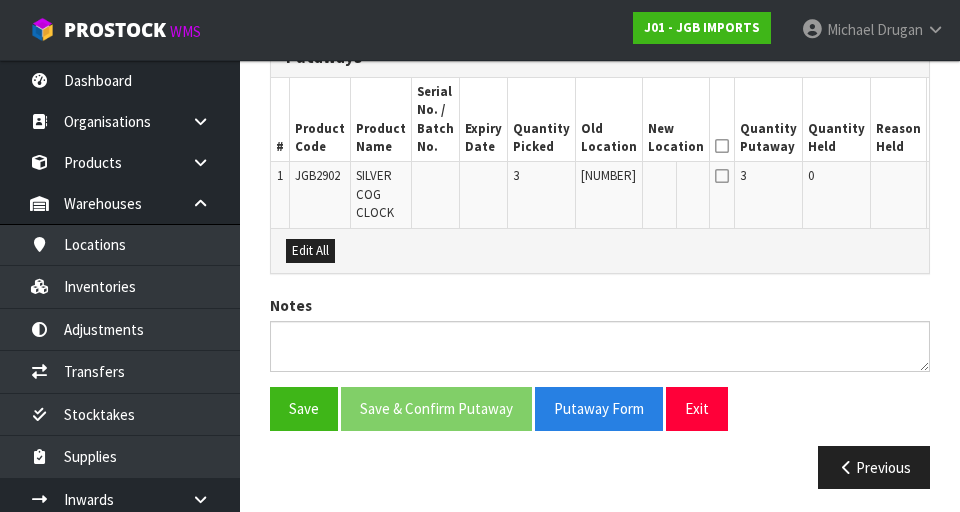 scroll, scrollTop: 595, scrollLeft: 0, axis: vertical 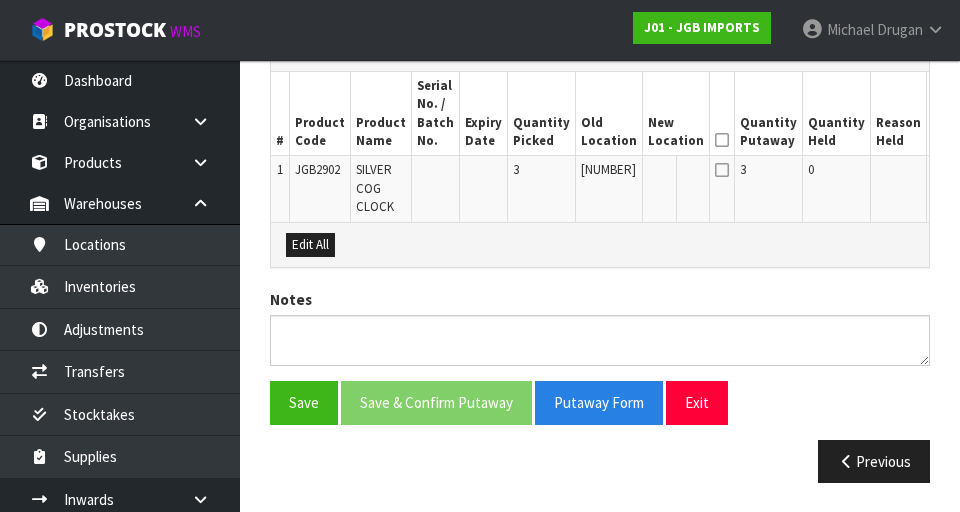 click on "Edit" at bounding box center [948, 173] 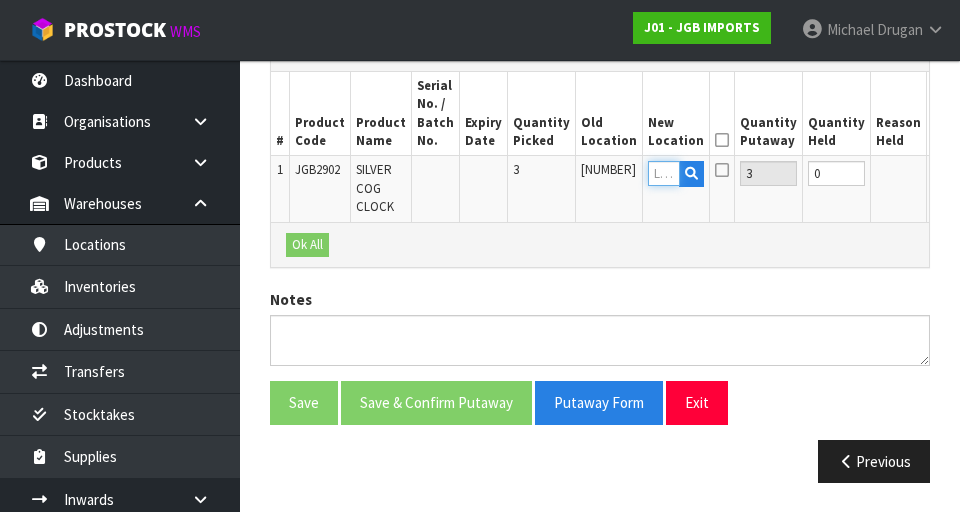 click at bounding box center [664, 173] 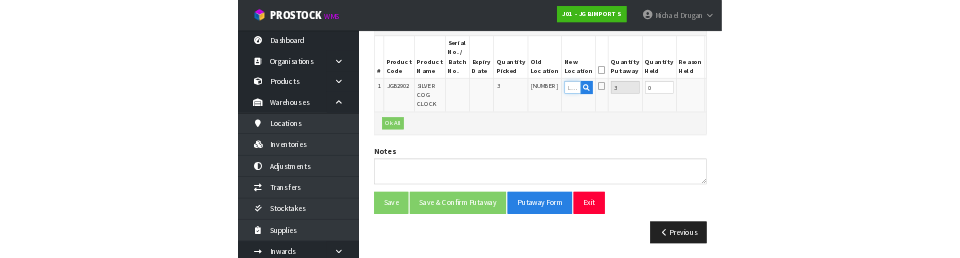scroll, scrollTop: 586, scrollLeft: 0, axis: vertical 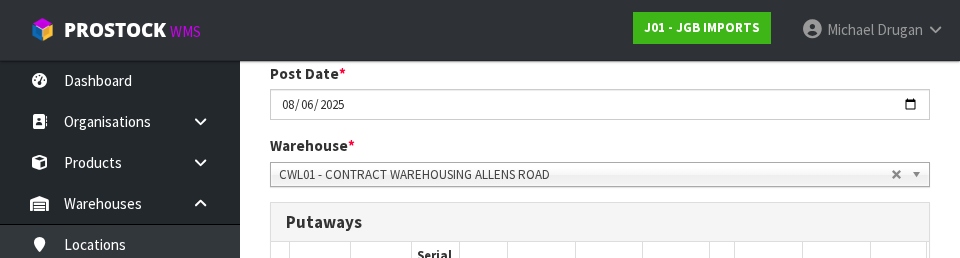 type on "03-17-4-B" 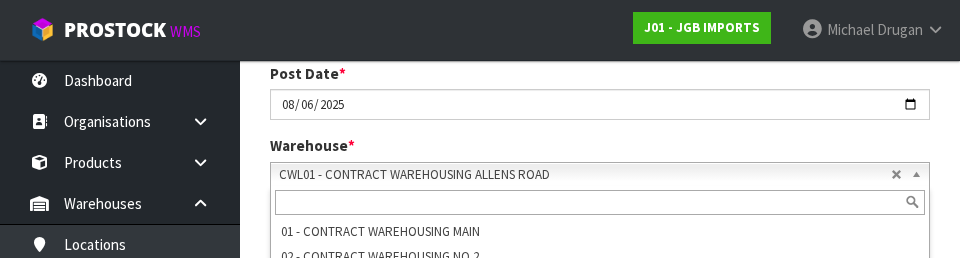 scroll, scrollTop: 0, scrollLeft: 0, axis: both 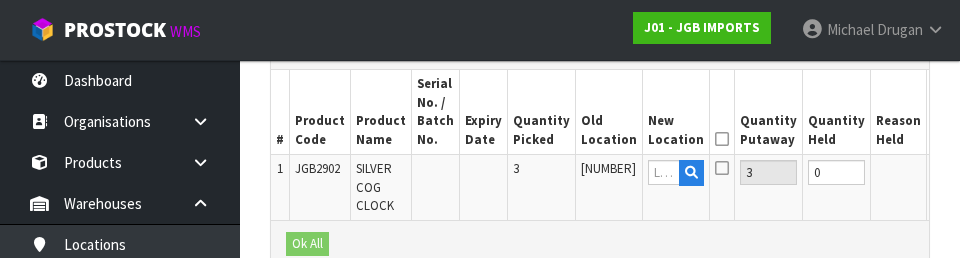 click at bounding box center (899, 188) 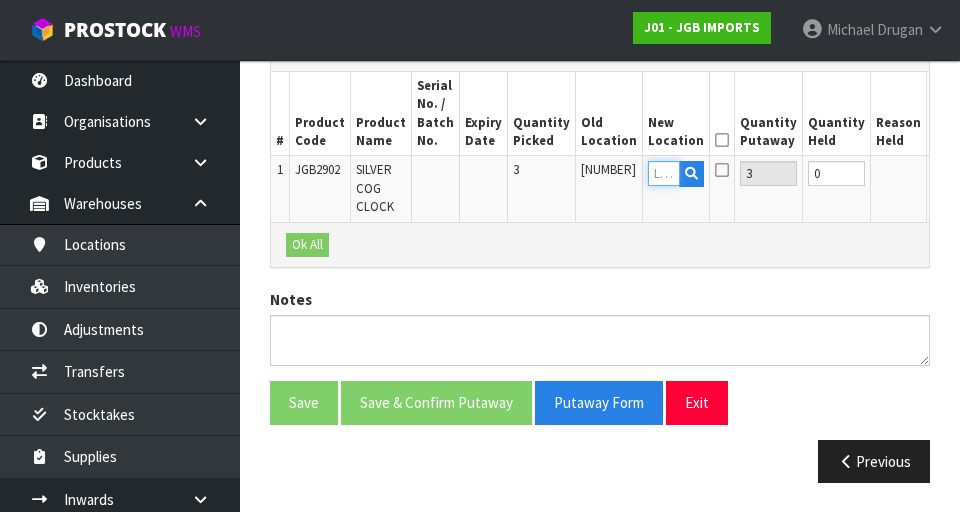 click at bounding box center (664, 173) 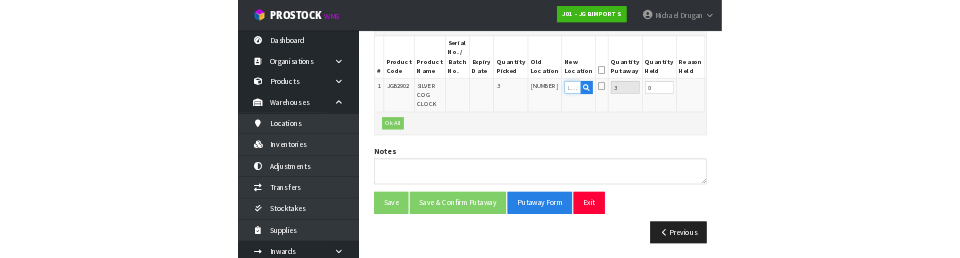 scroll, scrollTop: 586, scrollLeft: 0, axis: vertical 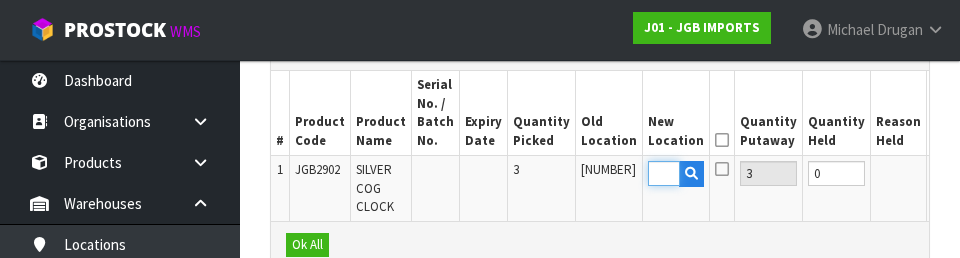 type on "03-17-4-B" 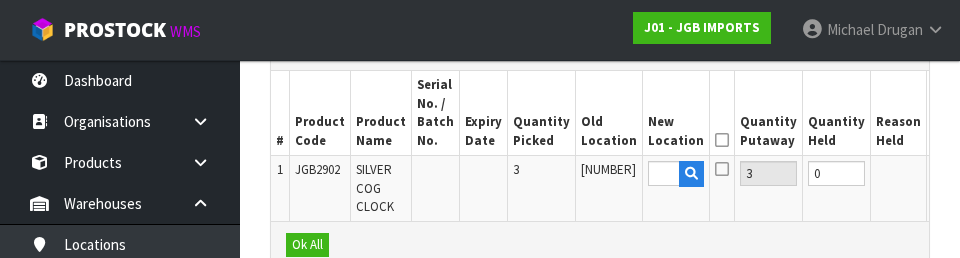 click at bounding box center (899, 189) 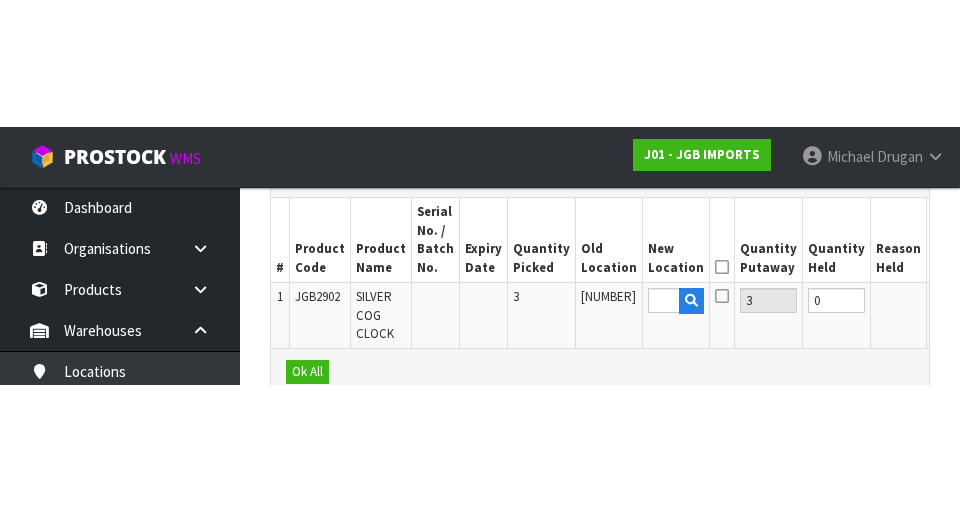 scroll, scrollTop: 595, scrollLeft: 0, axis: vertical 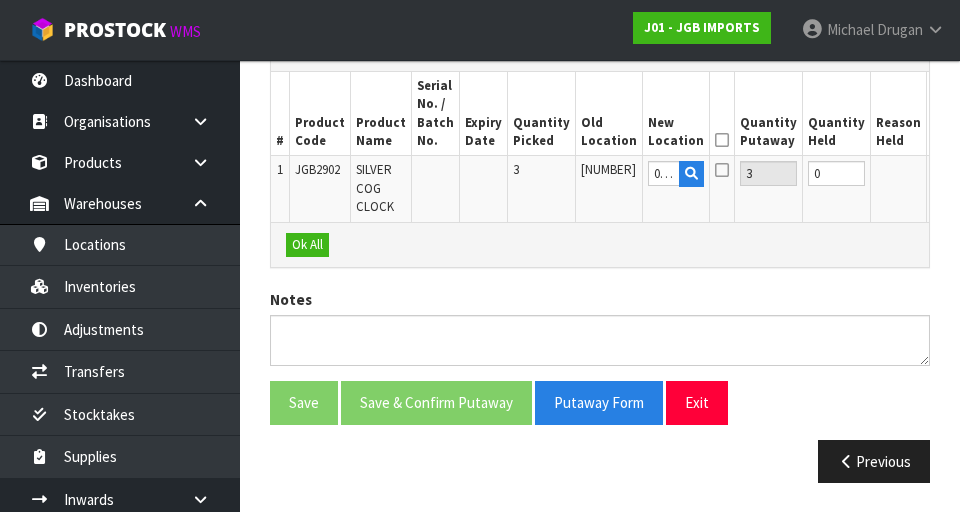 click on "OK" at bounding box center [946, 173] 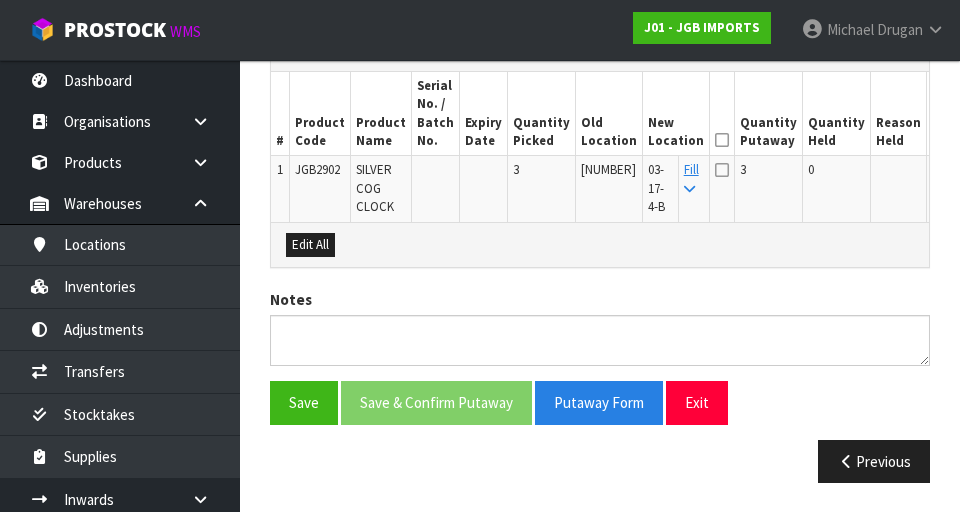 click at bounding box center (722, 140) 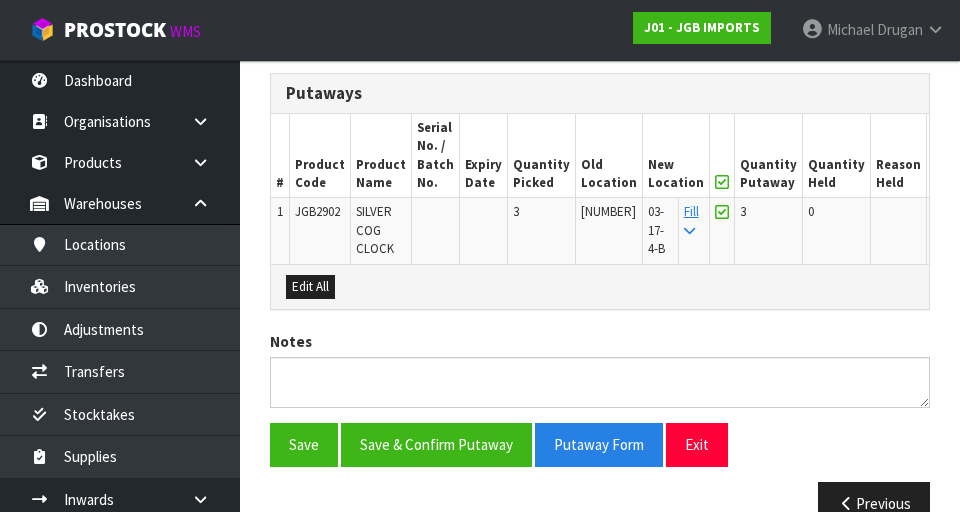 scroll, scrollTop: 595, scrollLeft: 0, axis: vertical 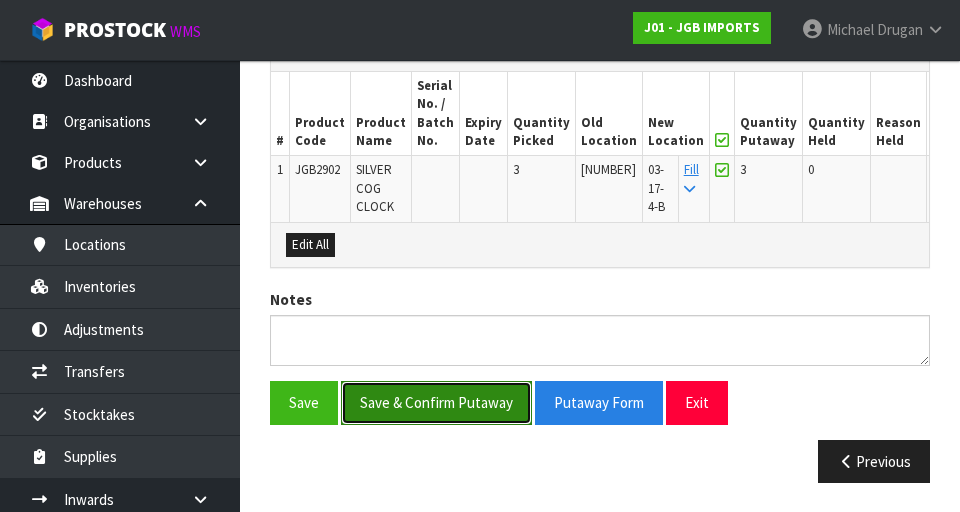 click on "Save & Confirm Putaway" at bounding box center [436, 402] 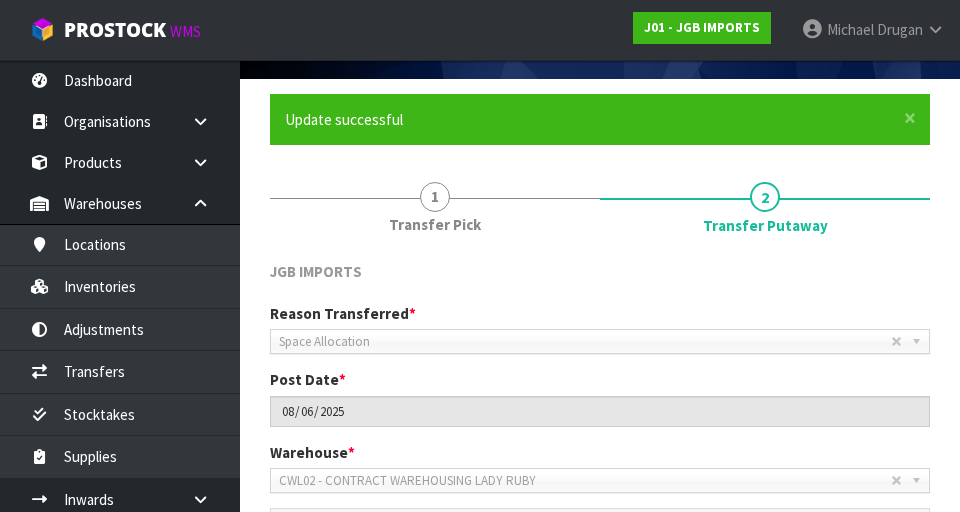 scroll, scrollTop: 221, scrollLeft: 0, axis: vertical 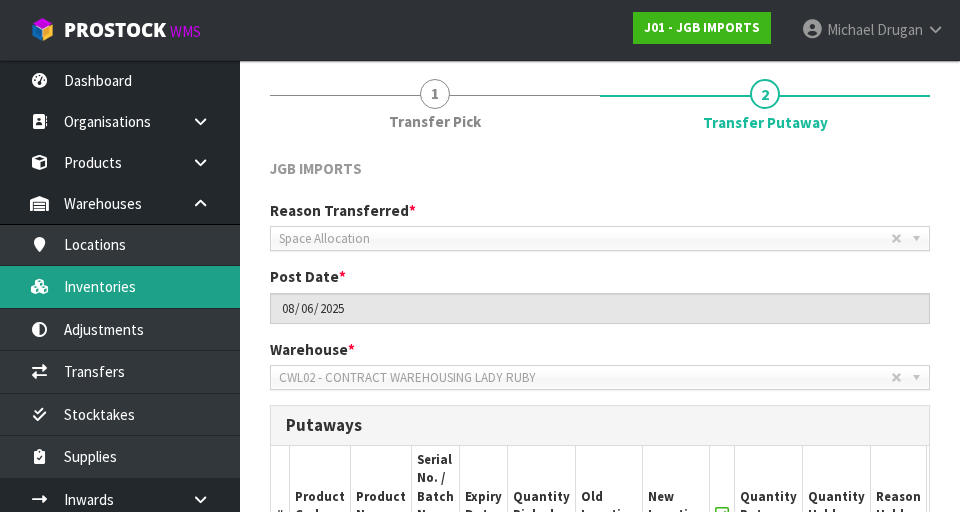click on "Inventories" at bounding box center [120, 286] 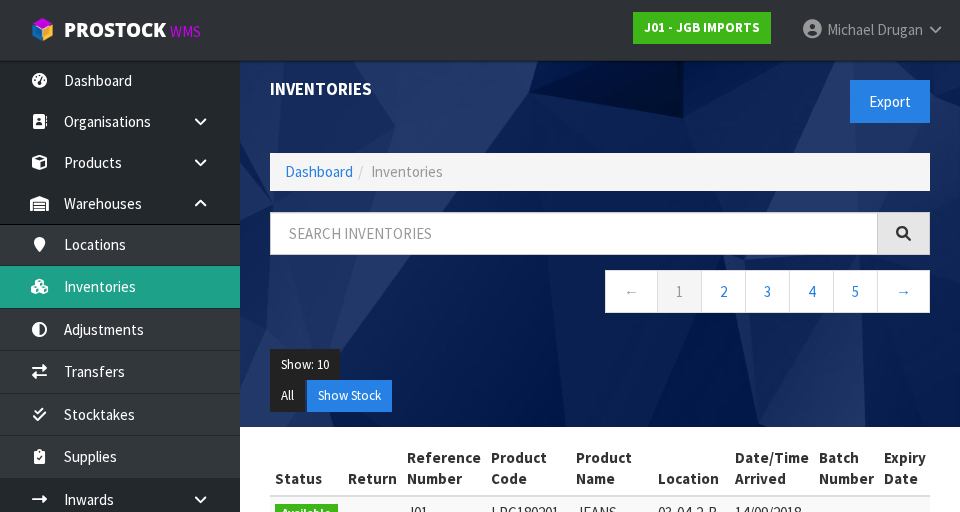 scroll, scrollTop: 0, scrollLeft: 0, axis: both 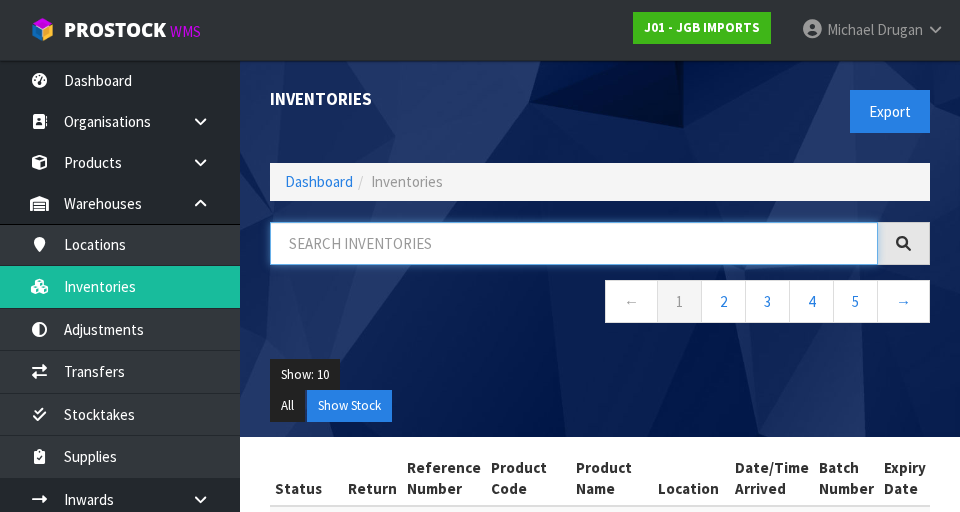 click at bounding box center [574, 243] 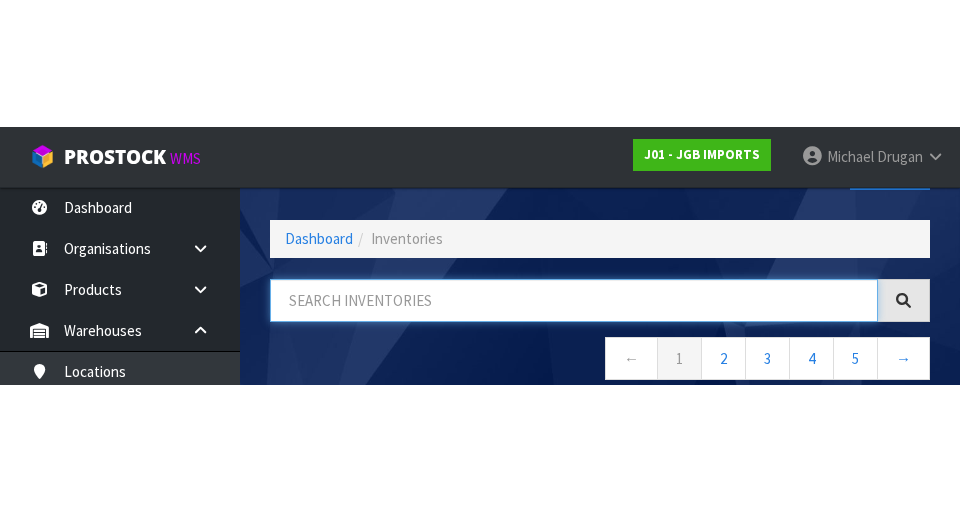 scroll, scrollTop: 114, scrollLeft: 0, axis: vertical 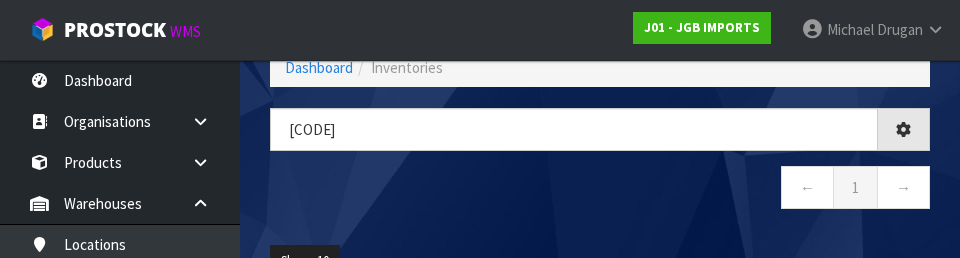 click on "←
1
→" at bounding box center (600, 190) 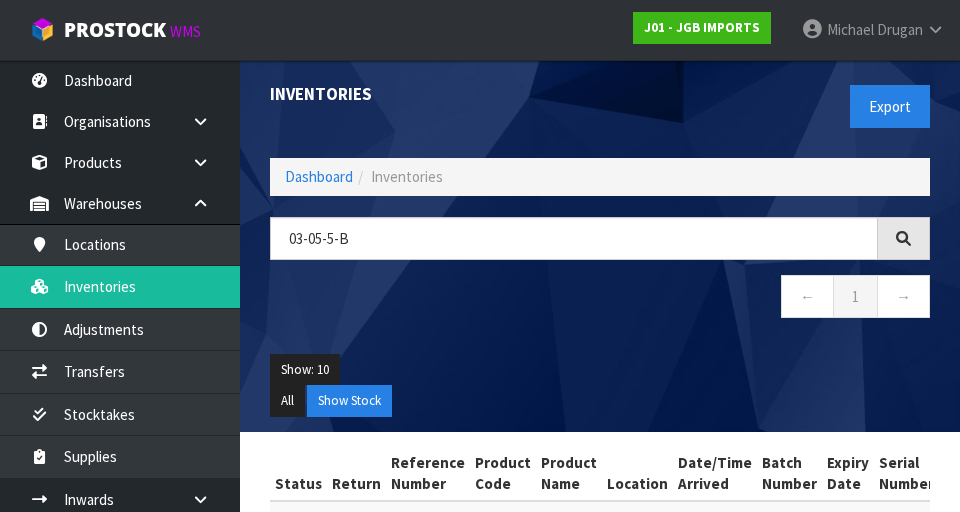 scroll, scrollTop: 2, scrollLeft: 0, axis: vertical 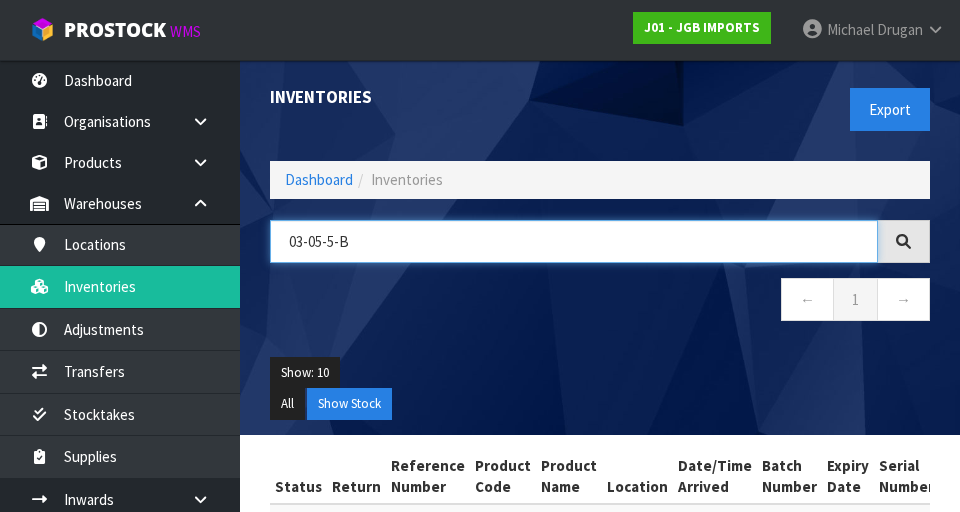 click on "03-05-5-B" at bounding box center (574, 241) 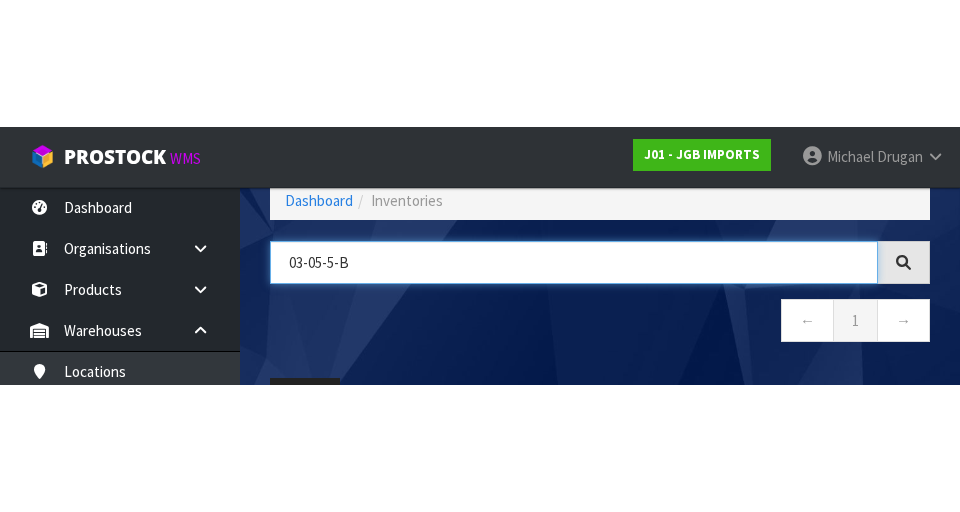 scroll, scrollTop: 114, scrollLeft: 0, axis: vertical 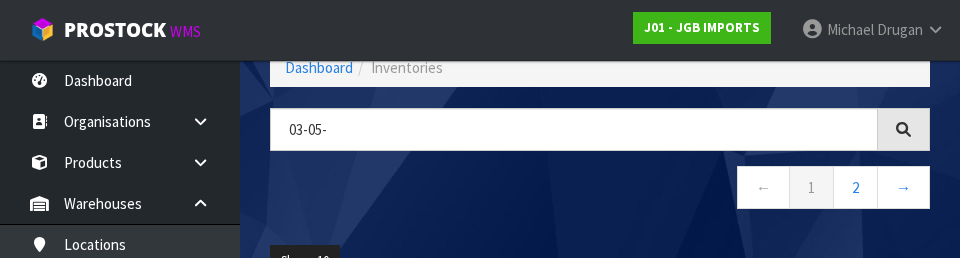 click on "←
1 2
→" at bounding box center (600, 190) 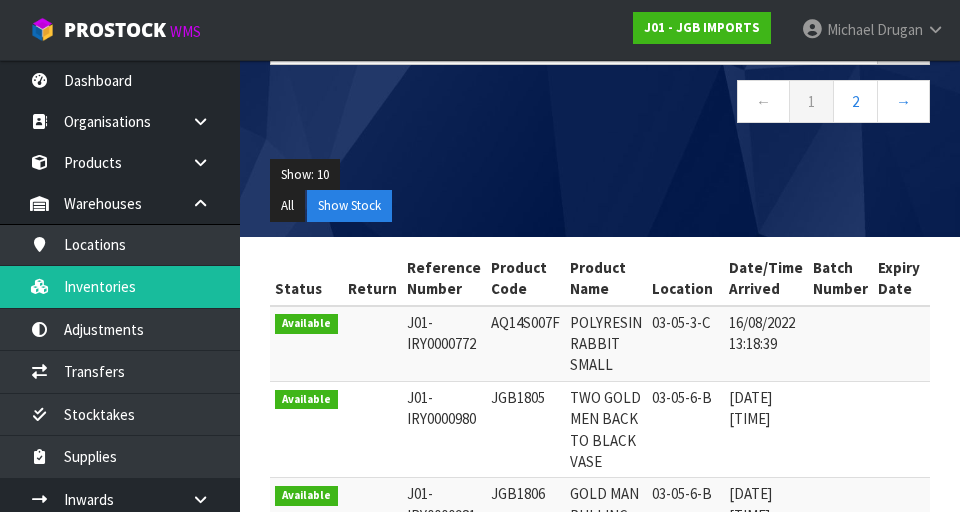 scroll, scrollTop: 78, scrollLeft: 0, axis: vertical 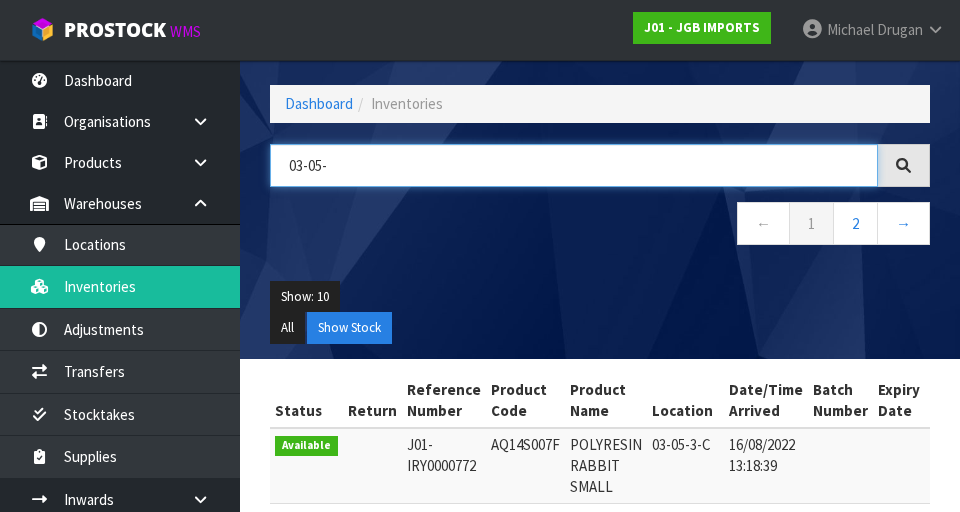 click on "03-05-" at bounding box center (574, 165) 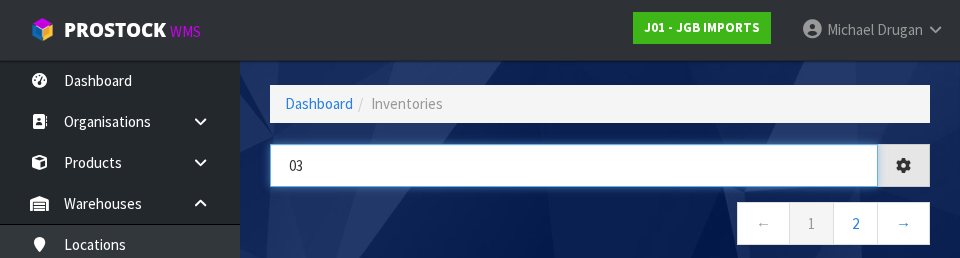 type on "0" 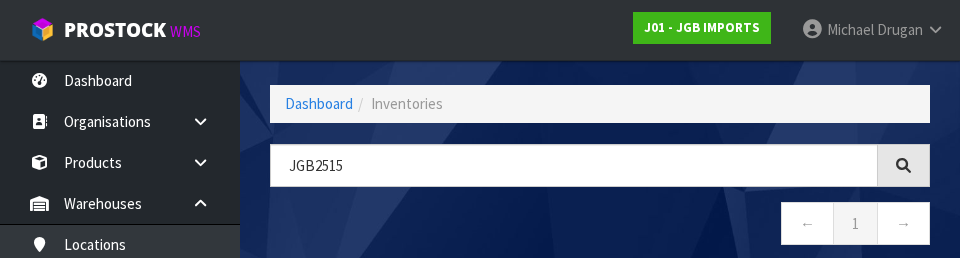 click on "←
1
→" at bounding box center [600, 226] 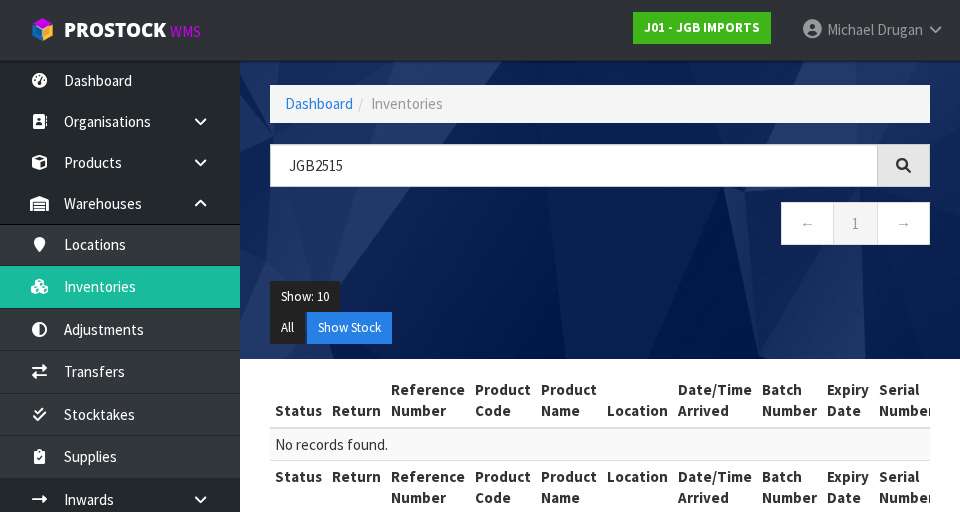 scroll, scrollTop: 116, scrollLeft: 0, axis: vertical 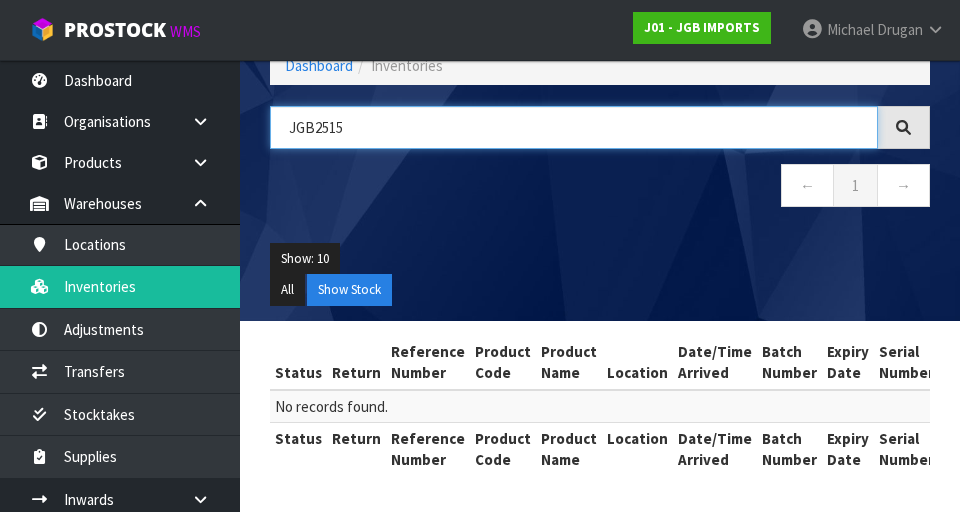 click on "JGB2515" at bounding box center [574, 127] 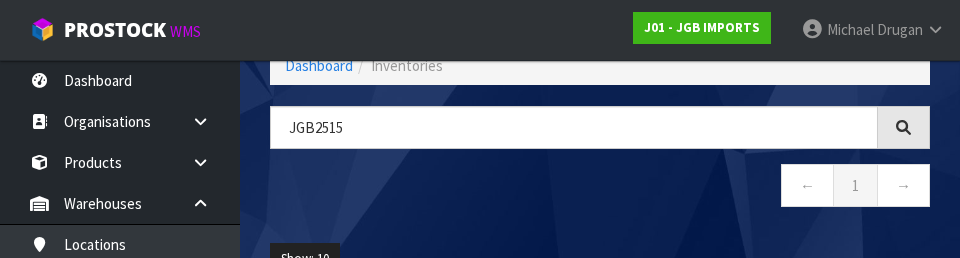 click on "←
1
→" at bounding box center (600, 188) 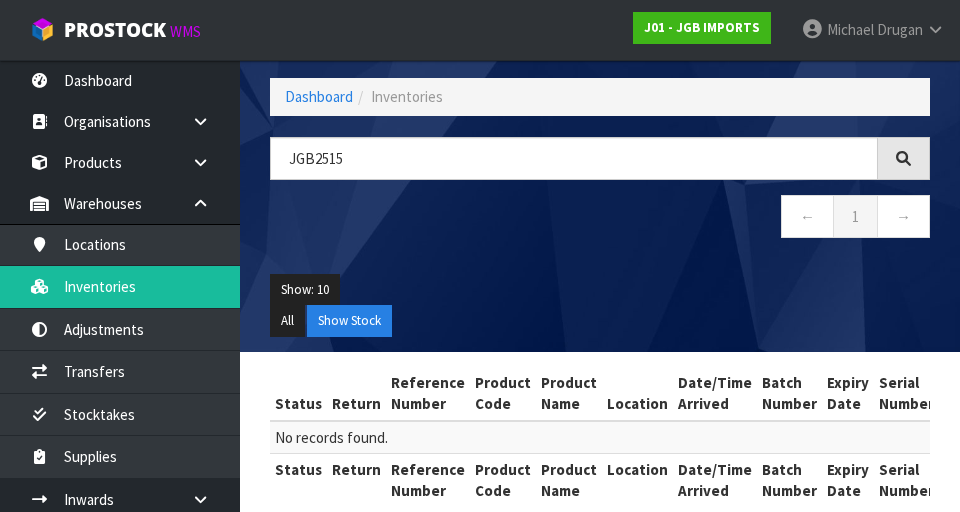 scroll, scrollTop: 0, scrollLeft: 0, axis: both 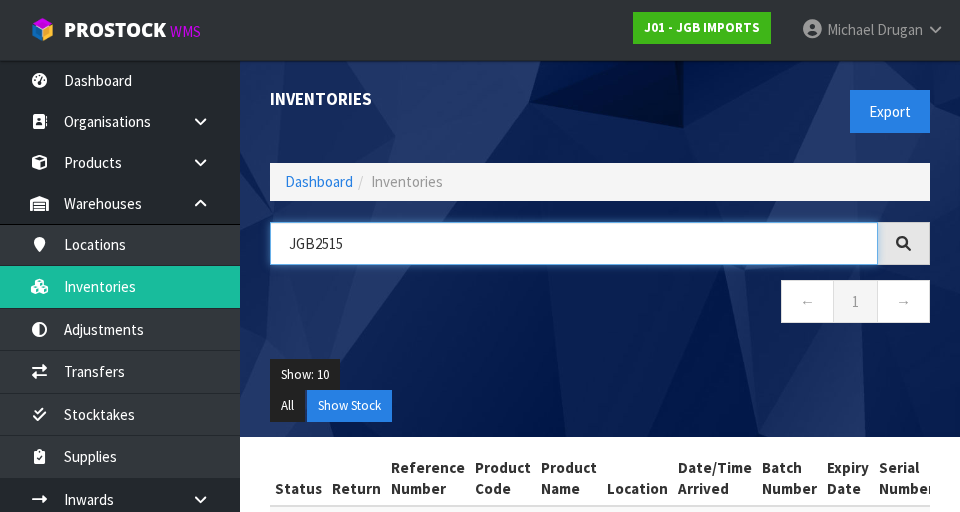 click on "JGB2515" at bounding box center [574, 243] 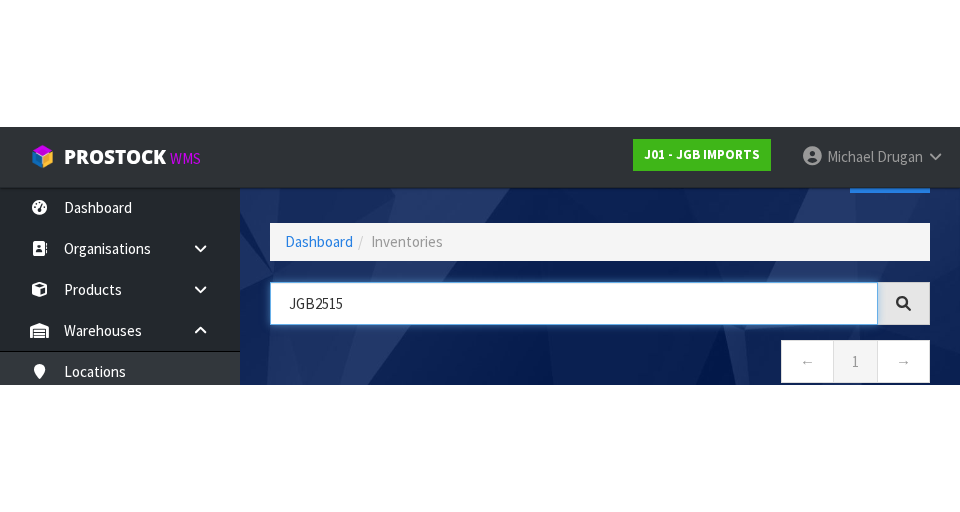 scroll, scrollTop: 114, scrollLeft: 0, axis: vertical 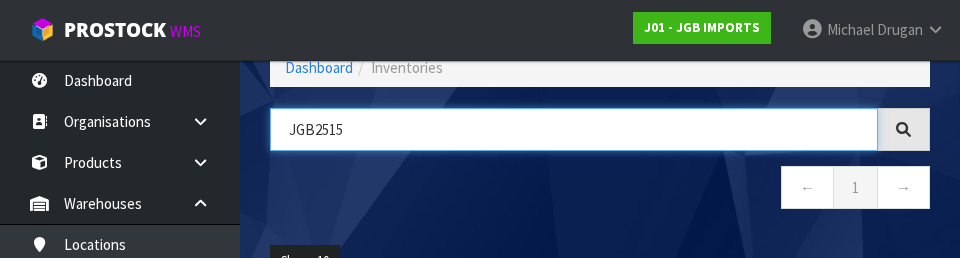 click on "JGB2515" at bounding box center [574, 129] 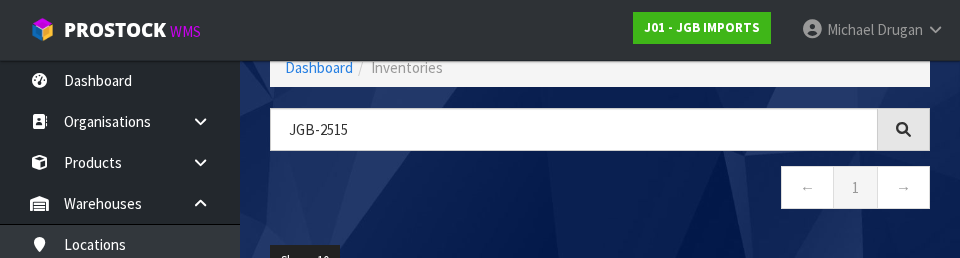 click on "←
1
→" at bounding box center [600, 190] 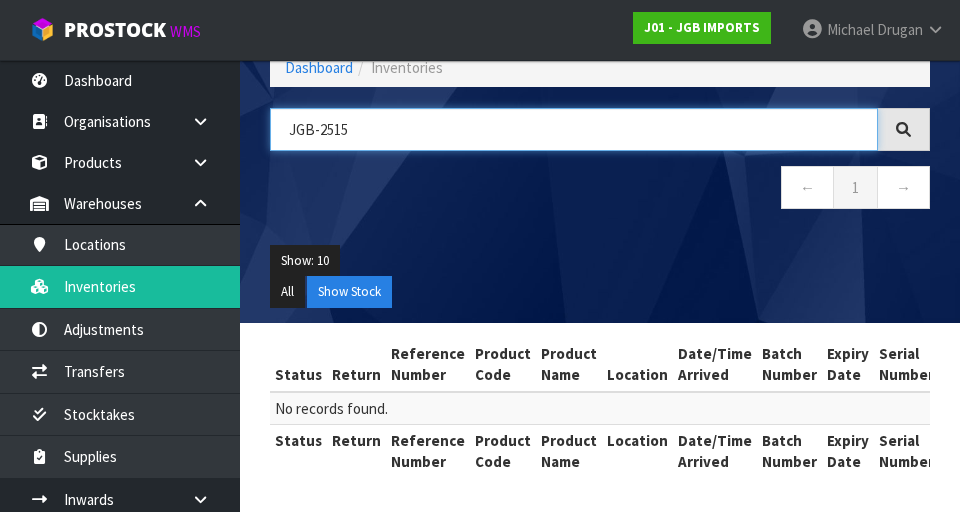 click on "JGB-2515" at bounding box center (574, 129) 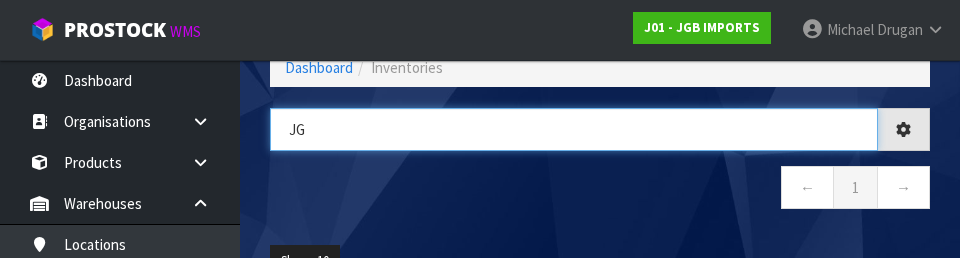 type on "J" 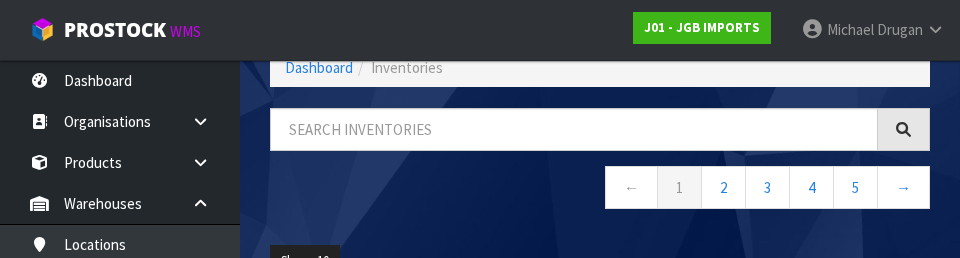 click on "←
1 2 3 4 5
→" at bounding box center (600, 190) 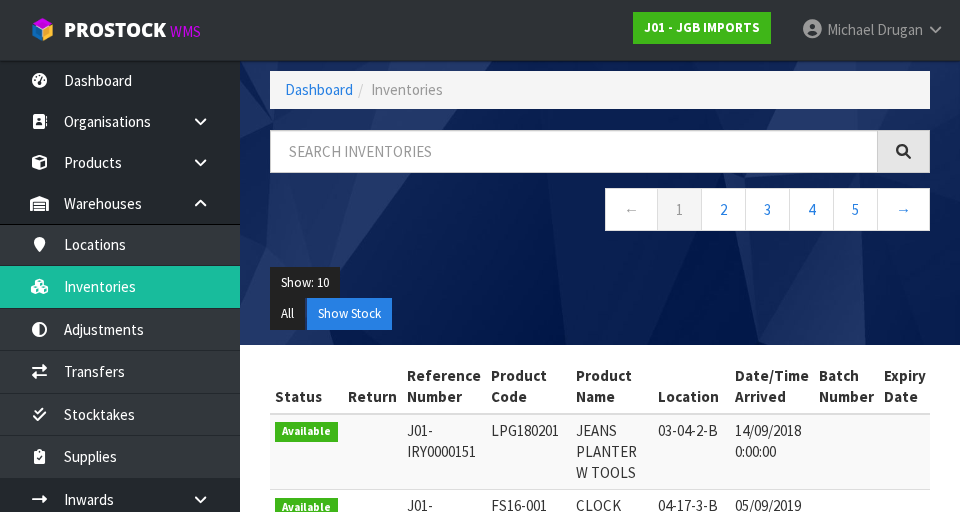 scroll, scrollTop: 83, scrollLeft: 0, axis: vertical 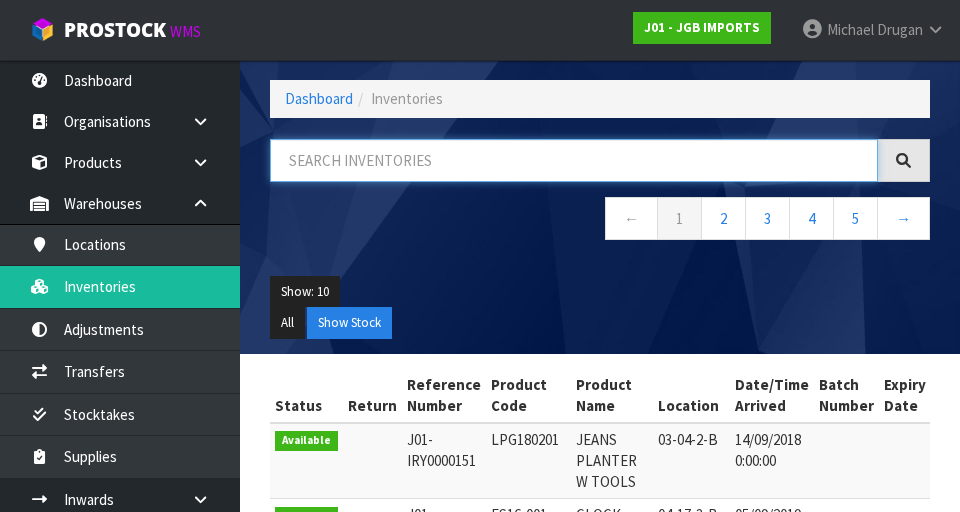 click at bounding box center (574, 160) 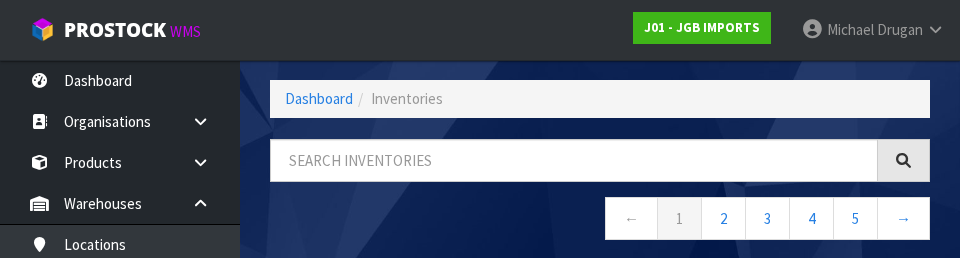 click on "←
1 2 3 4 5
→" at bounding box center (600, 221) 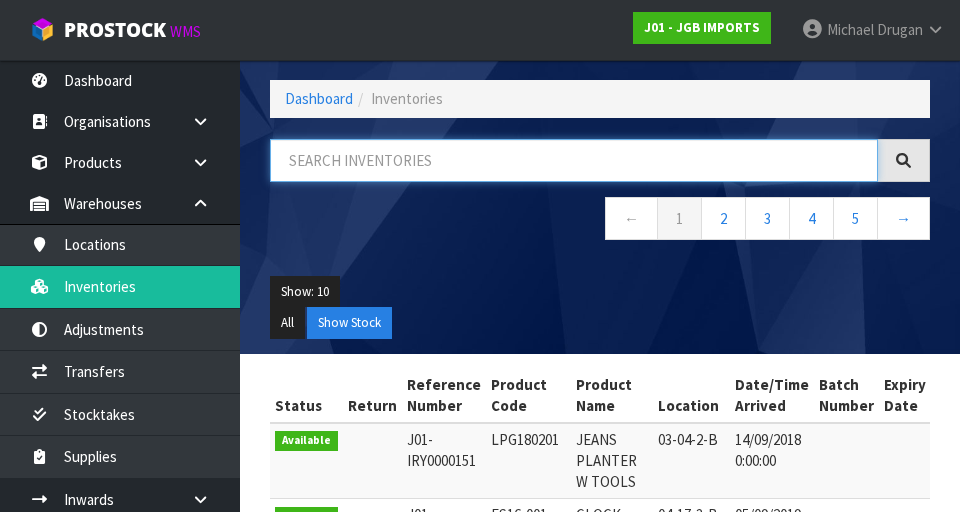 click at bounding box center [574, 160] 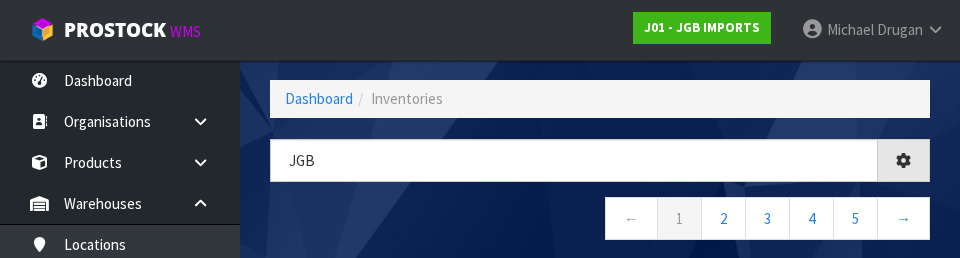 click on "←
1 2 3 4 5
→" at bounding box center [600, 221] 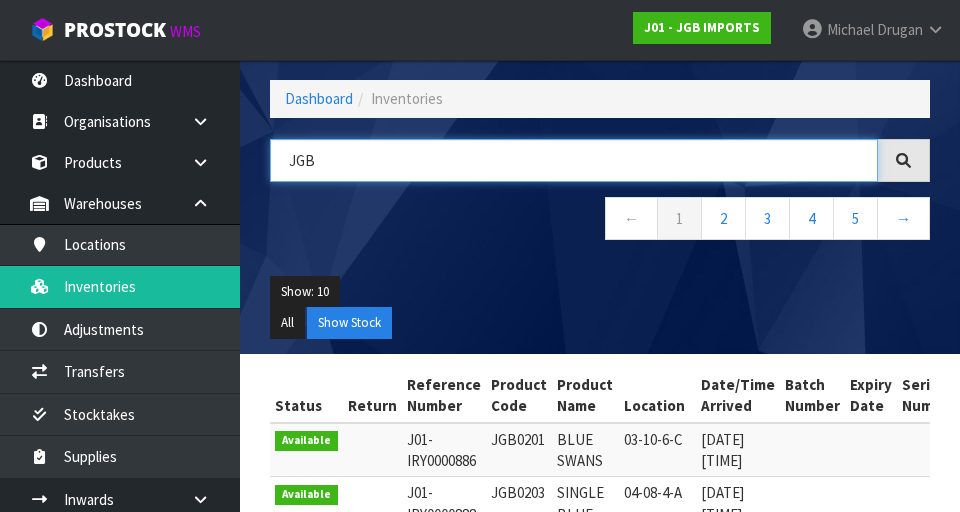 click on "JGB" at bounding box center [574, 160] 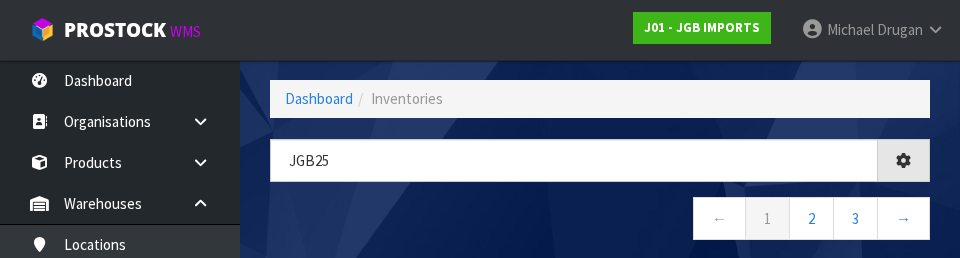 click on "←
1 2 3
→" at bounding box center (600, 221) 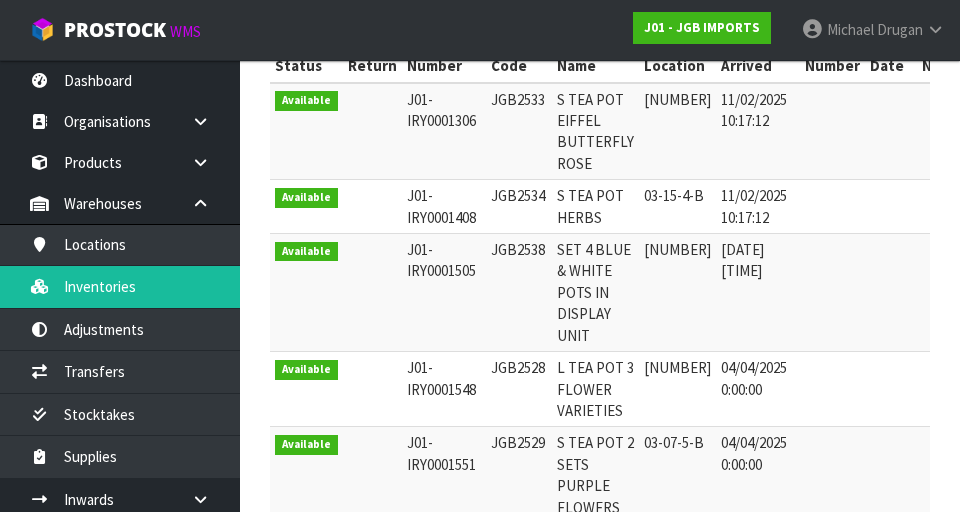 scroll, scrollTop: 0, scrollLeft: 0, axis: both 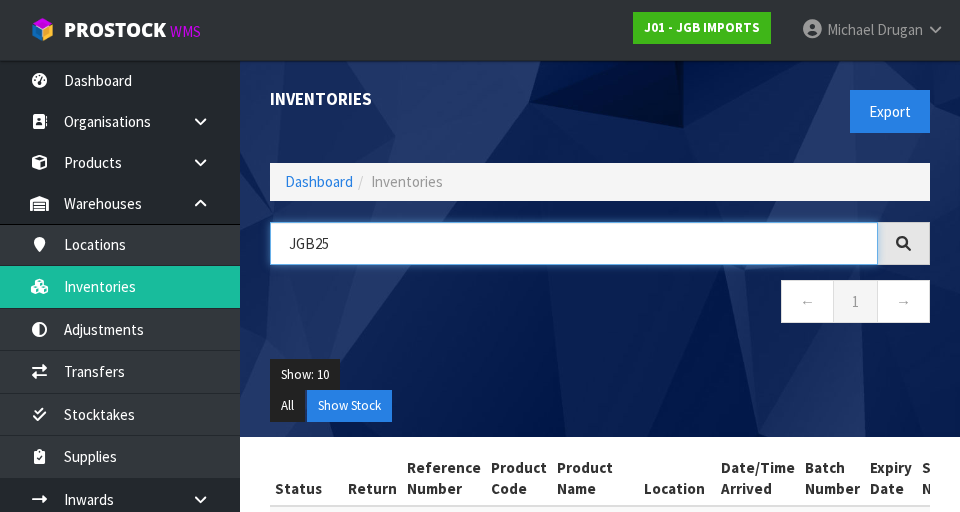click on "JGB25" at bounding box center (574, 243) 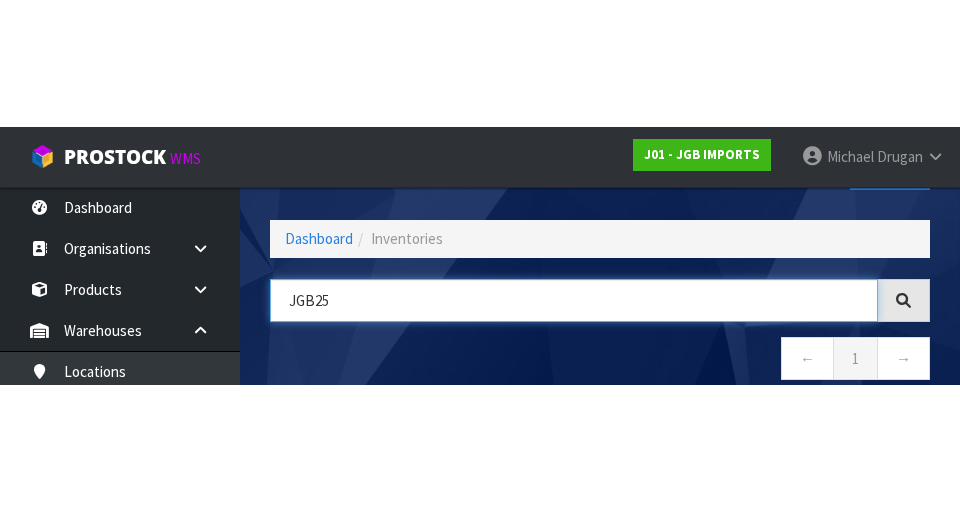 scroll, scrollTop: 114, scrollLeft: 0, axis: vertical 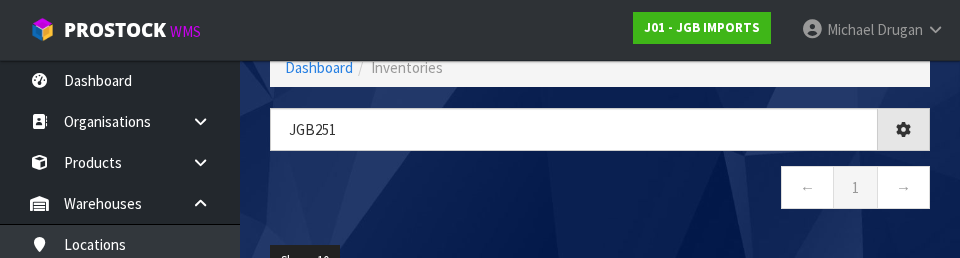 click on "←
1
→" at bounding box center (600, 190) 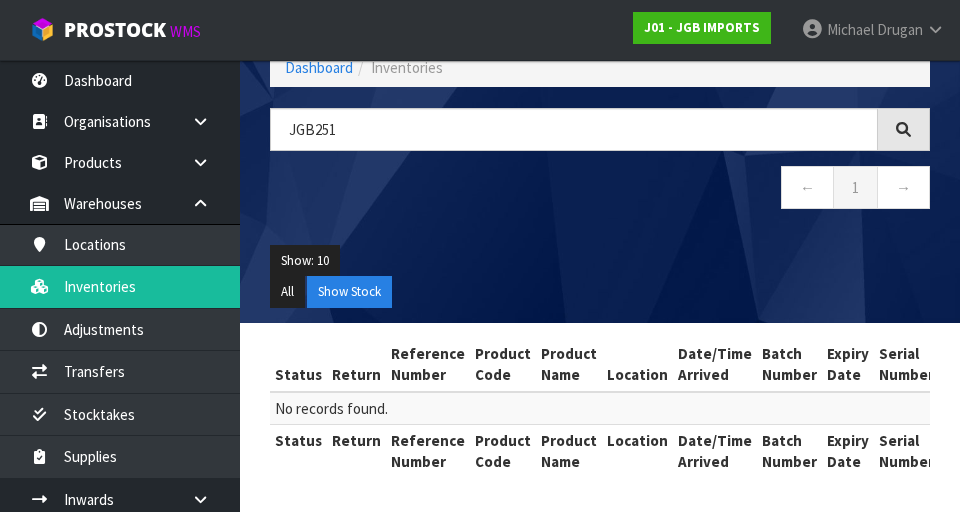 scroll, scrollTop: 116, scrollLeft: 0, axis: vertical 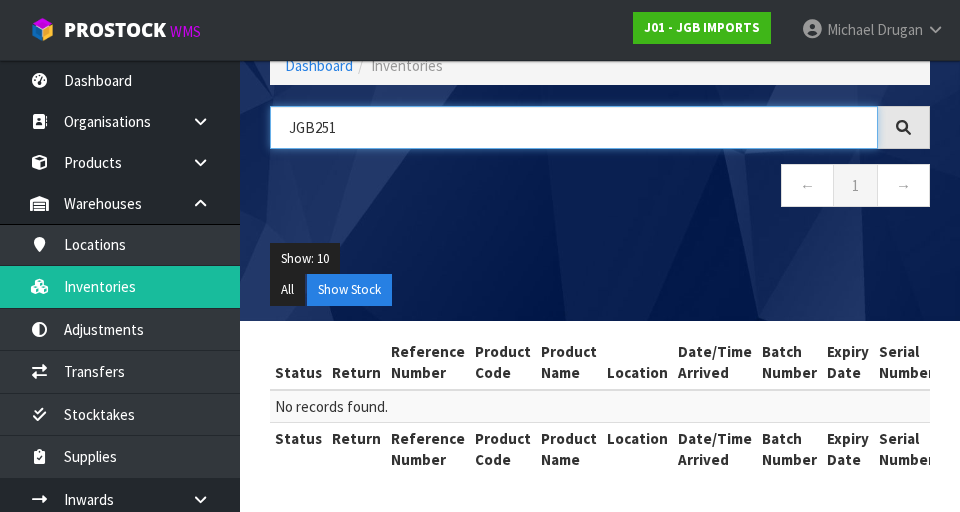 click on "JGB251" at bounding box center [574, 127] 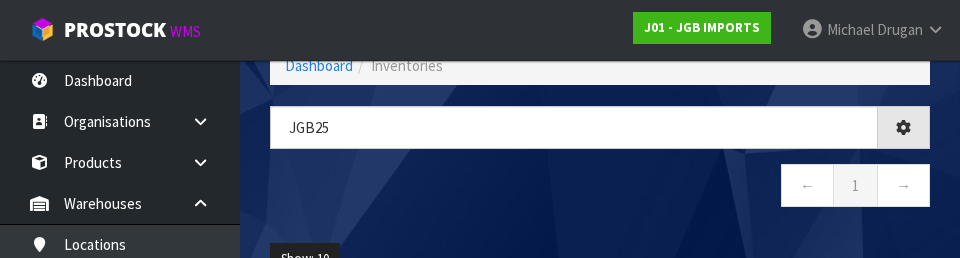 click on "←
1
→" at bounding box center (600, 188) 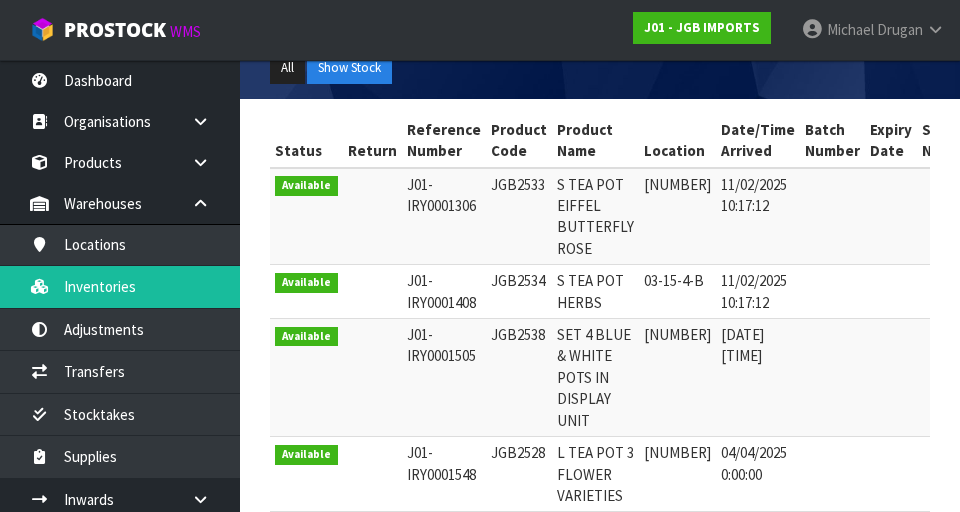 scroll, scrollTop: 0, scrollLeft: 0, axis: both 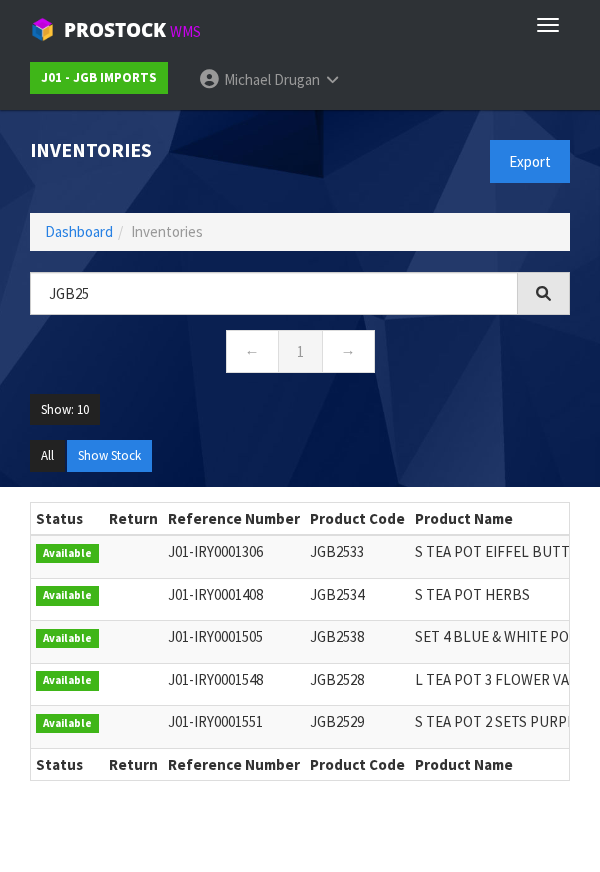 click on "Inventories
Export
Dashboard Inventories
[CODE]
←
1
→
Show: 10
5
10
25
50
All
Show Stock" at bounding box center [300, 298] 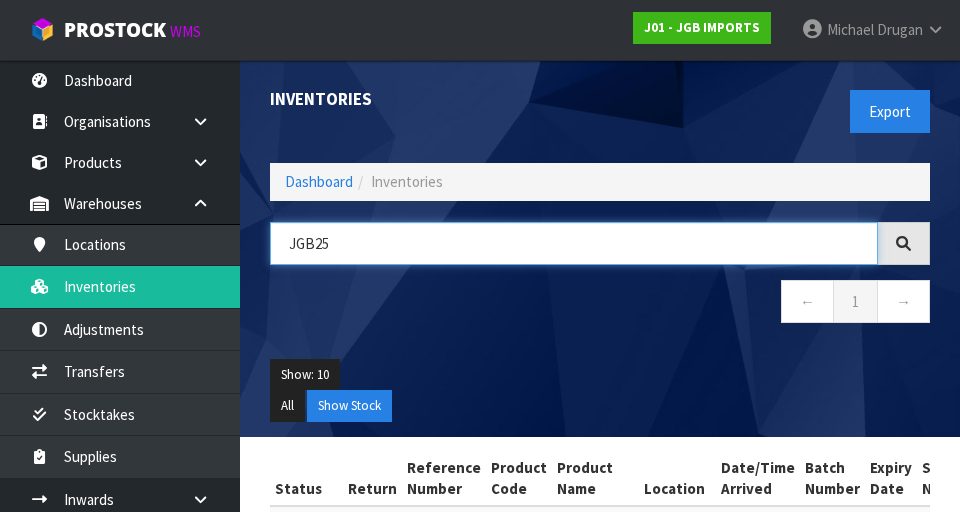 click on "JGB25" at bounding box center [574, 243] 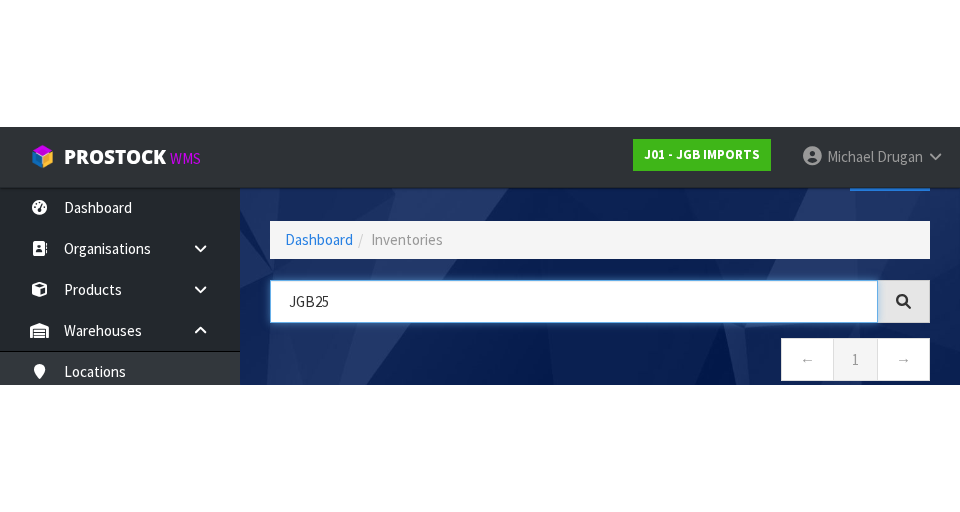 scroll, scrollTop: 114, scrollLeft: 0, axis: vertical 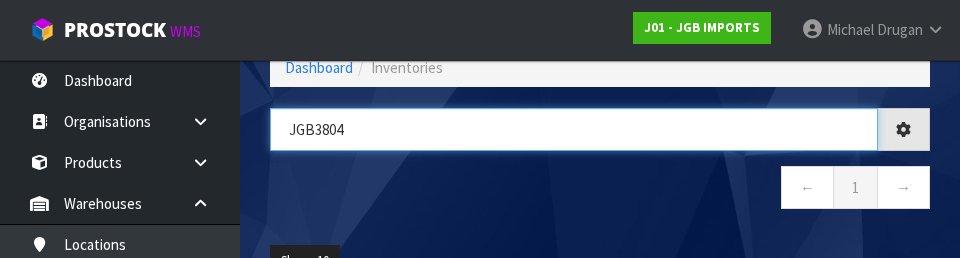 type on "JGB3804" 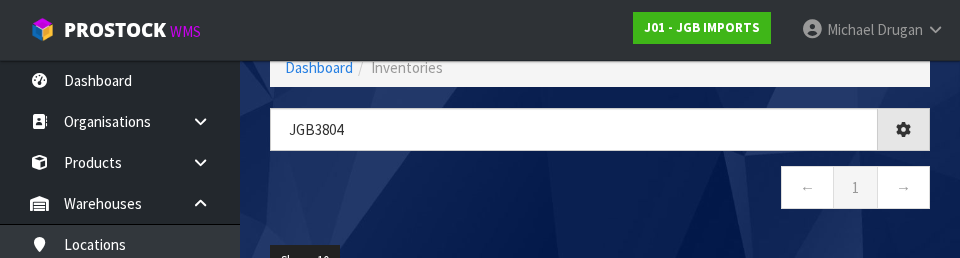 click on "←
1
→" at bounding box center (600, 190) 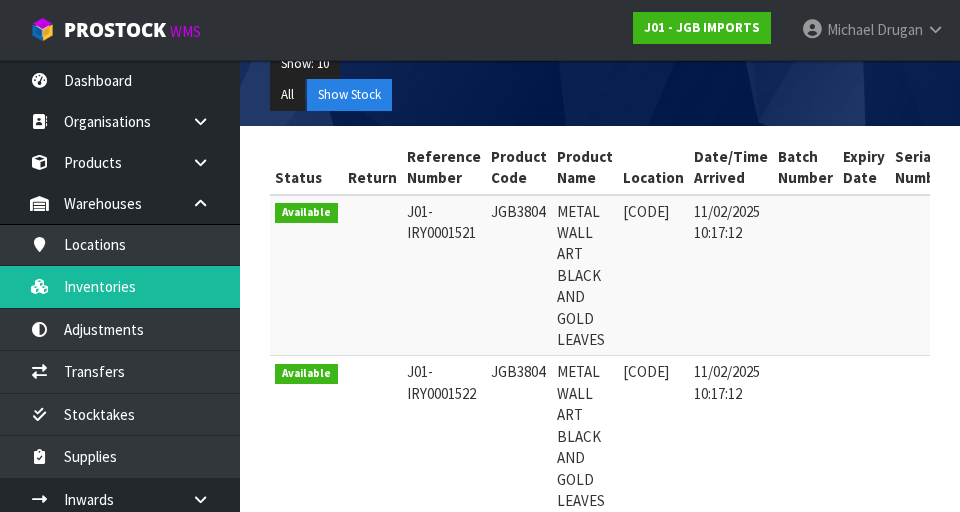 scroll, scrollTop: 315, scrollLeft: 0, axis: vertical 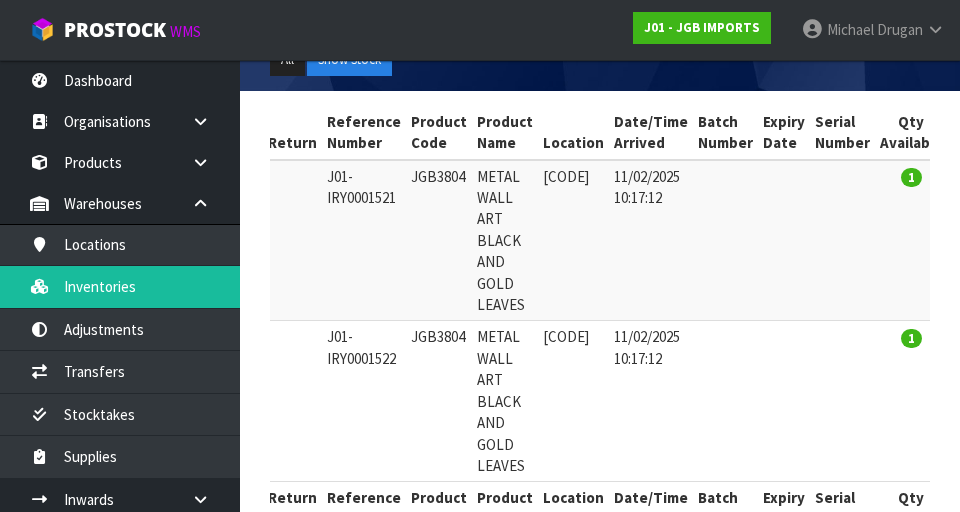 copy on "[CODE]" 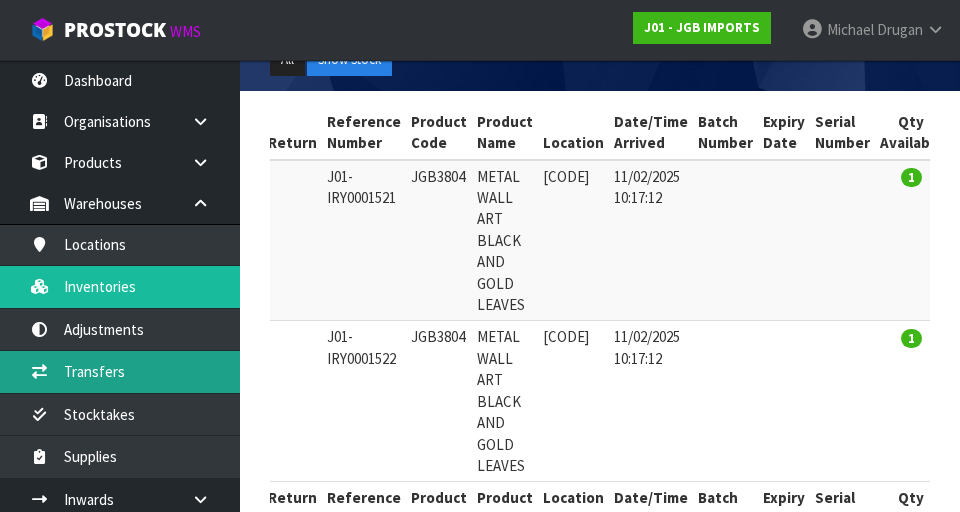 click on "Transfers" at bounding box center (120, 371) 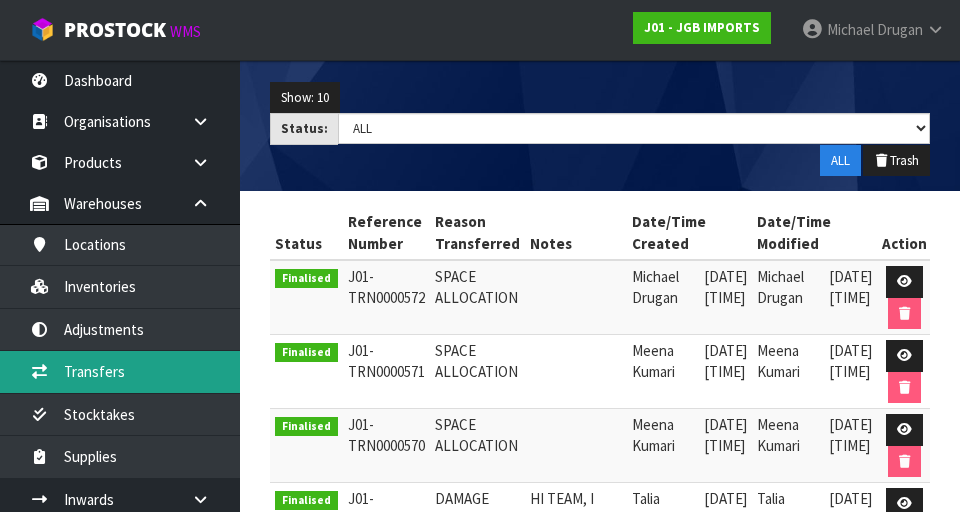 scroll, scrollTop: 0, scrollLeft: 0, axis: both 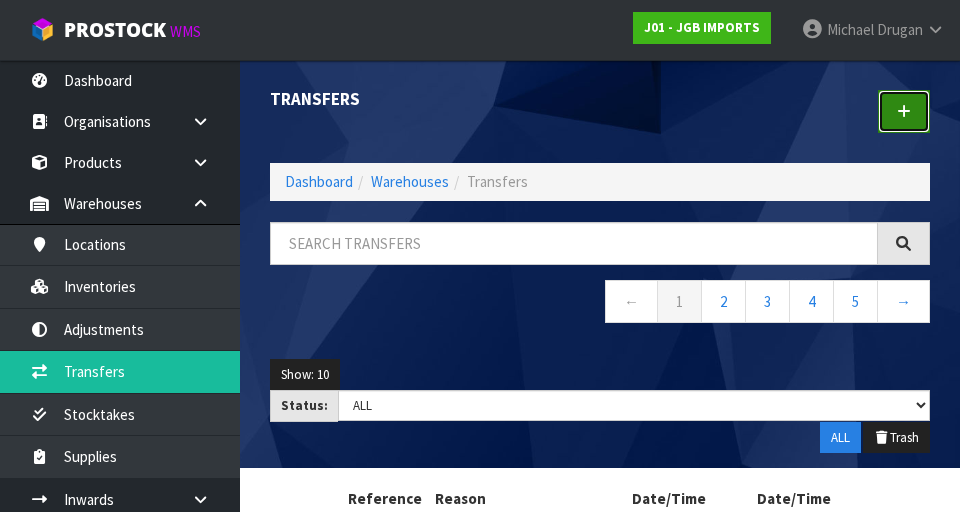 click at bounding box center (904, 111) 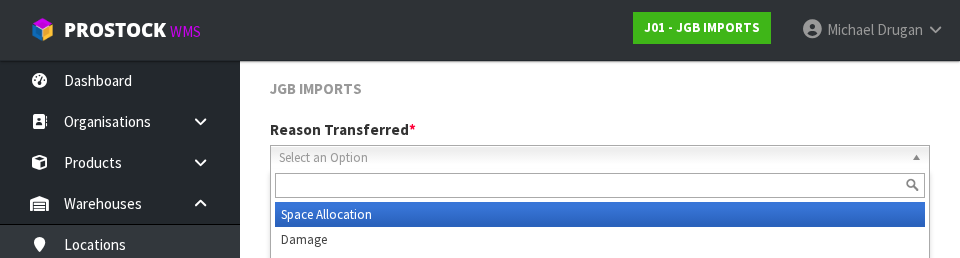 scroll, scrollTop: 276, scrollLeft: 0, axis: vertical 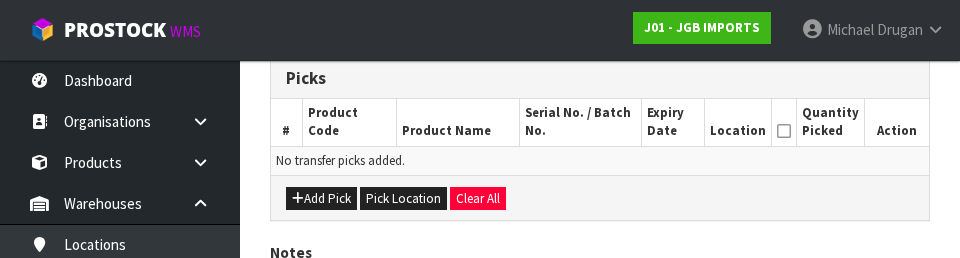 click on "Add Pick
Pick Location
Clear All" at bounding box center (600, 197) 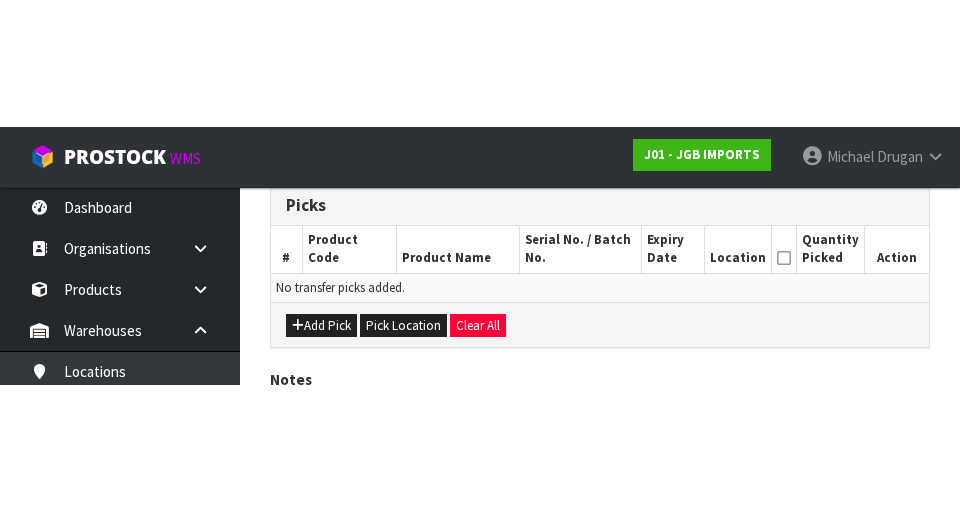 scroll, scrollTop: 449, scrollLeft: 0, axis: vertical 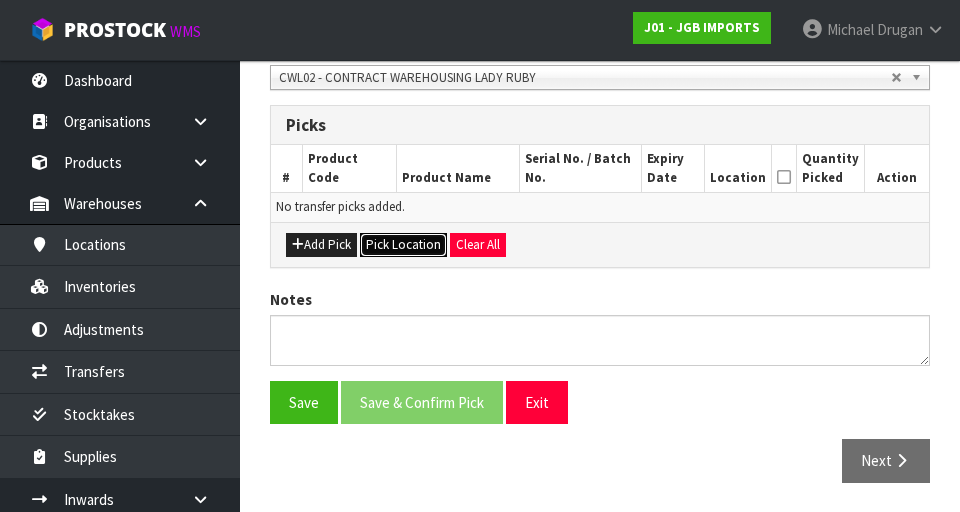 click on "Pick Location" at bounding box center (403, 245) 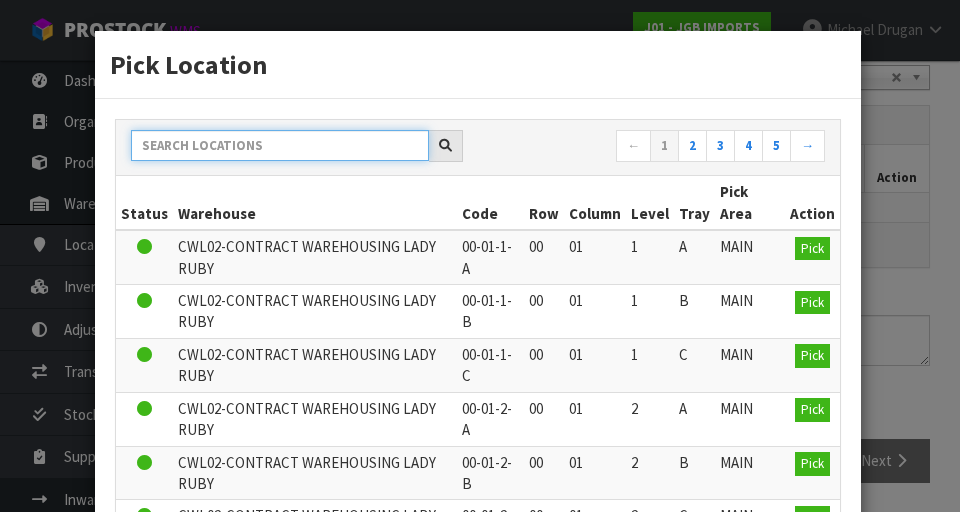 click at bounding box center (280, 145) 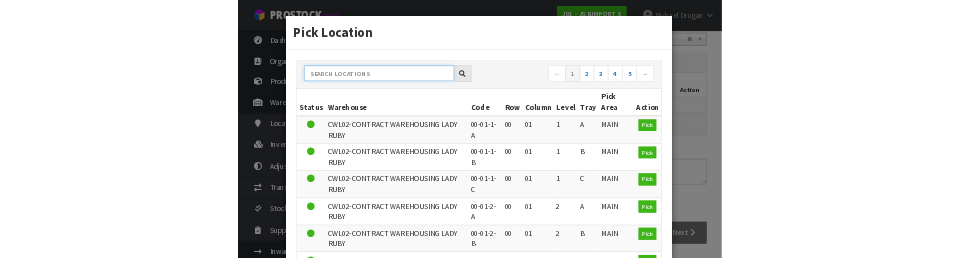 scroll, scrollTop: 440, scrollLeft: 0, axis: vertical 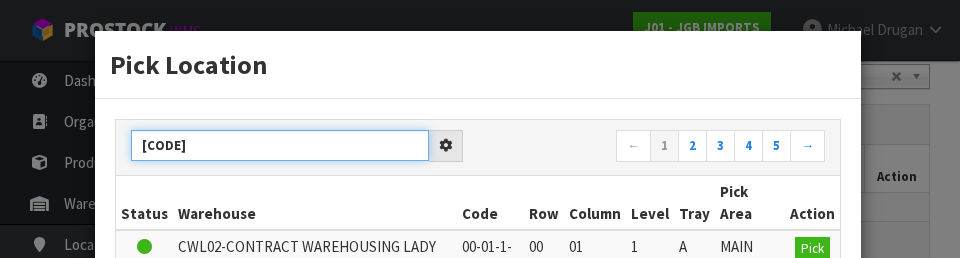 type on "[CODE]" 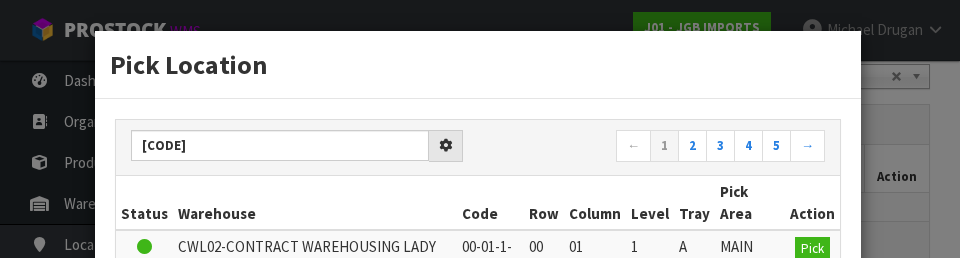 click on "Pick Location" at bounding box center (478, 64) 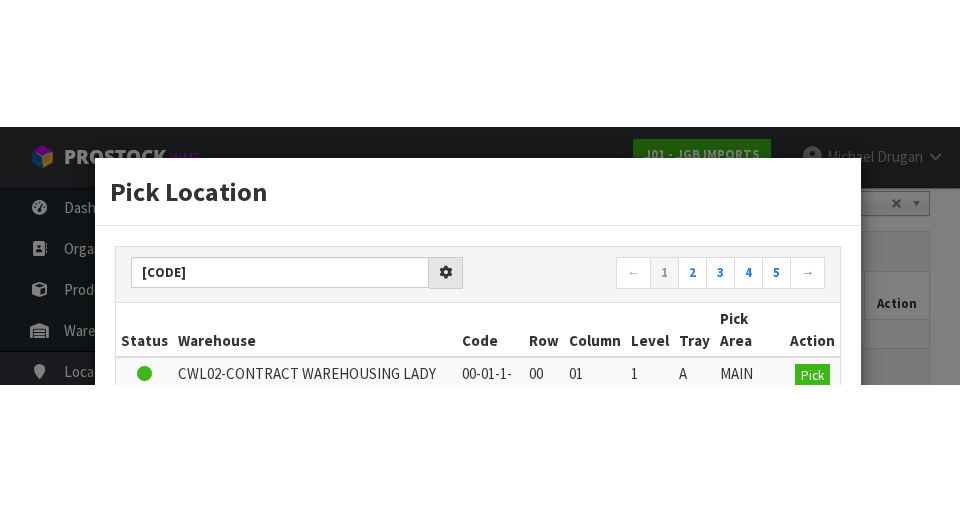 scroll, scrollTop: 449, scrollLeft: 0, axis: vertical 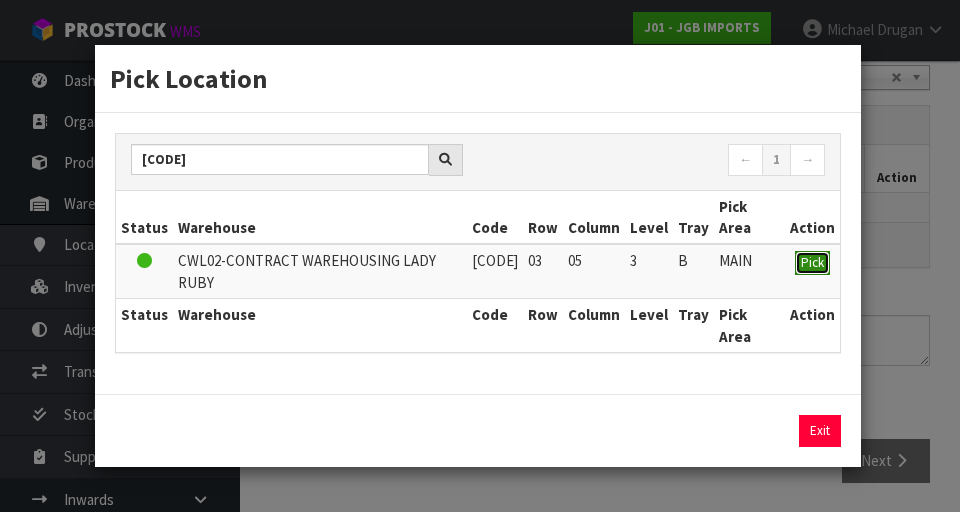 click on "Pick" at bounding box center [812, 262] 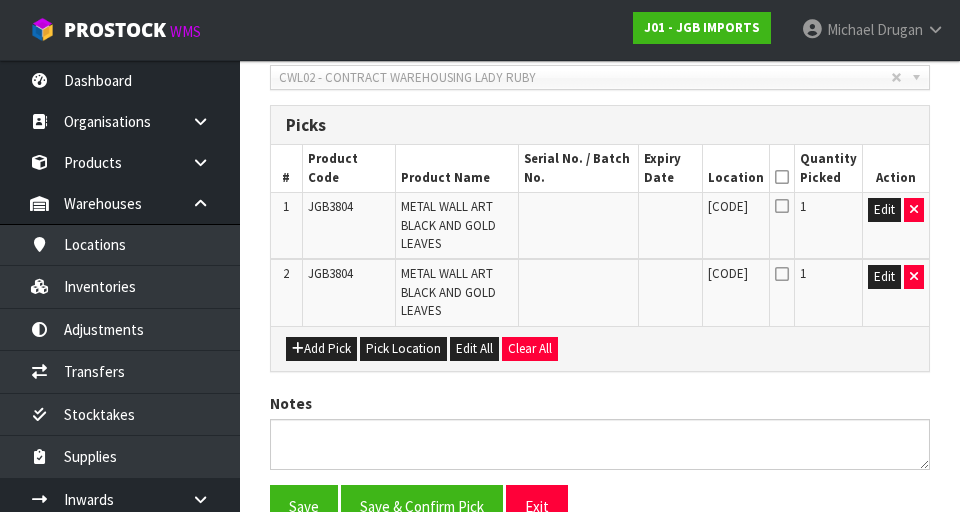 click at bounding box center [782, 177] 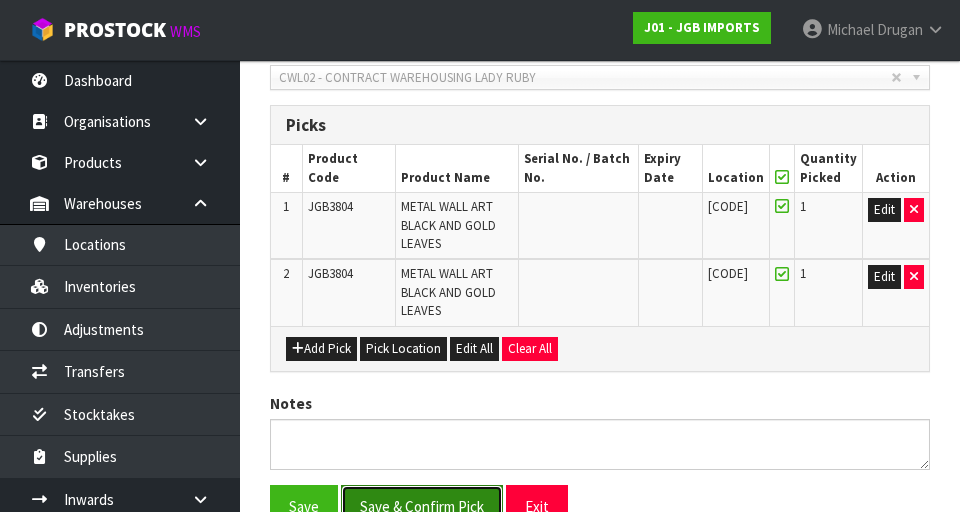 click on "Save & Confirm Pick" at bounding box center [422, 506] 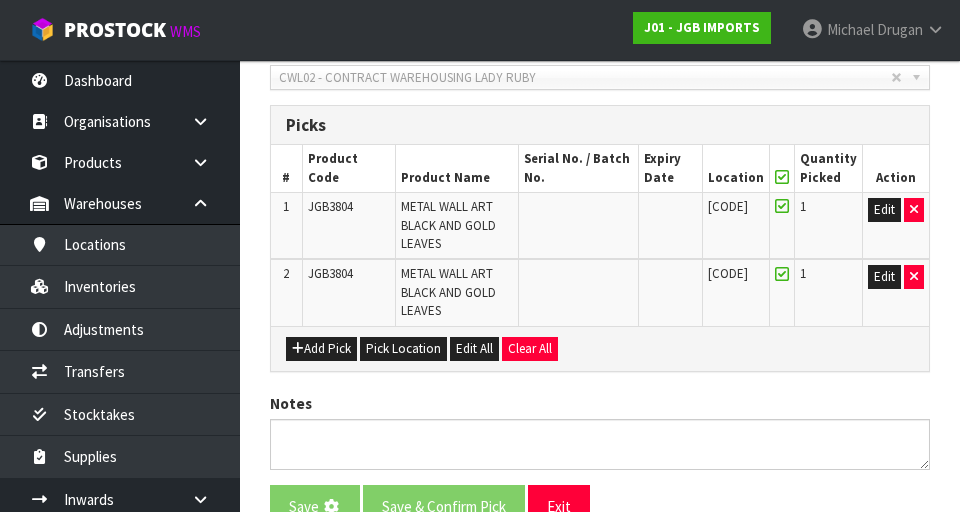 scroll, scrollTop: 0, scrollLeft: 0, axis: both 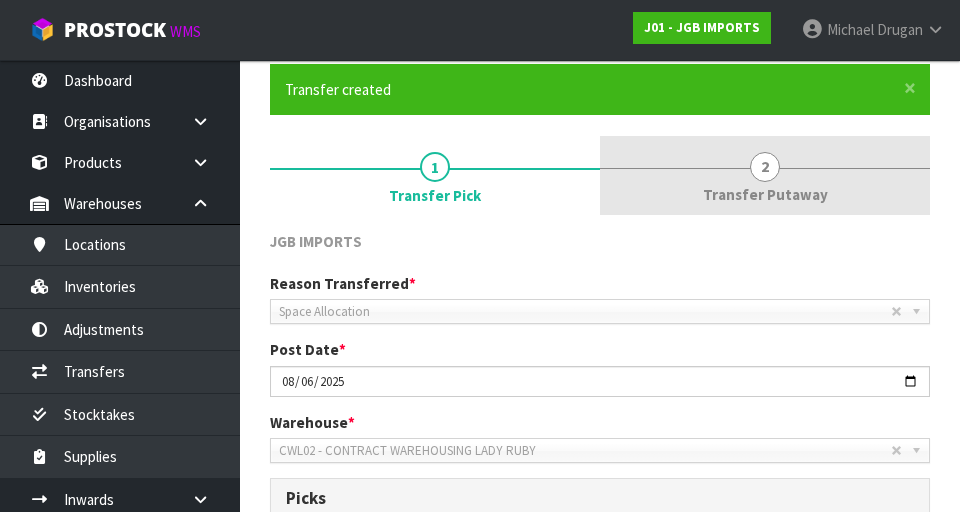 click on "2
Transfer Putaway" at bounding box center [765, 175] 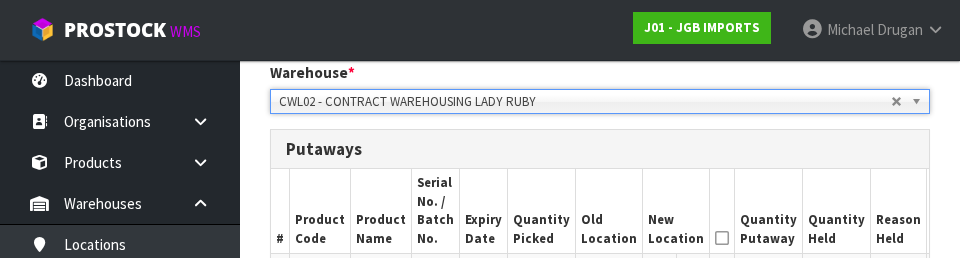 click on "Quantity
Held" at bounding box center (837, 211) 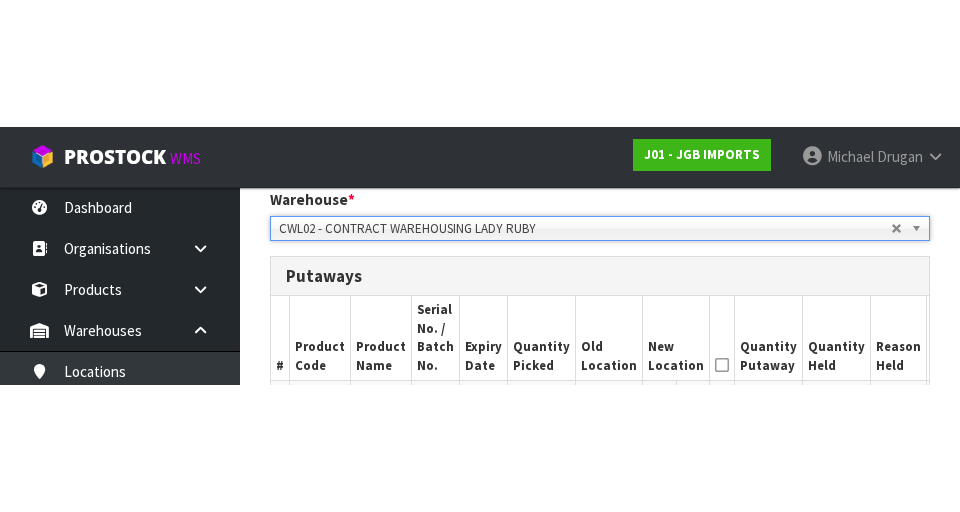 scroll, scrollTop: 497, scrollLeft: 0, axis: vertical 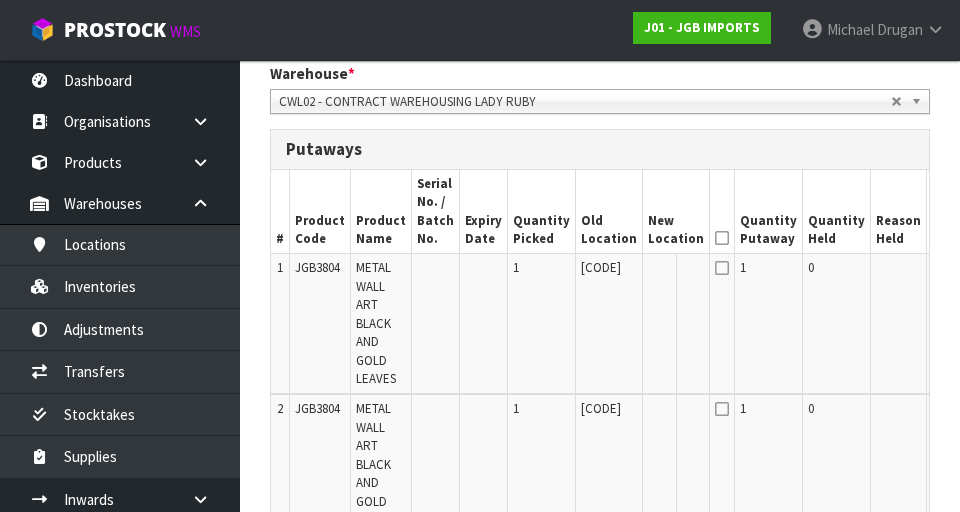 click at bounding box center (722, 238) 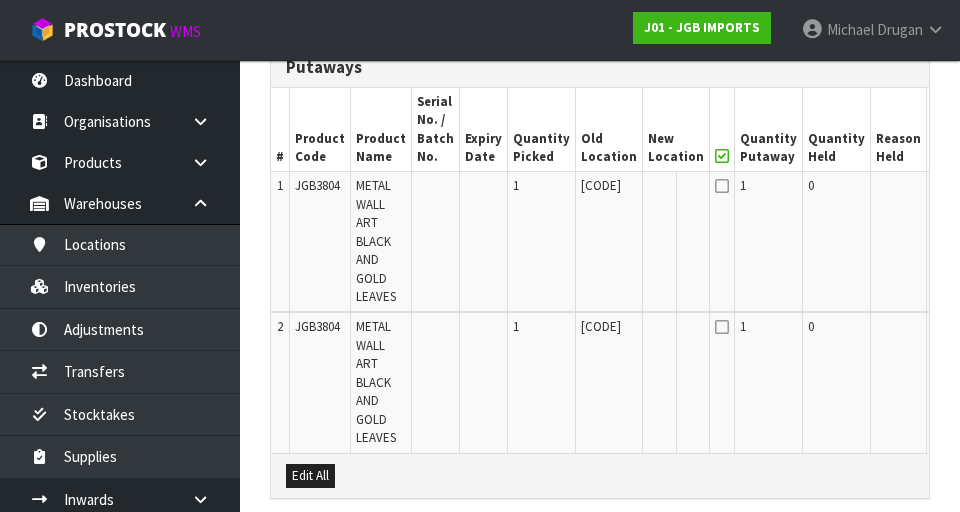 scroll, scrollTop: 606, scrollLeft: 0, axis: vertical 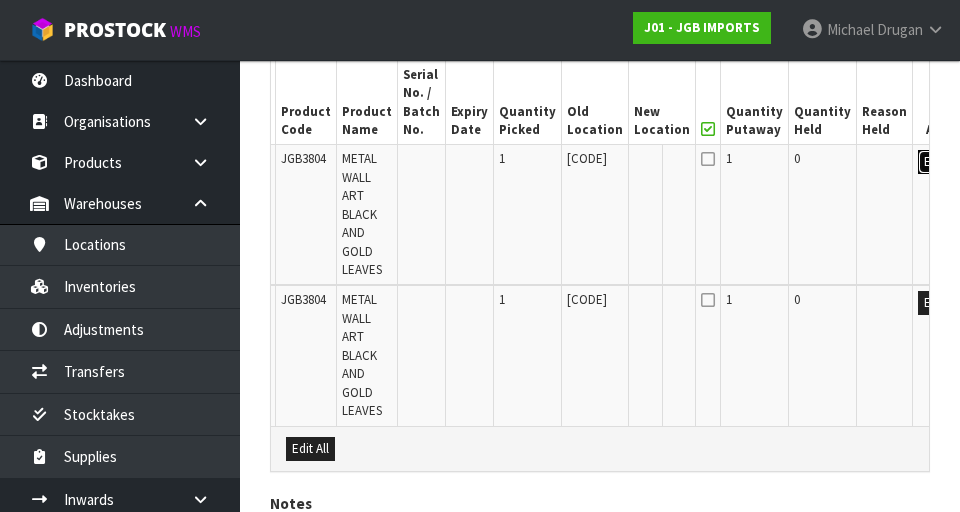 click on "Edit" at bounding box center (934, 162) 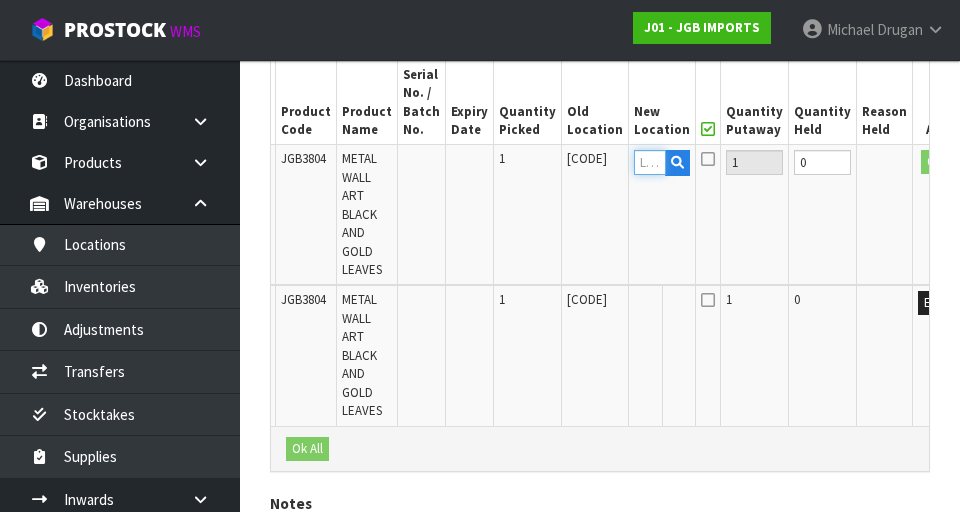 click at bounding box center [650, 162] 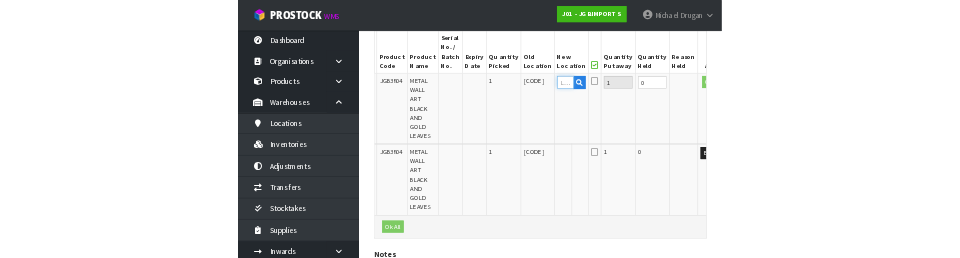 scroll, scrollTop: 596, scrollLeft: 0, axis: vertical 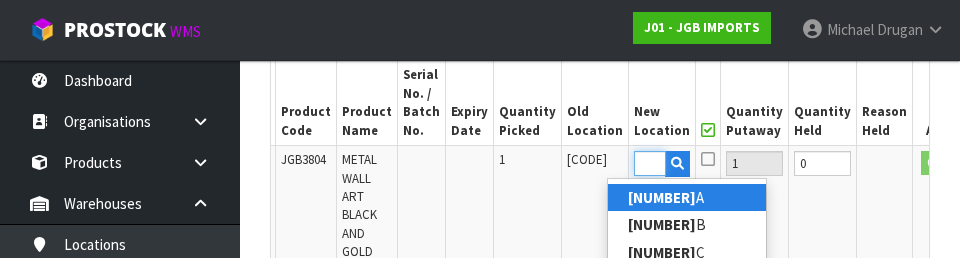 type on "03-05-4-B" 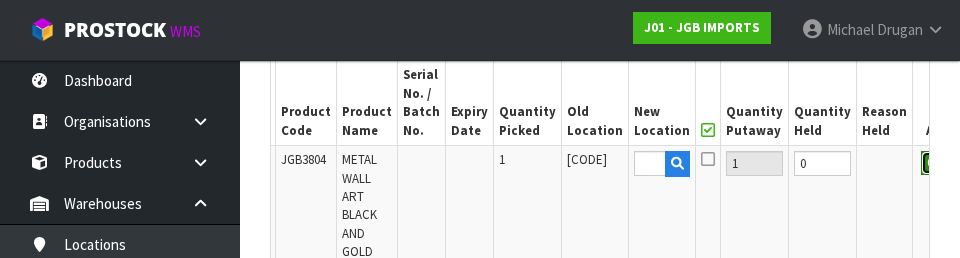 click on "OK" at bounding box center (935, 163) 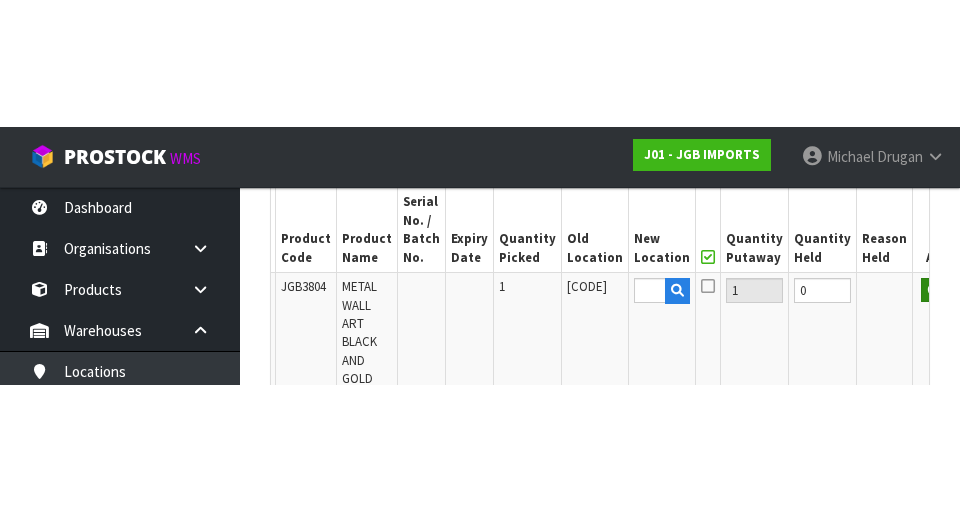scroll, scrollTop: 606, scrollLeft: 0, axis: vertical 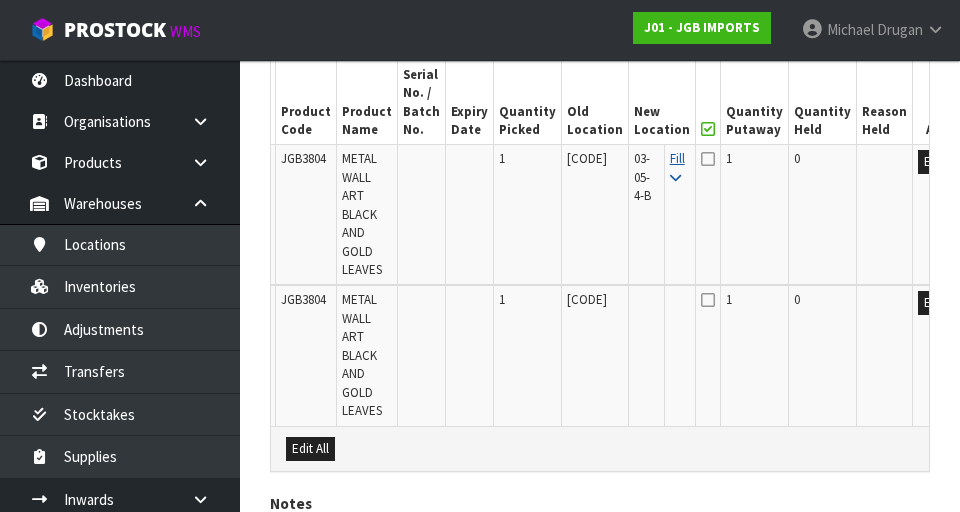 click on "Fill" at bounding box center [677, 167] 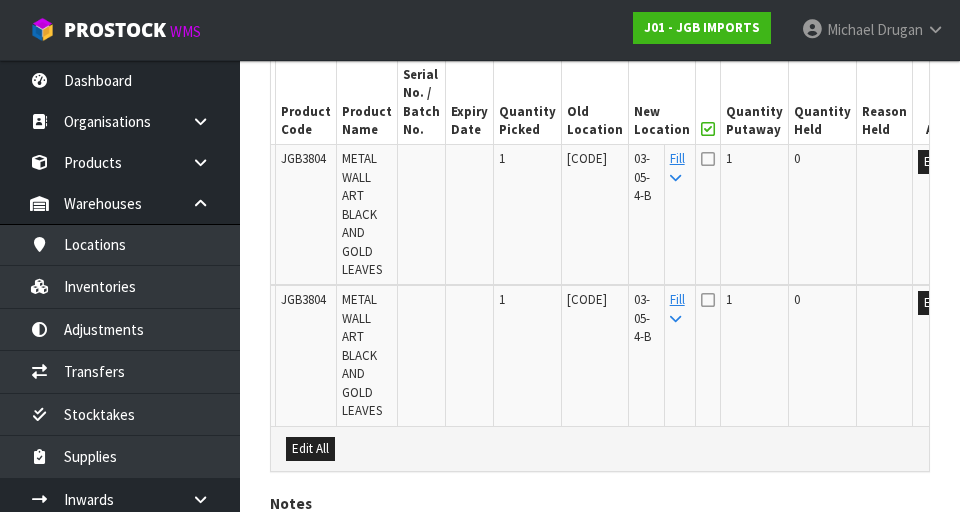 click at bounding box center (708, 159) 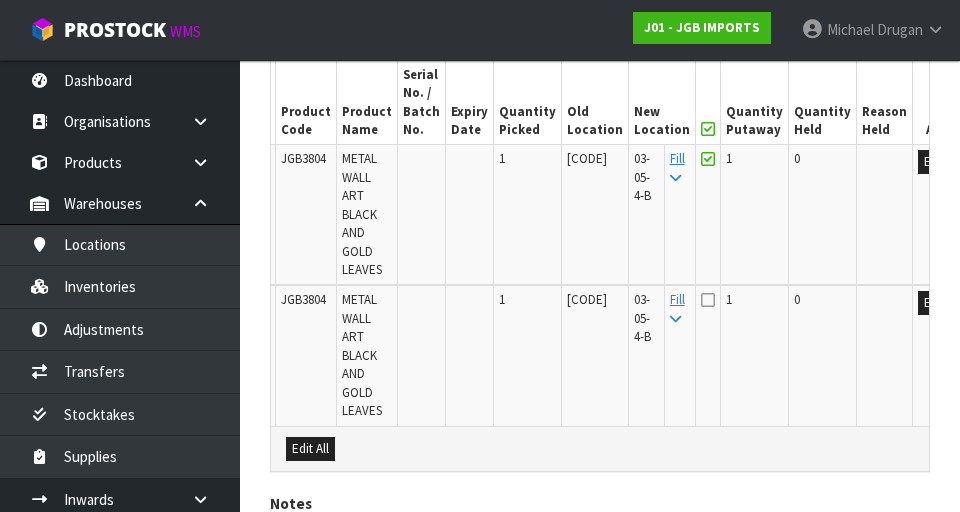 click at bounding box center (708, 300) 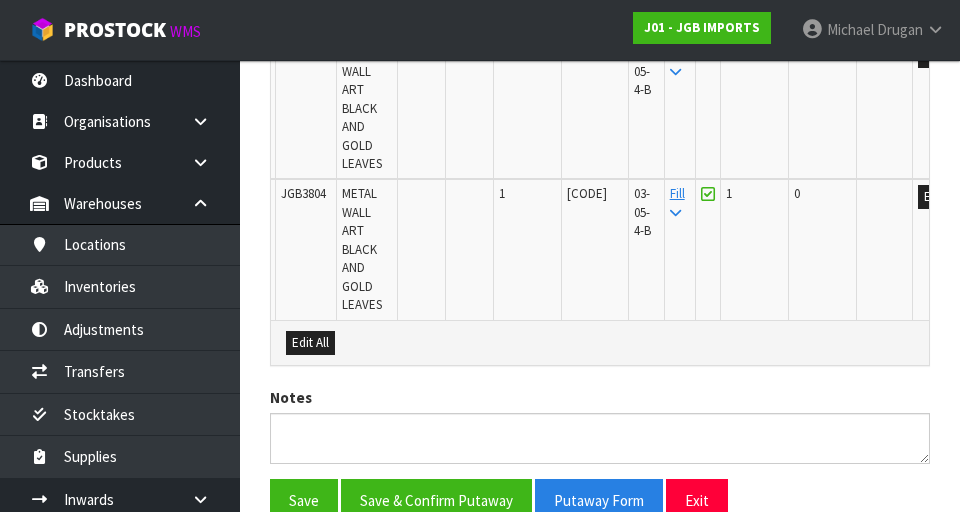 scroll, scrollTop: 715, scrollLeft: 0, axis: vertical 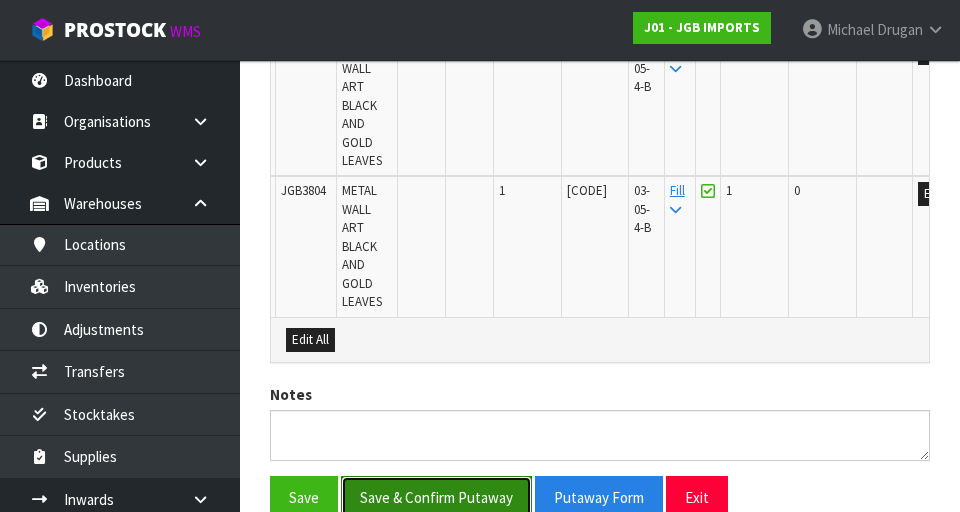 click on "Save & Confirm Putaway" at bounding box center (436, 497) 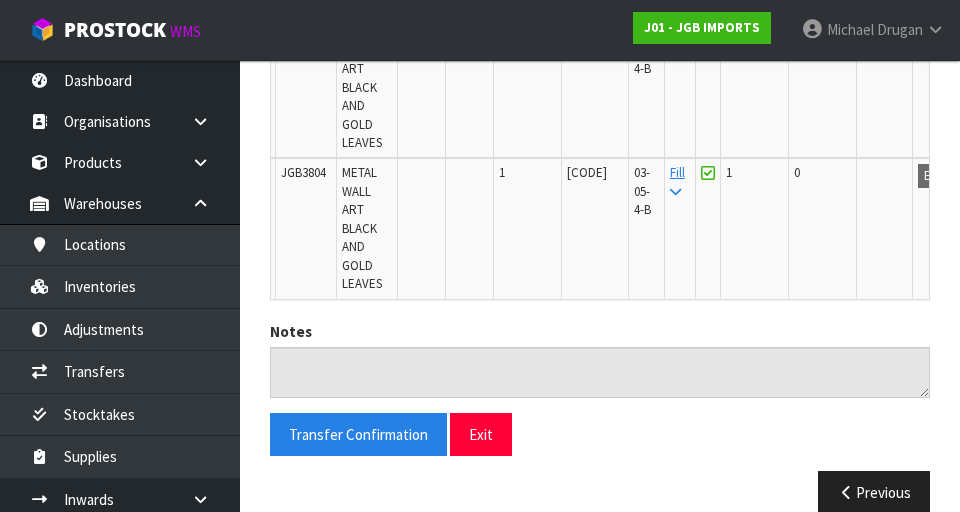 scroll, scrollTop: 738, scrollLeft: 0, axis: vertical 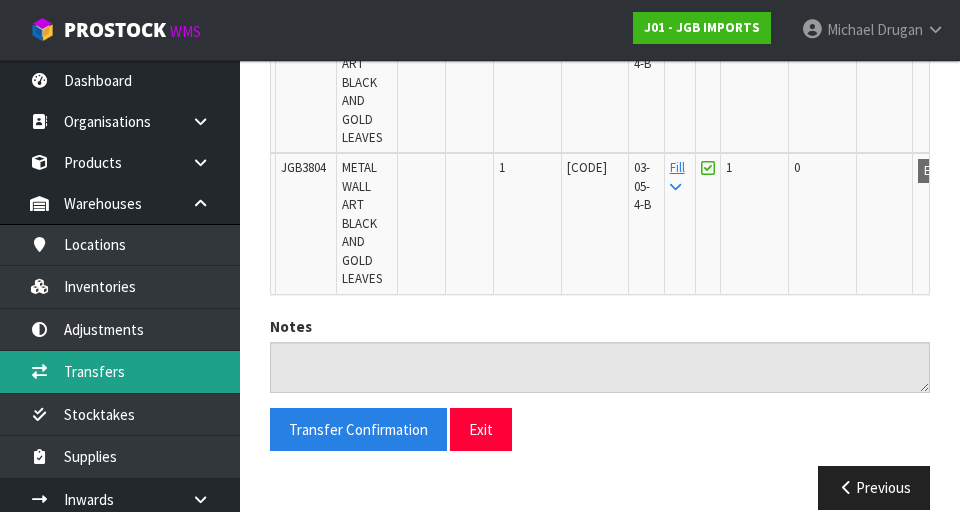 click on "Transfers" at bounding box center [120, 371] 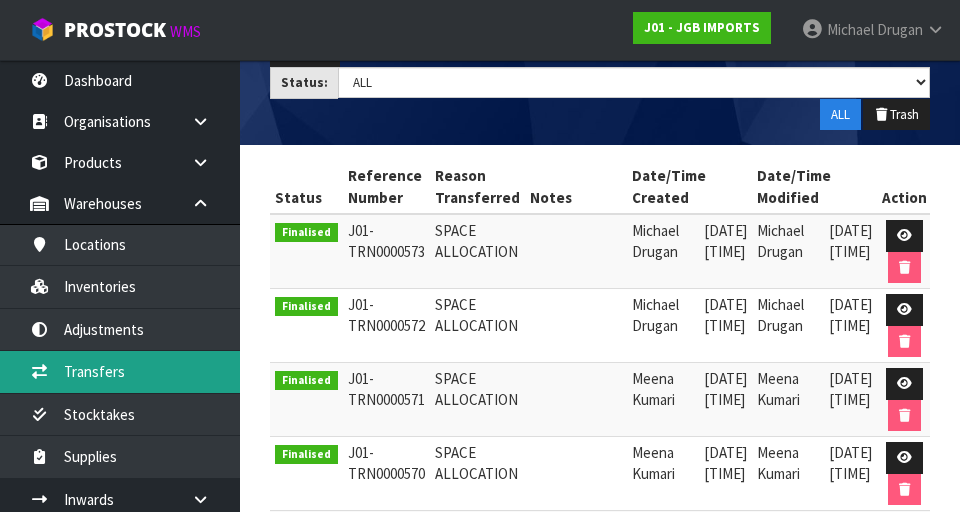 scroll, scrollTop: 322, scrollLeft: 0, axis: vertical 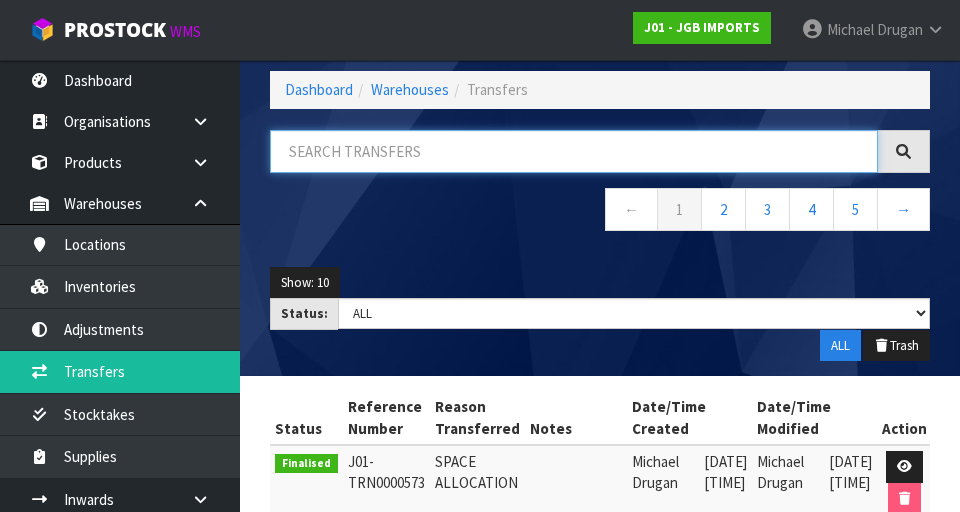 click at bounding box center (574, 151) 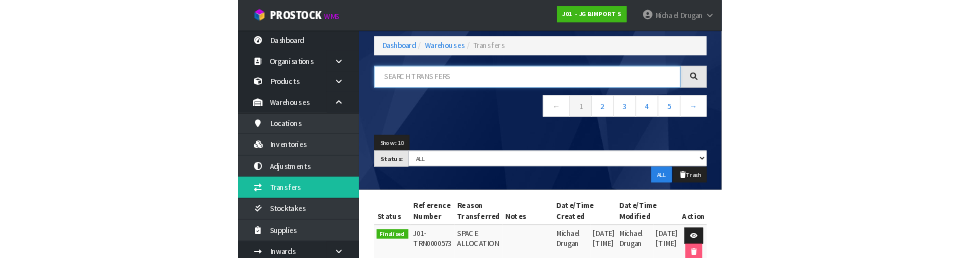 scroll, scrollTop: 92, scrollLeft: 0, axis: vertical 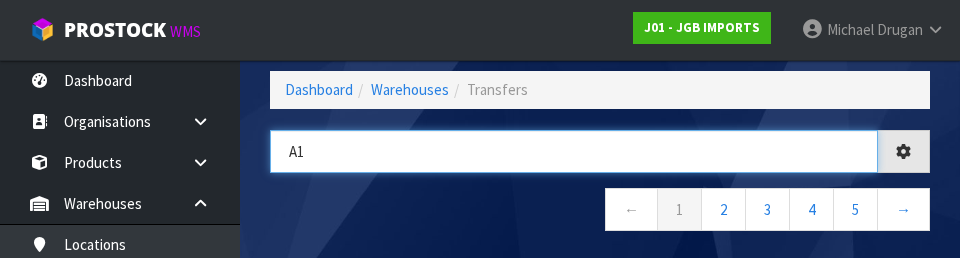 type on "A1" 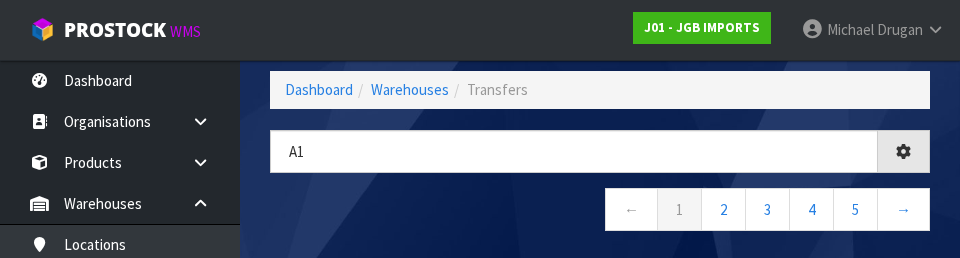 click on "←
1 2 3 4 5
→" at bounding box center (600, 212) 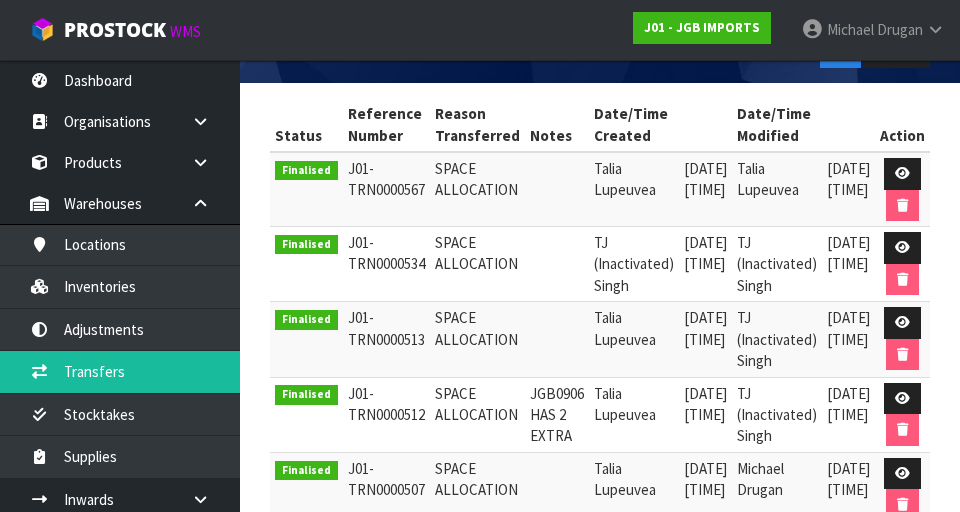 scroll, scrollTop: 390, scrollLeft: 0, axis: vertical 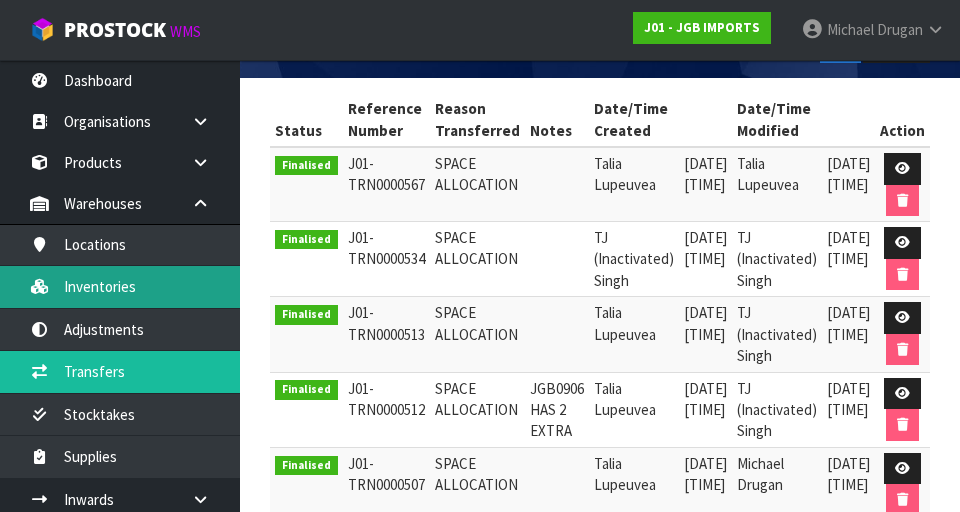 click on "Inventories" at bounding box center (120, 286) 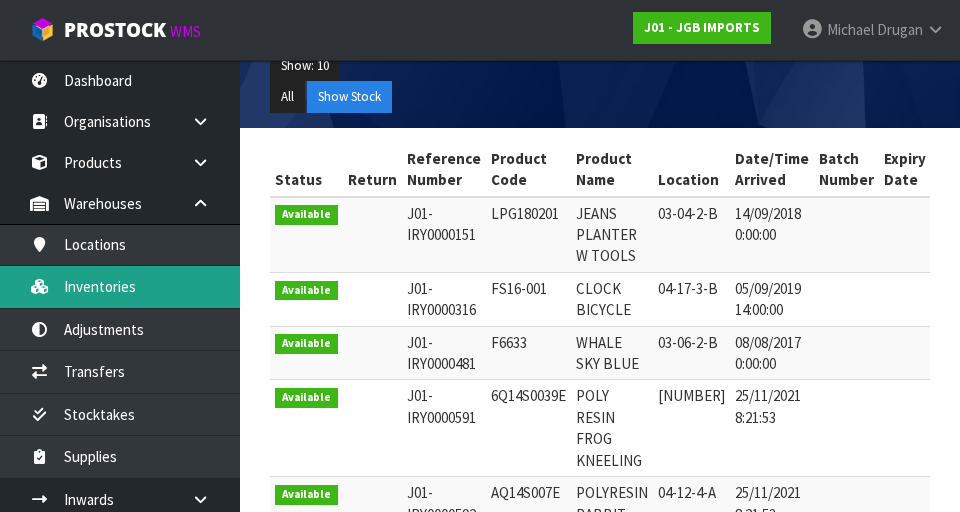 scroll, scrollTop: 0, scrollLeft: 0, axis: both 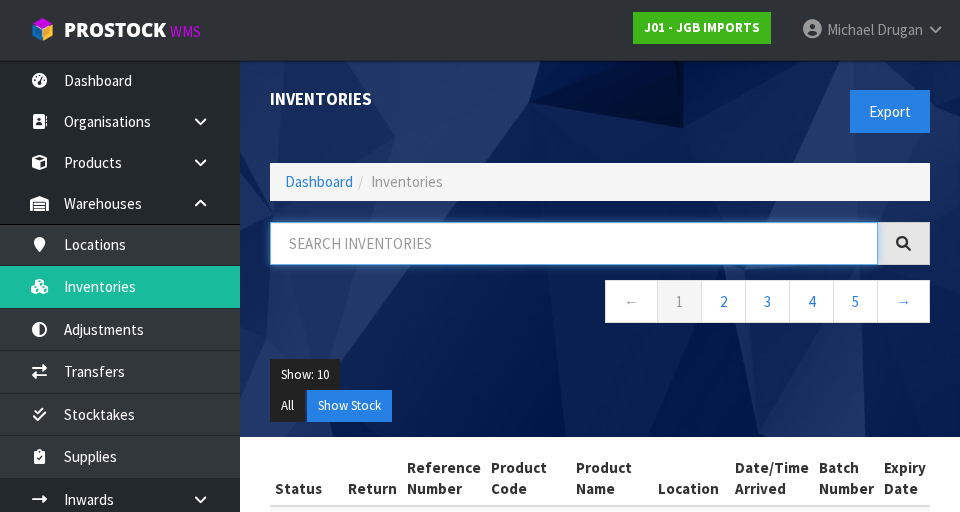 click at bounding box center [574, 243] 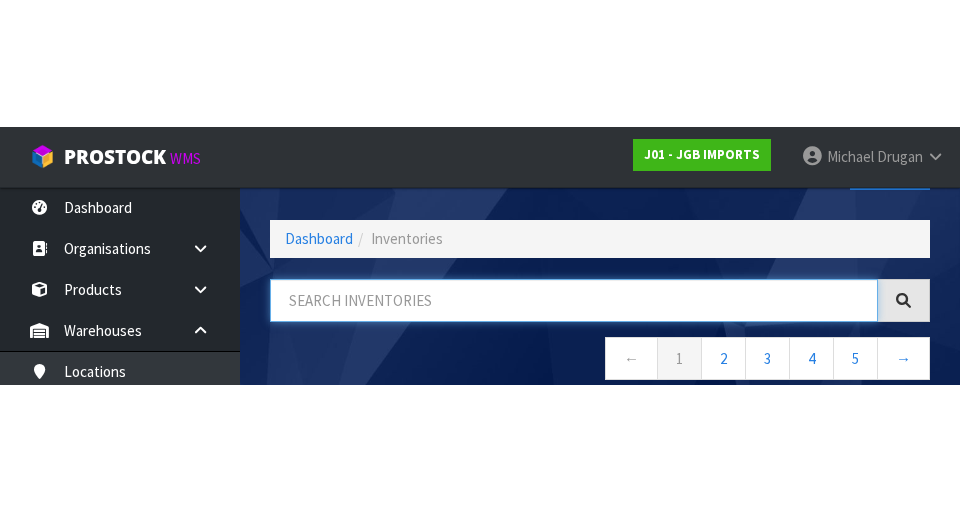 scroll, scrollTop: 114, scrollLeft: 0, axis: vertical 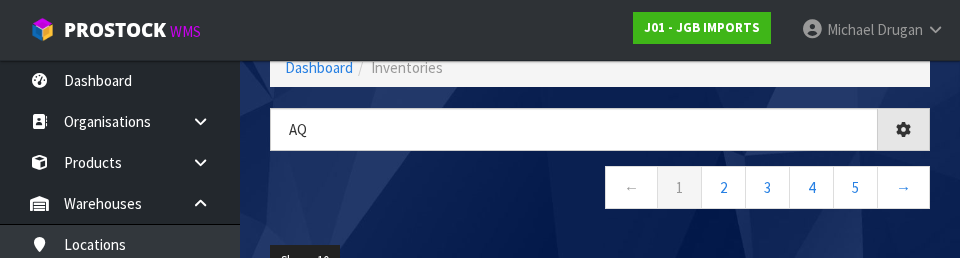 click on "←
1 2 3 4 5
→" at bounding box center (600, 190) 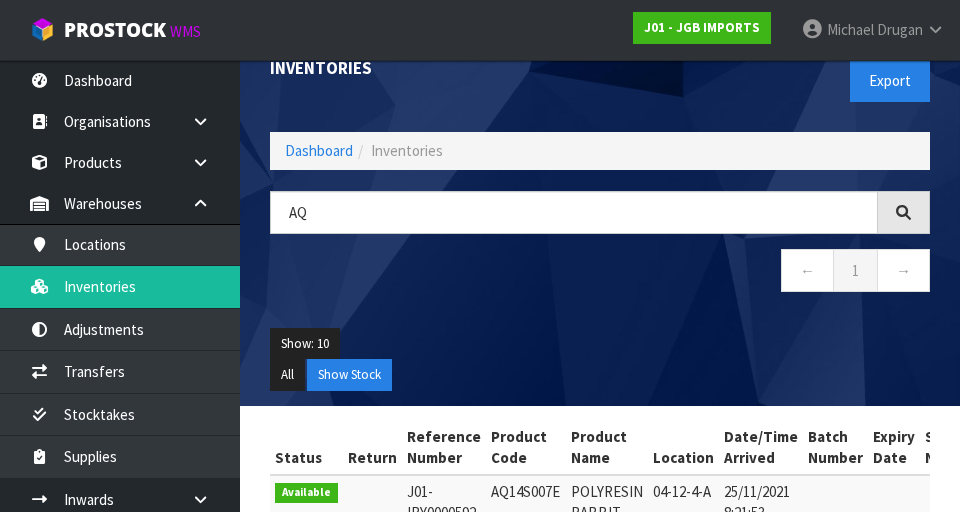 scroll, scrollTop: 28, scrollLeft: 0, axis: vertical 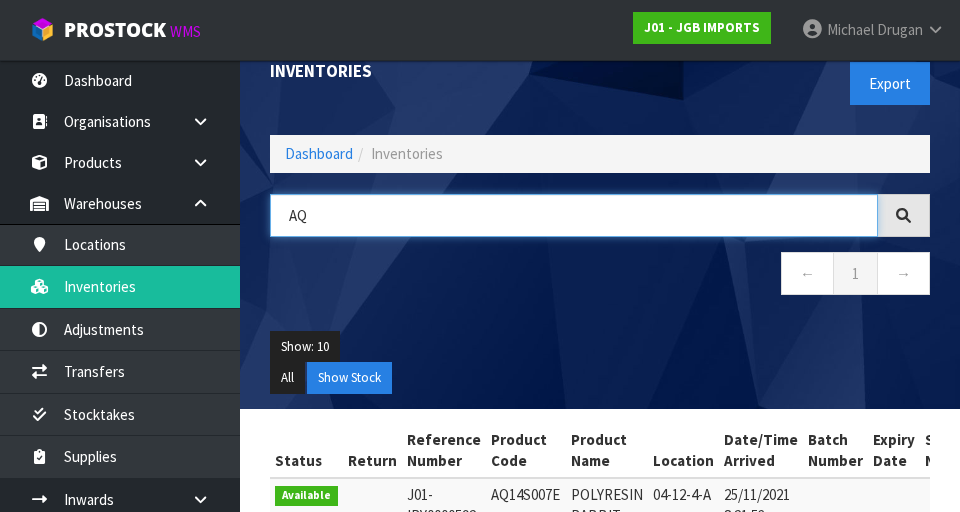 click on "AQ" at bounding box center [574, 215] 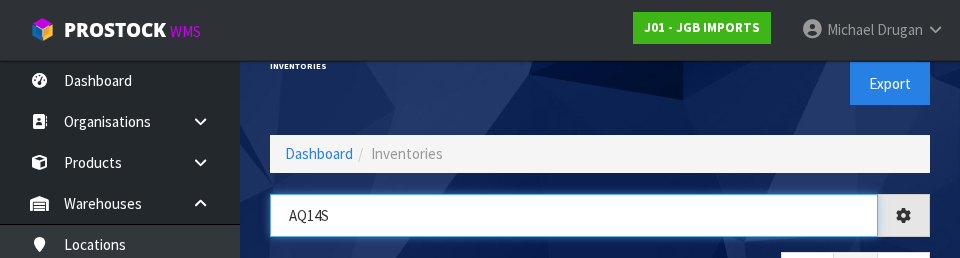 type on "AQ14S" 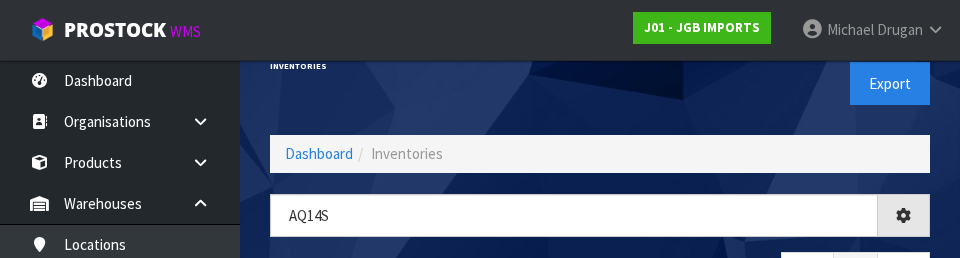 click on "Export" at bounding box center (772, 83) 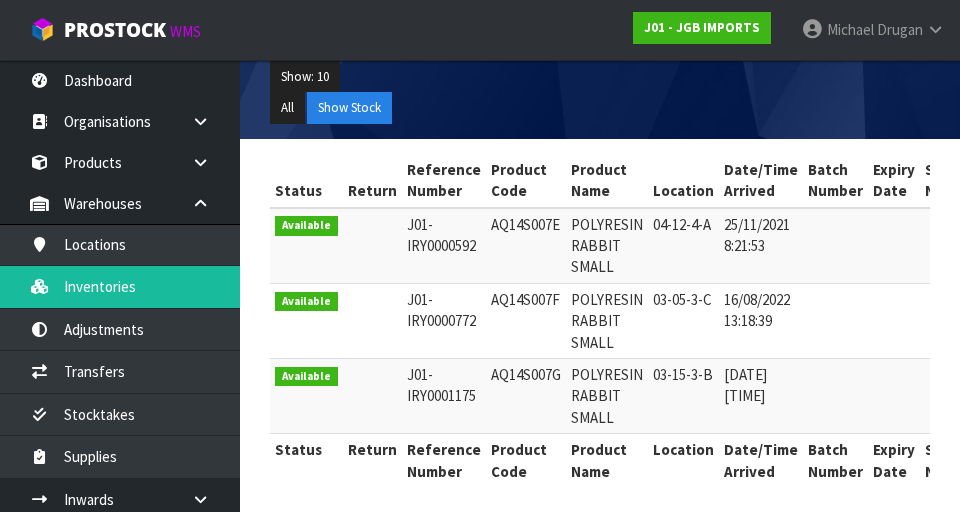 scroll, scrollTop: 309, scrollLeft: 0, axis: vertical 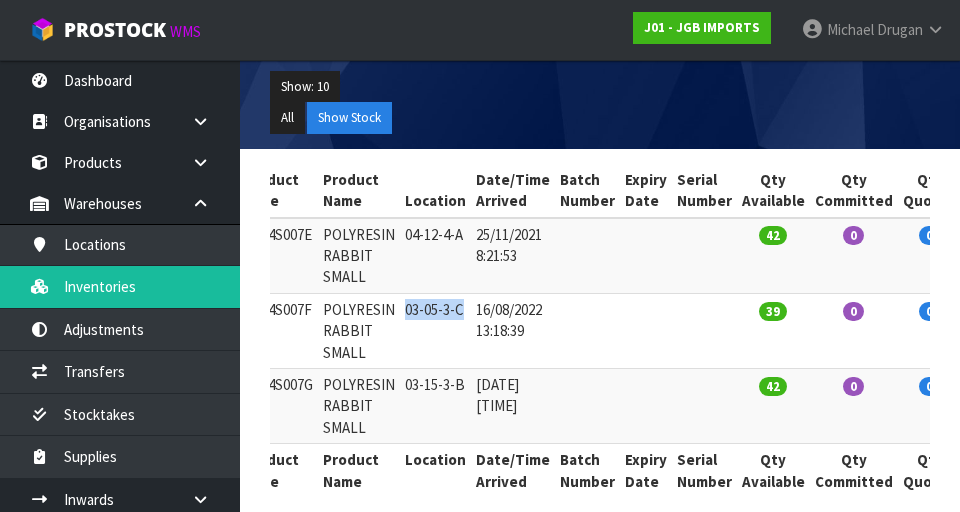 copy on "03-05-3-C" 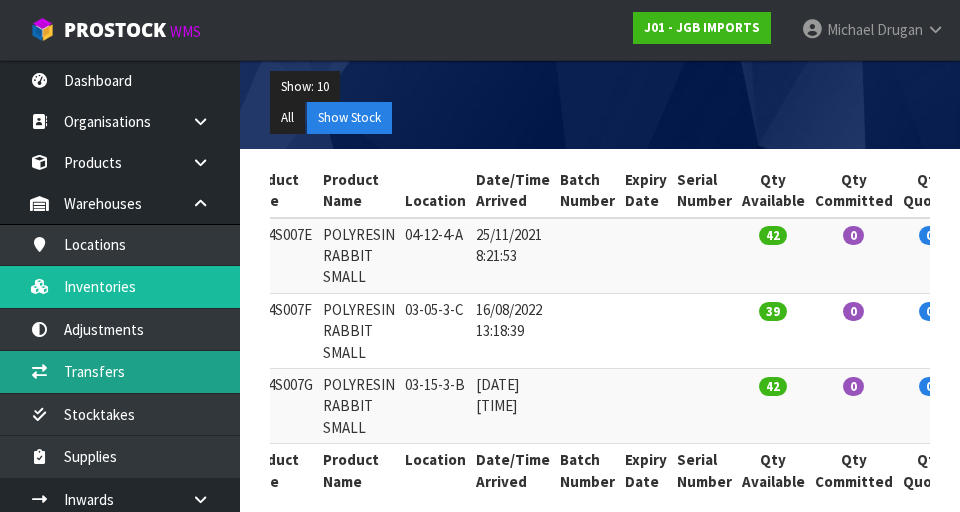 click on "Transfers" at bounding box center (120, 371) 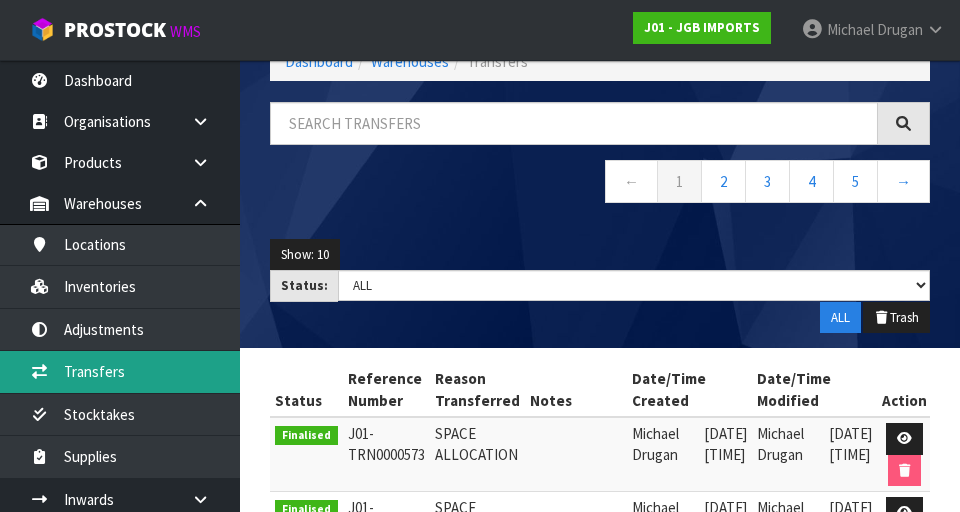 scroll, scrollTop: 0, scrollLeft: 0, axis: both 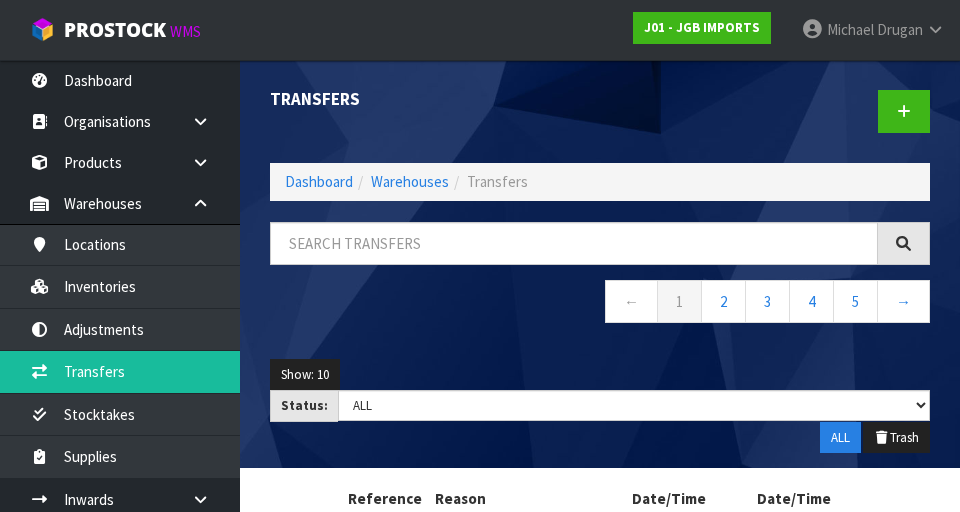 click at bounding box center (772, 111) 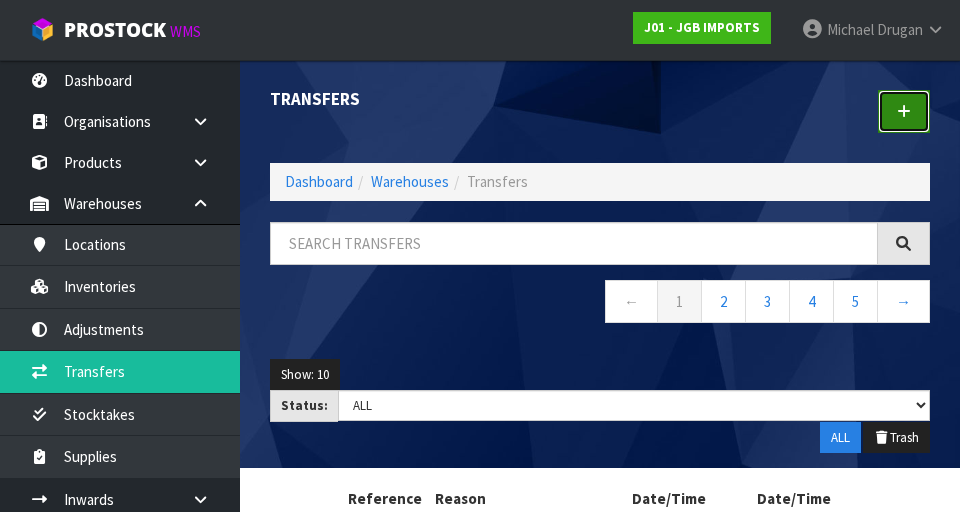 click at bounding box center [904, 111] 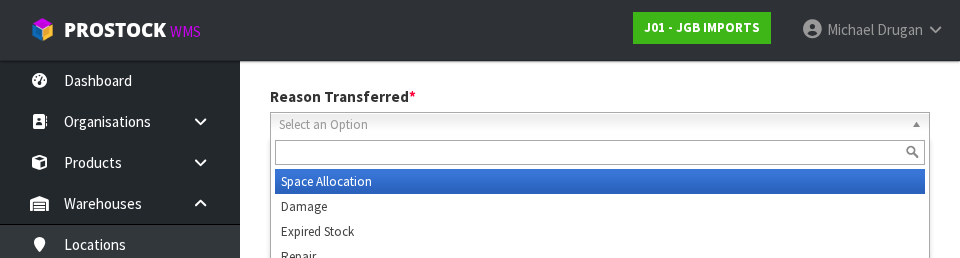 scroll, scrollTop: 280, scrollLeft: 0, axis: vertical 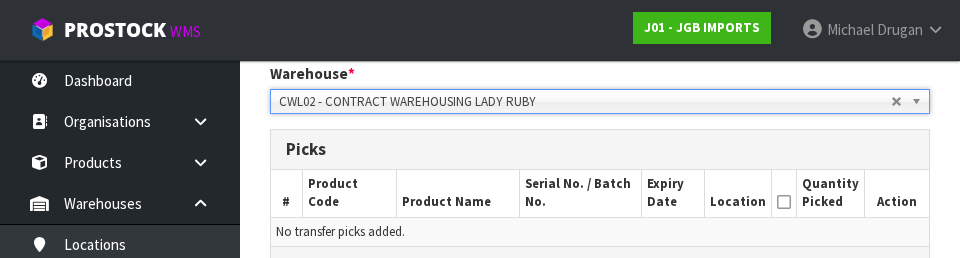 click on "Picks" at bounding box center (600, 149) 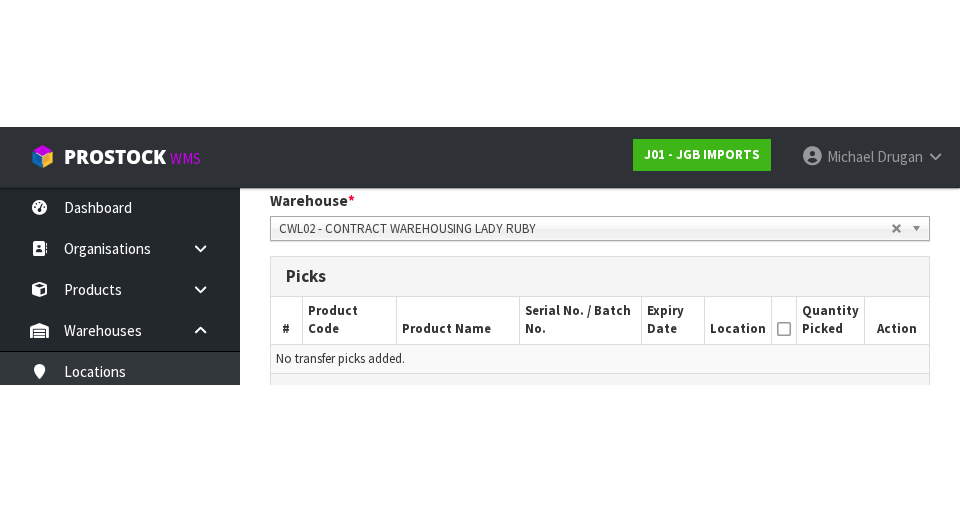 scroll, scrollTop: 424, scrollLeft: 0, axis: vertical 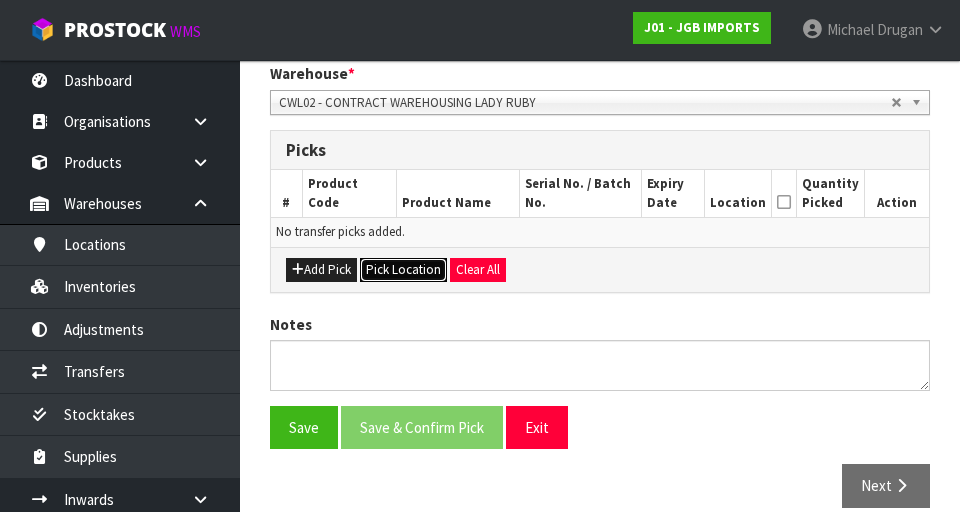 click on "Pick Location" at bounding box center (403, 270) 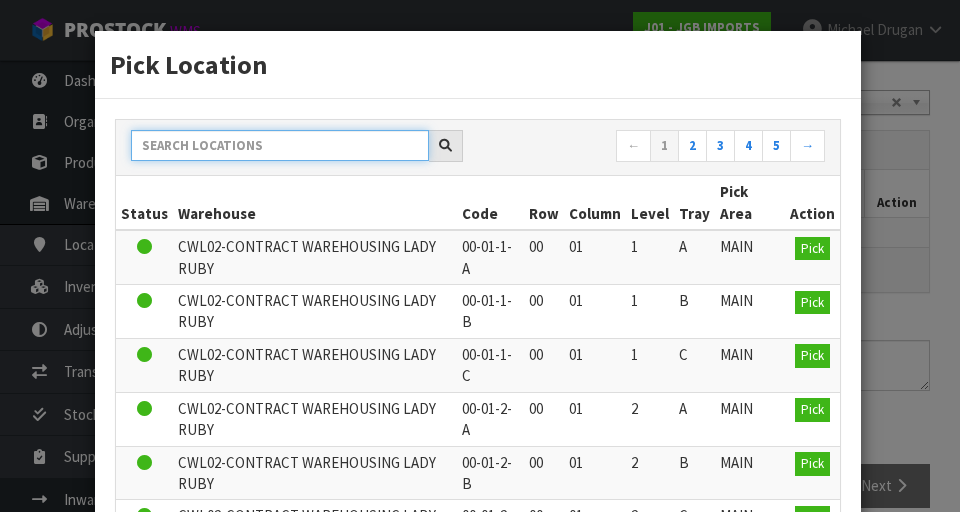 click at bounding box center [280, 145] 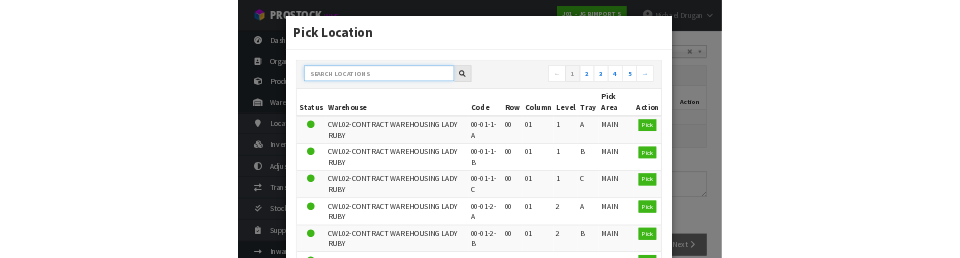 scroll, scrollTop: 415, scrollLeft: 0, axis: vertical 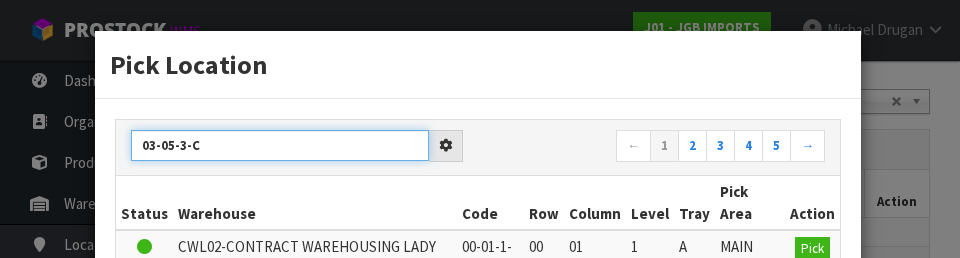 type on "03-05-3-C" 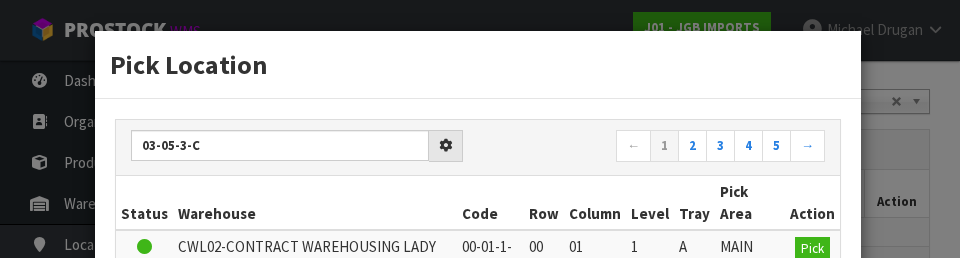 click on "Pick Location" at bounding box center (478, 65) 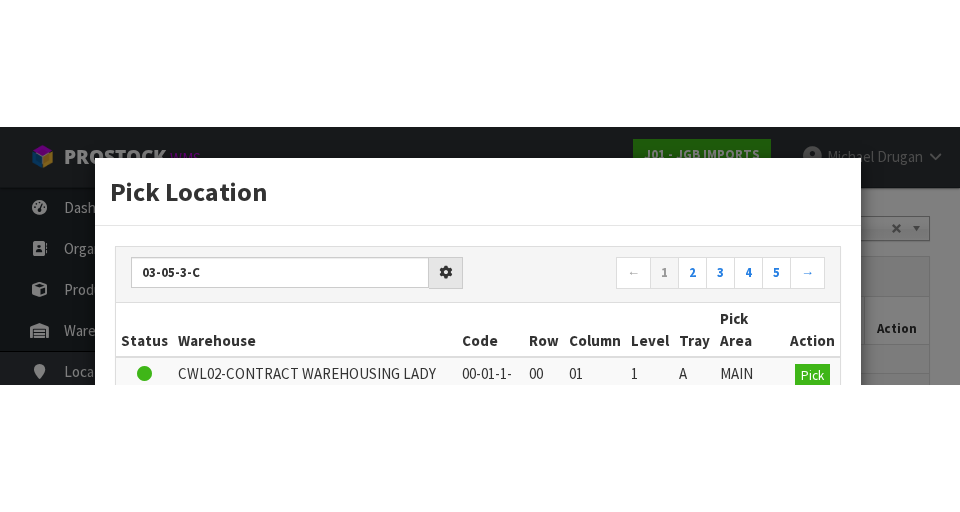scroll, scrollTop: 424, scrollLeft: 0, axis: vertical 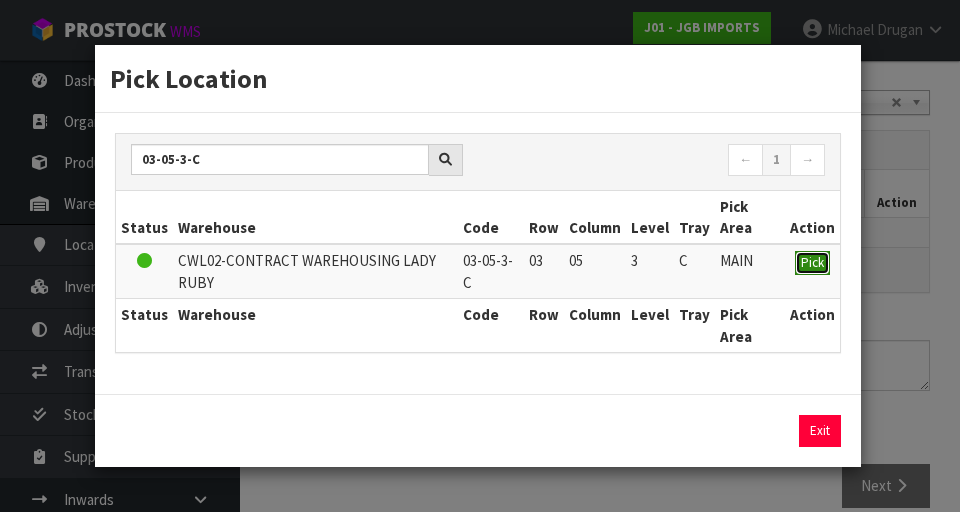 click on "Pick" at bounding box center (812, 262) 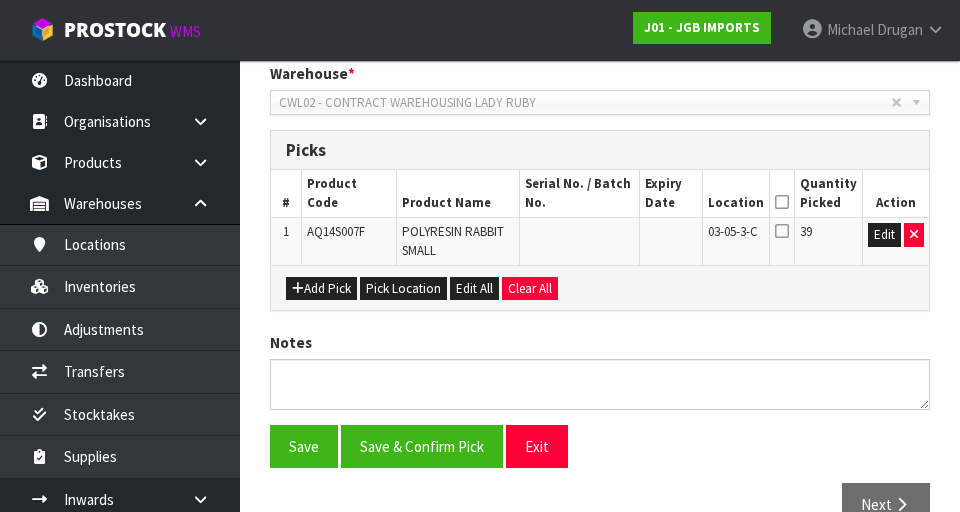 click at bounding box center (782, 202) 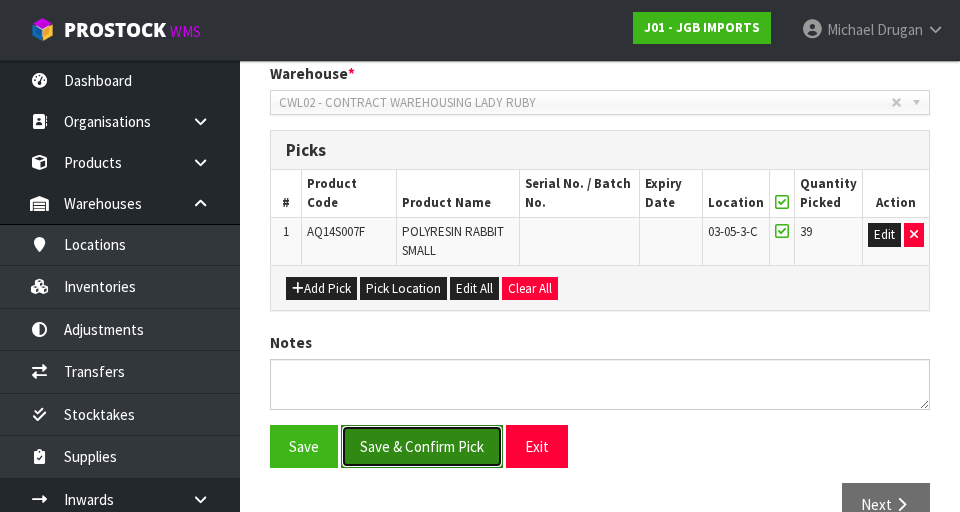 click on "Save & Confirm Pick" at bounding box center (422, 446) 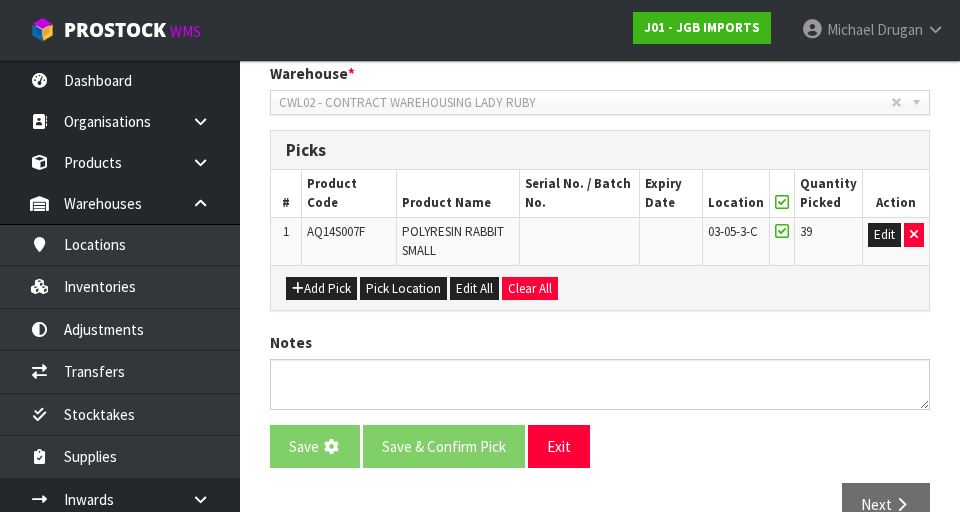 scroll, scrollTop: 0, scrollLeft: 0, axis: both 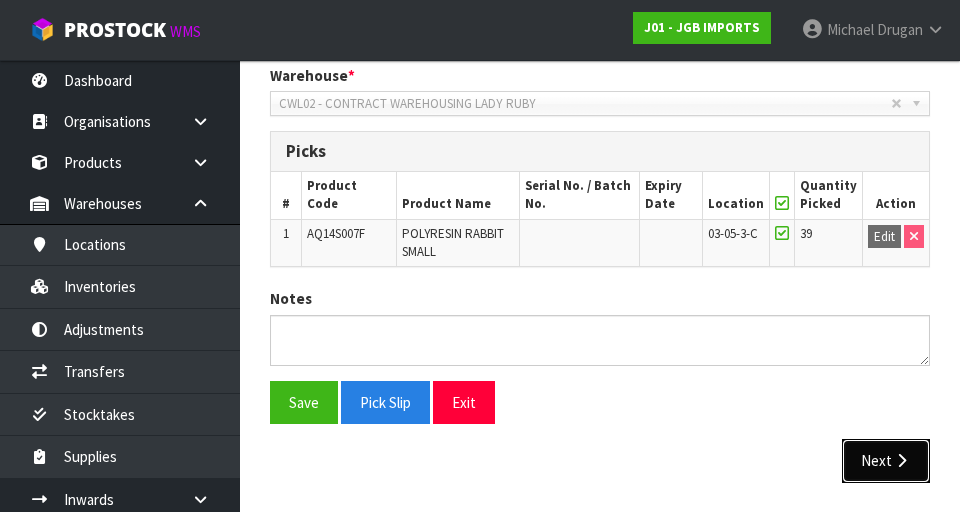click on "Next" at bounding box center (886, 460) 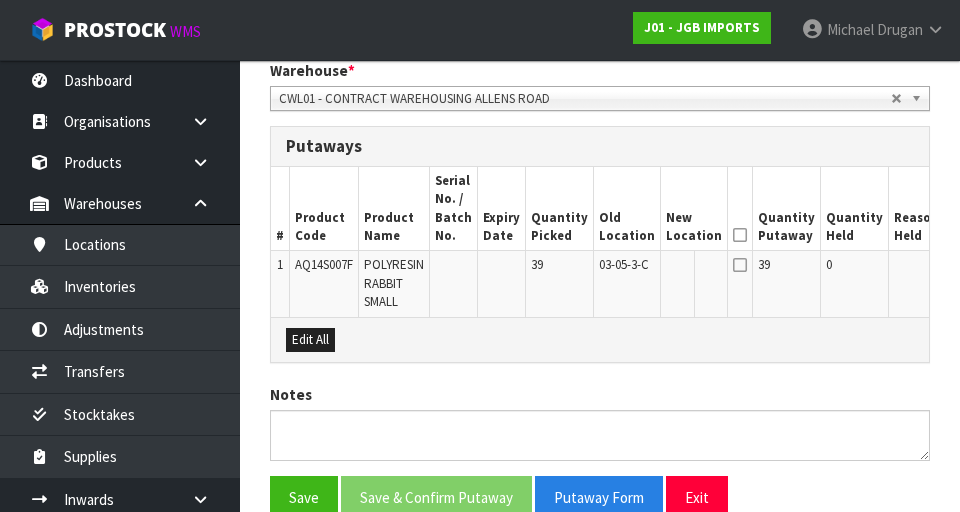 scroll, scrollTop: 497, scrollLeft: 0, axis: vertical 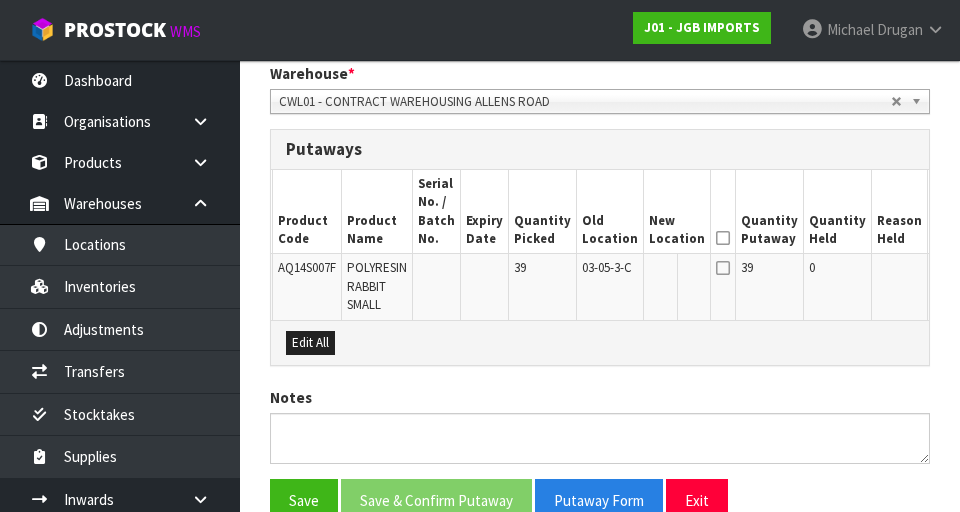 click on "Edit" at bounding box center (949, 271) 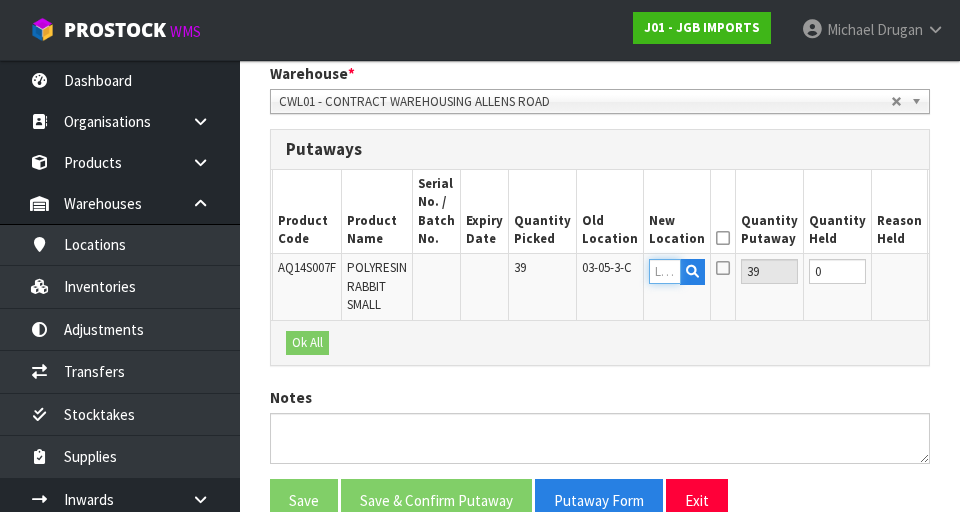 click at bounding box center [665, 271] 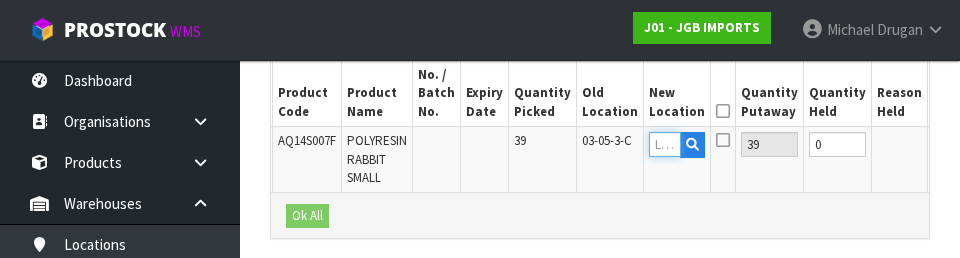 scroll, scrollTop: 630, scrollLeft: 0, axis: vertical 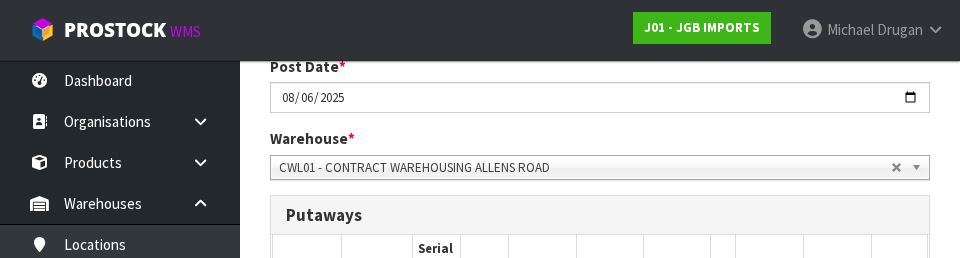 type on "03-05" 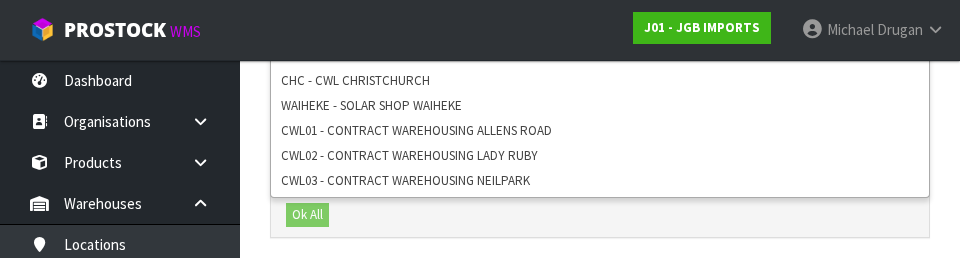 scroll, scrollTop: 647, scrollLeft: 0, axis: vertical 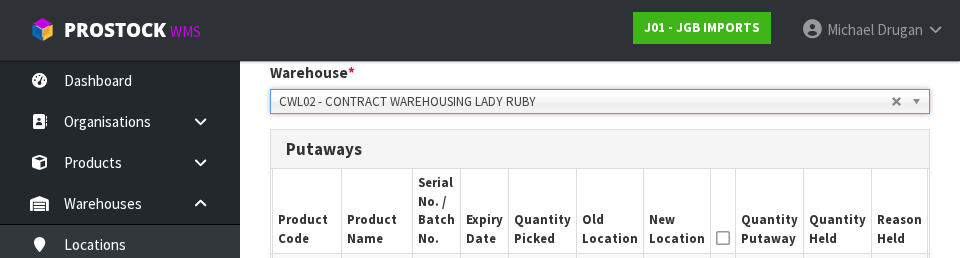 click on "Putaways" at bounding box center [600, 149] 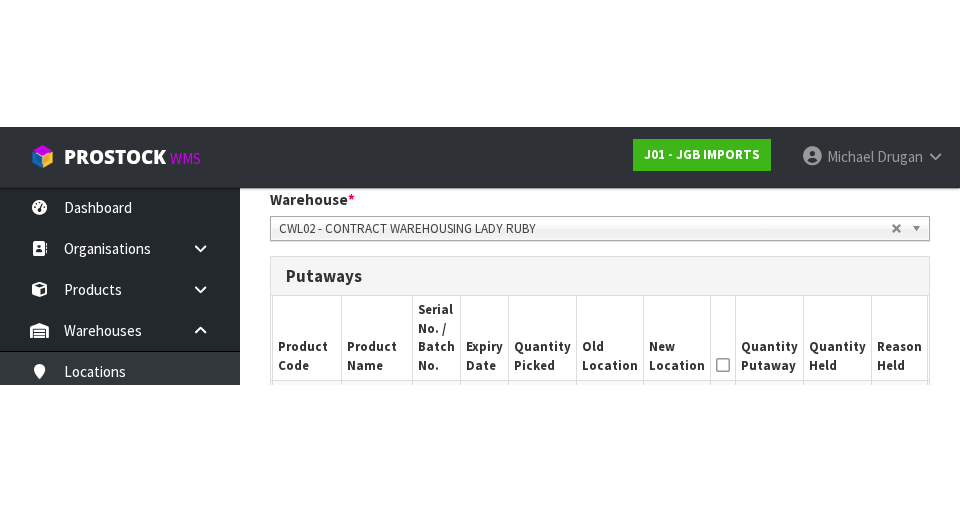 scroll, scrollTop: 497, scrollLeft: 0, axis: vertical 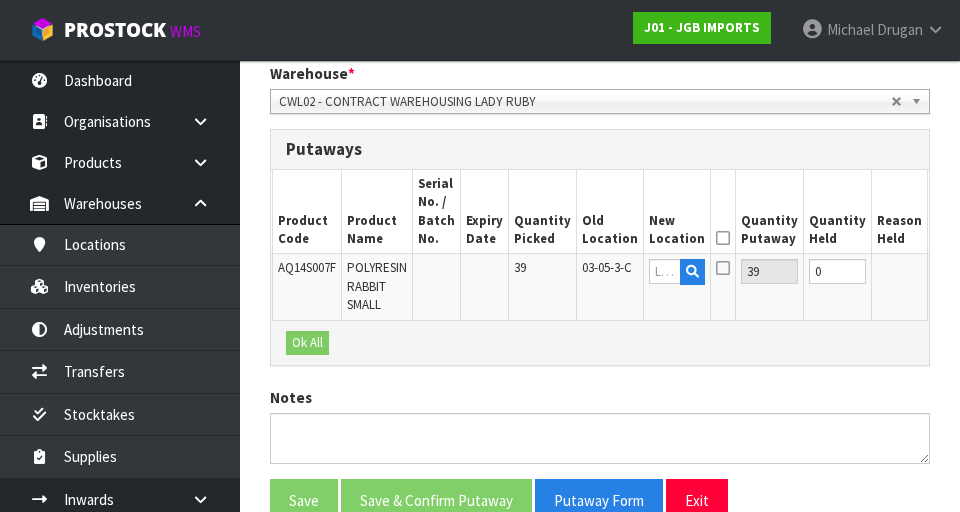click on "03-05-3-C" at bounding box center [610, 287] 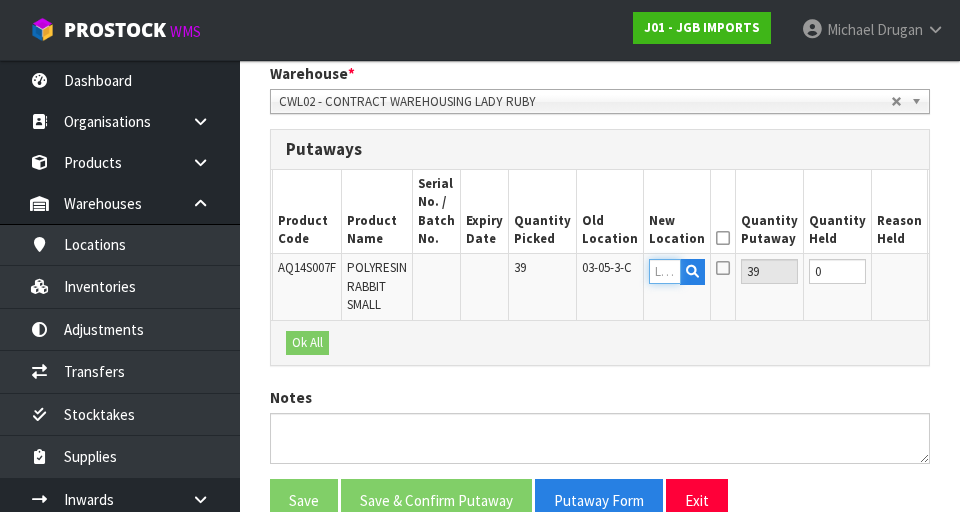 click at bounding box center [665, 271] 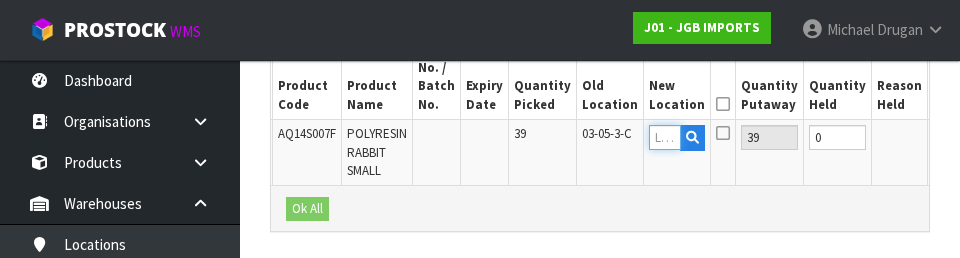 scroll, scrollTop: 630, scrollLeft: 0, axis: vertical 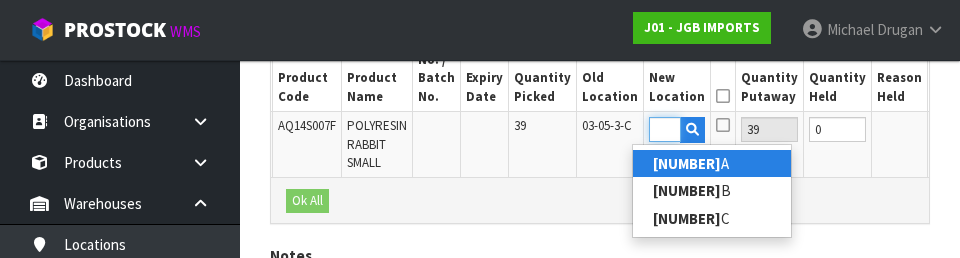 type on "03-05-4-B" 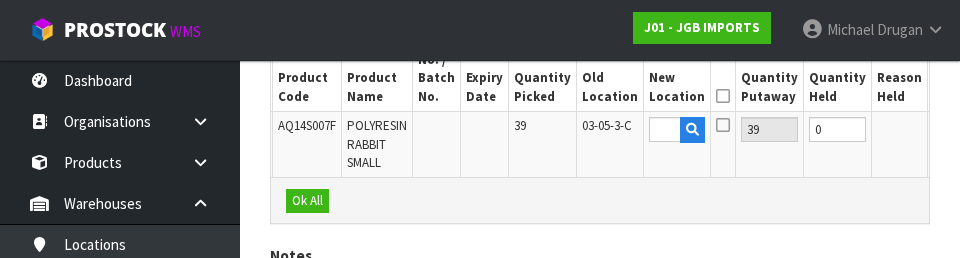 click on "OK" at bounding box center (947, 129) 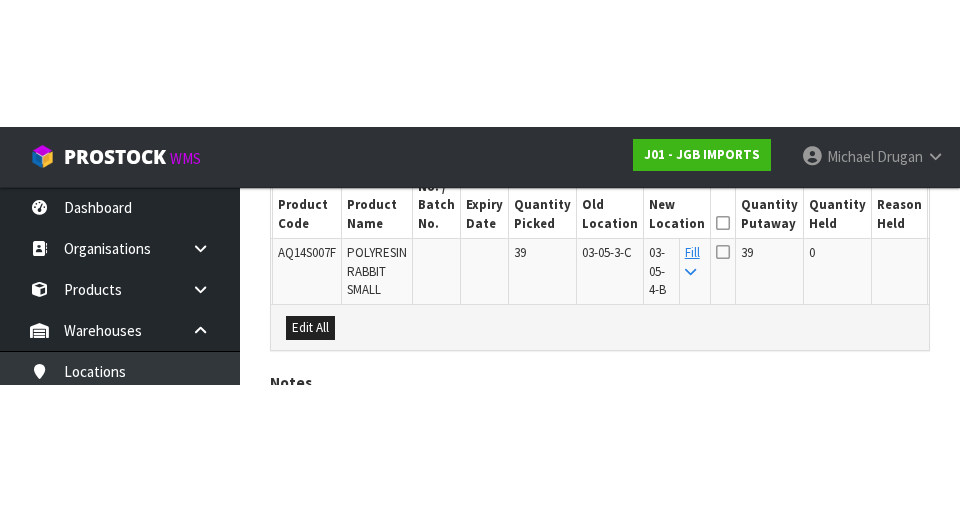 scroll, scrollTop: 595, scrollLeft: 0, axis: vertical 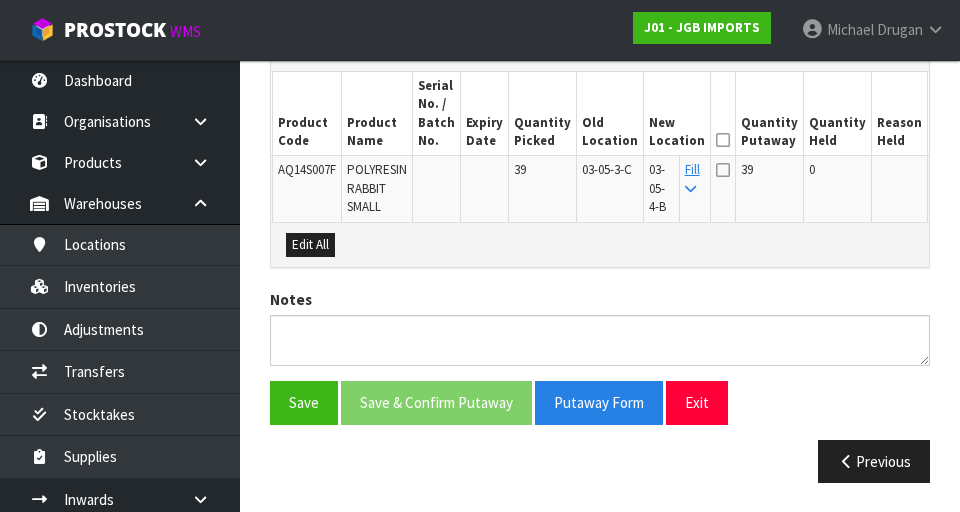click at bounding box center [723, 140] 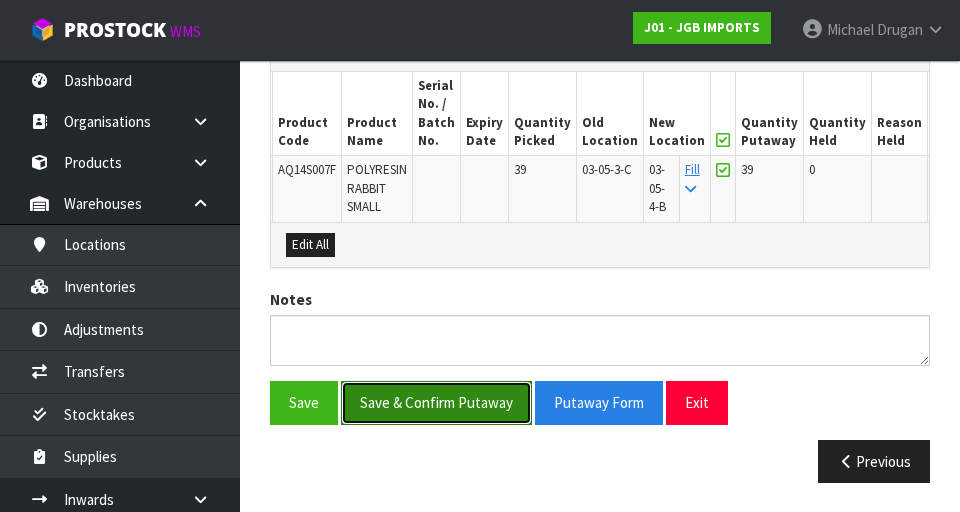 click on "Save & Confirm Putaway" at bounding box center [436, 402] 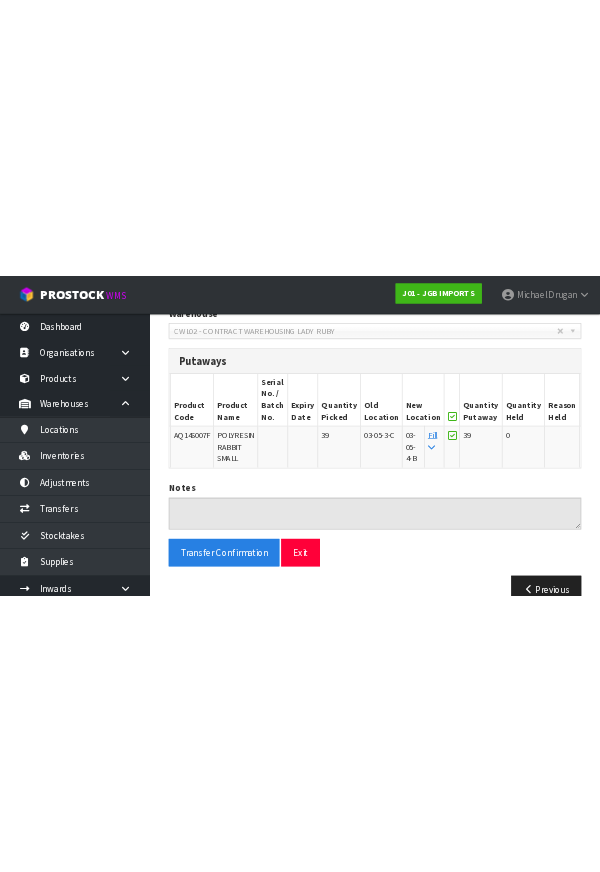 scroll, scrollTop: 0, scrollLeft: 0, axis: both 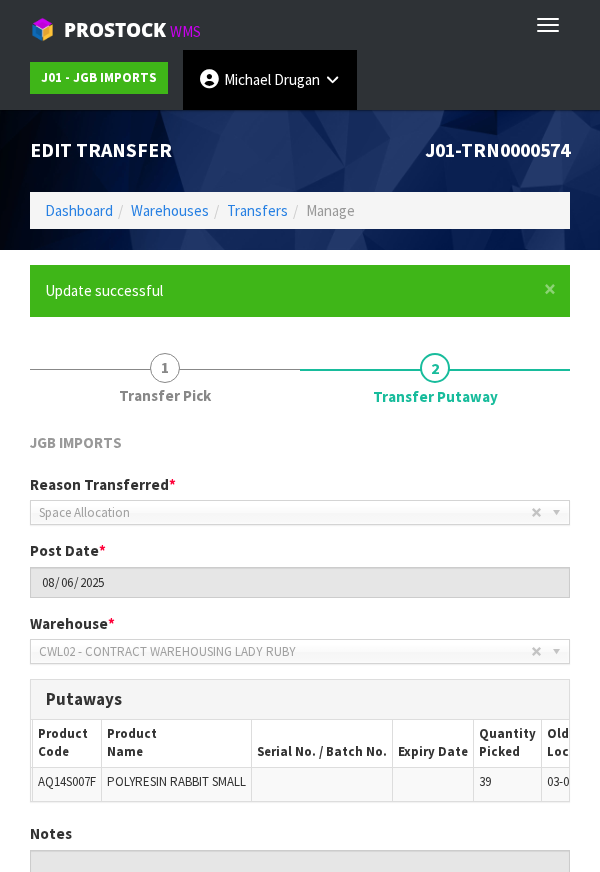 click at bounding box center (332, 79) 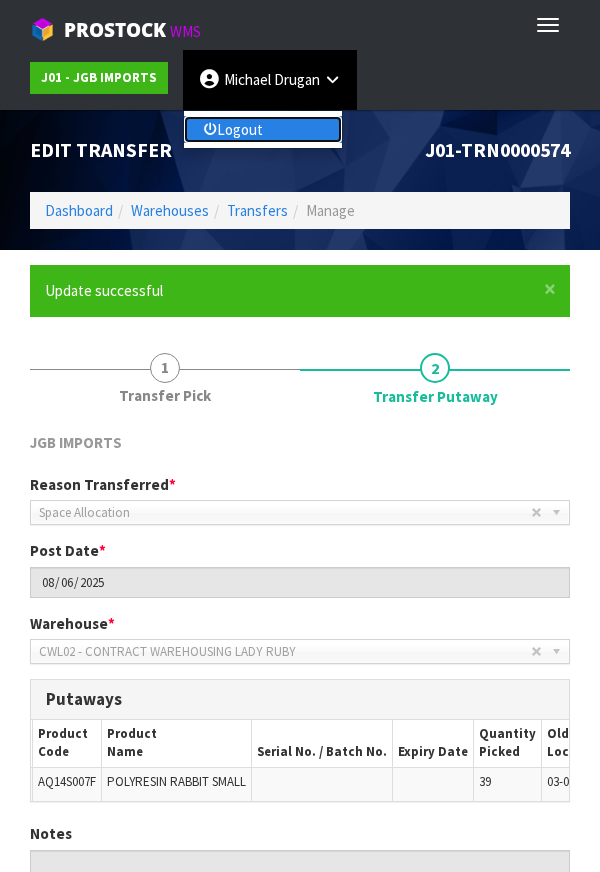 click on "Logout" at bounding box center (263, 129) 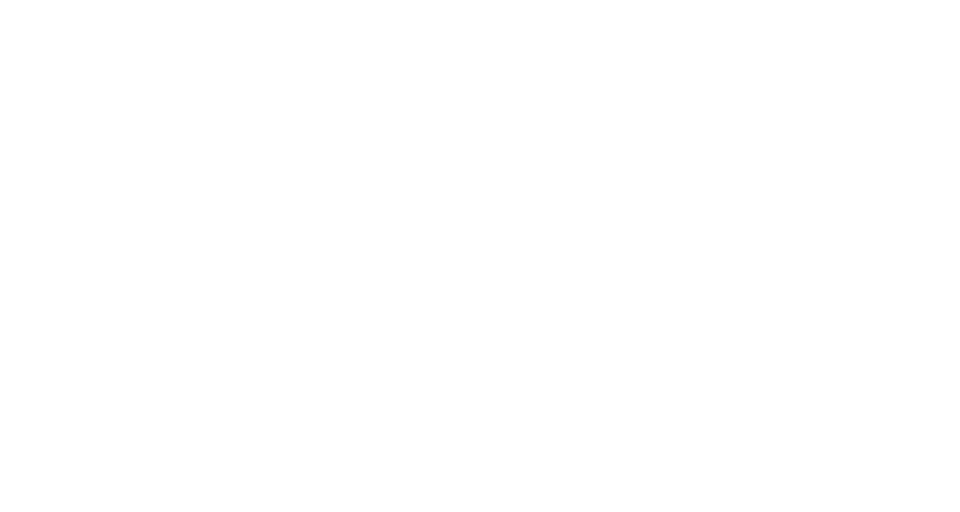 scroll, scrollTop: 0, scrollLeft: 0, axis: both 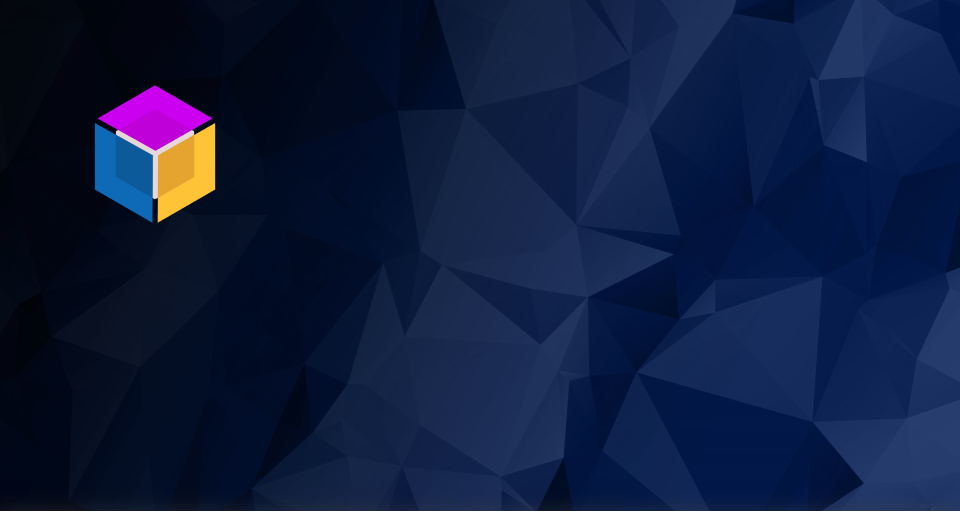 click on "P ro S tock
WMS" at bounding box center [480, 255] 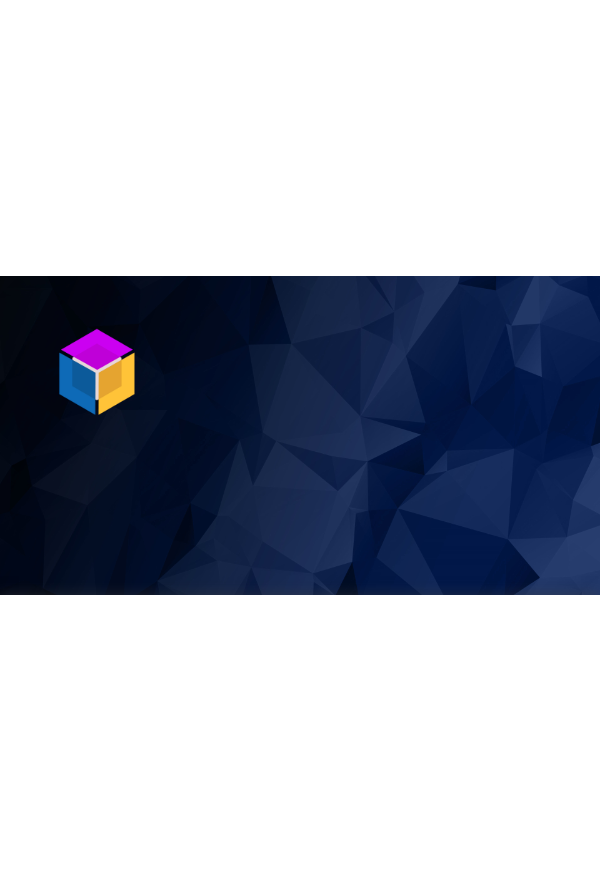 scroll, scrollTop: 0, scrollLeft: 0, axis: both 